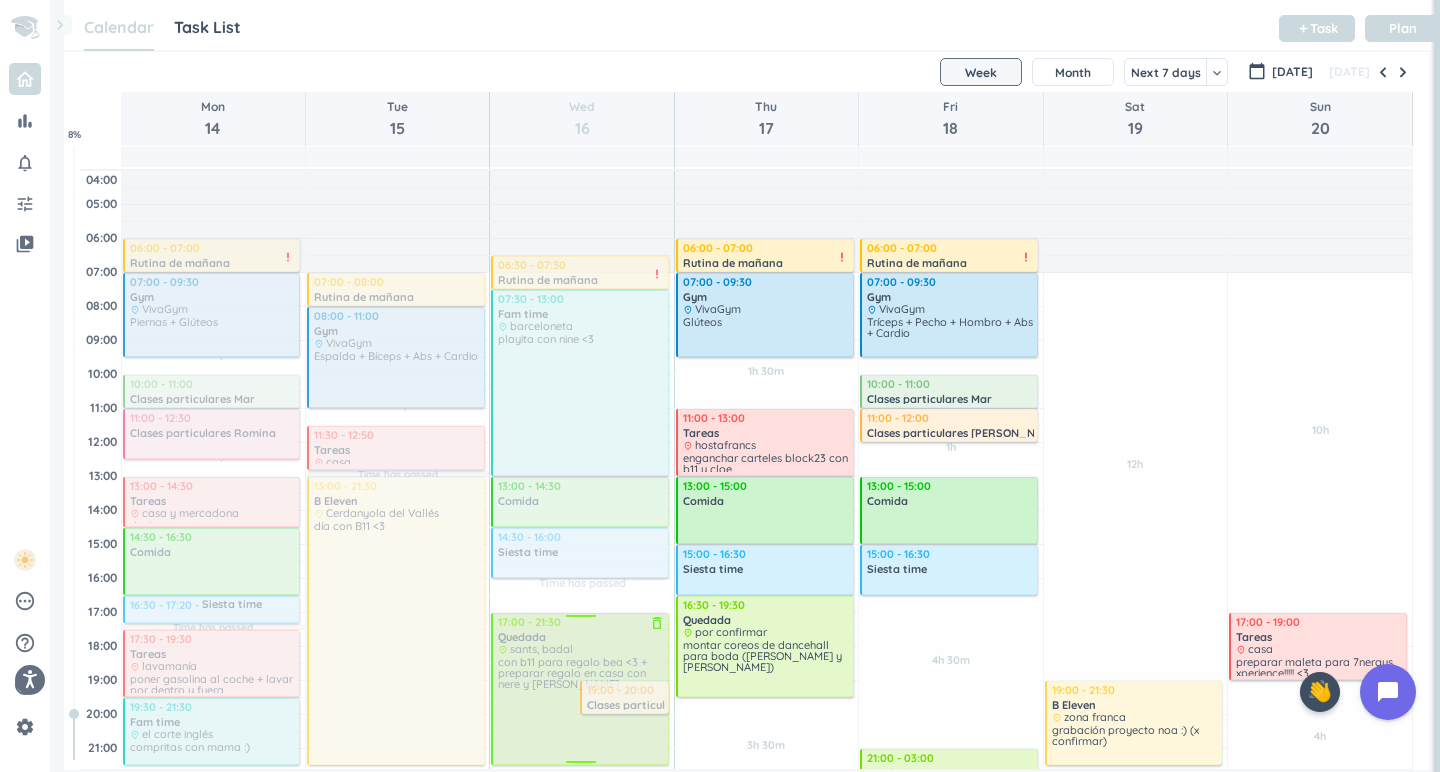 scroll, scrollTop: 0, scrollLeft: 0, axis: both 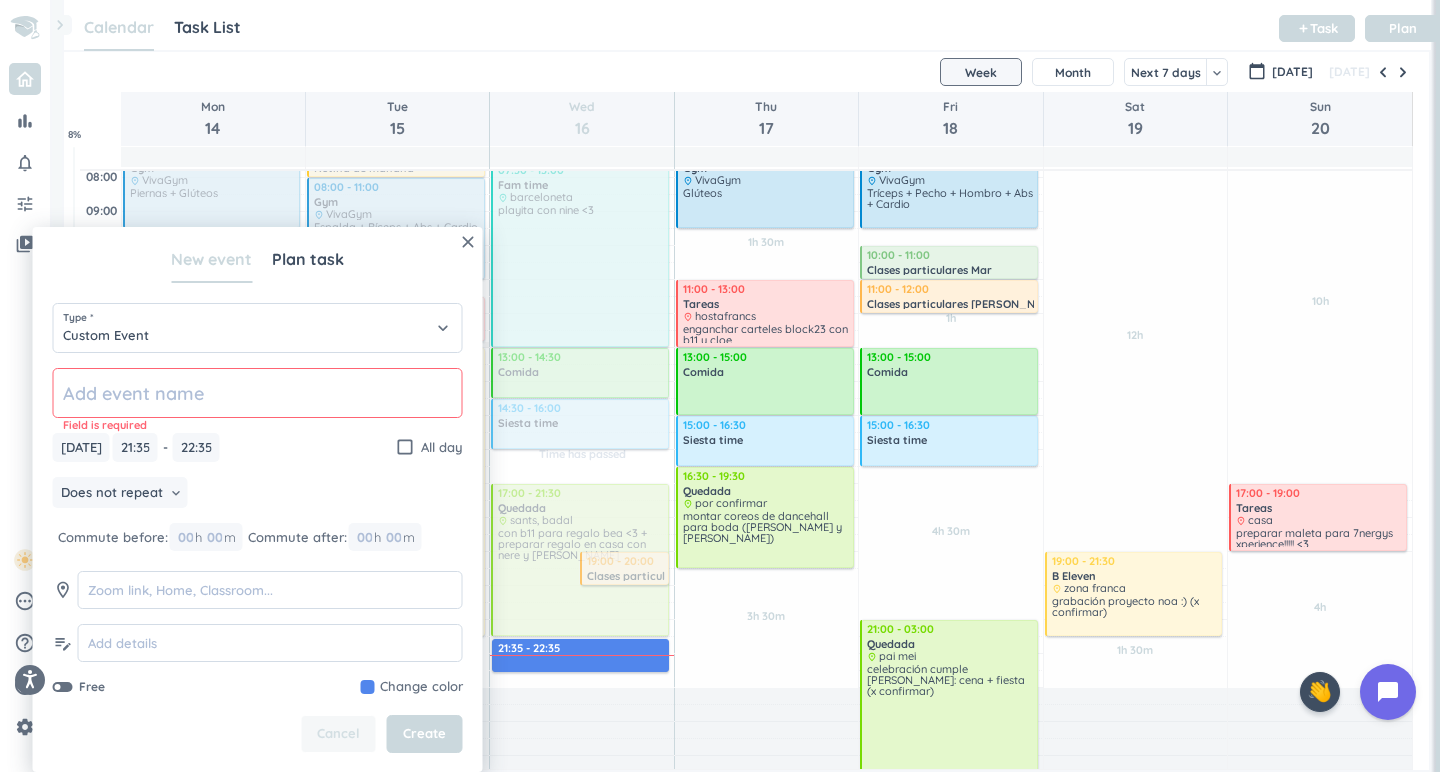 click on "Cancel" at bounding box center (339, 734) 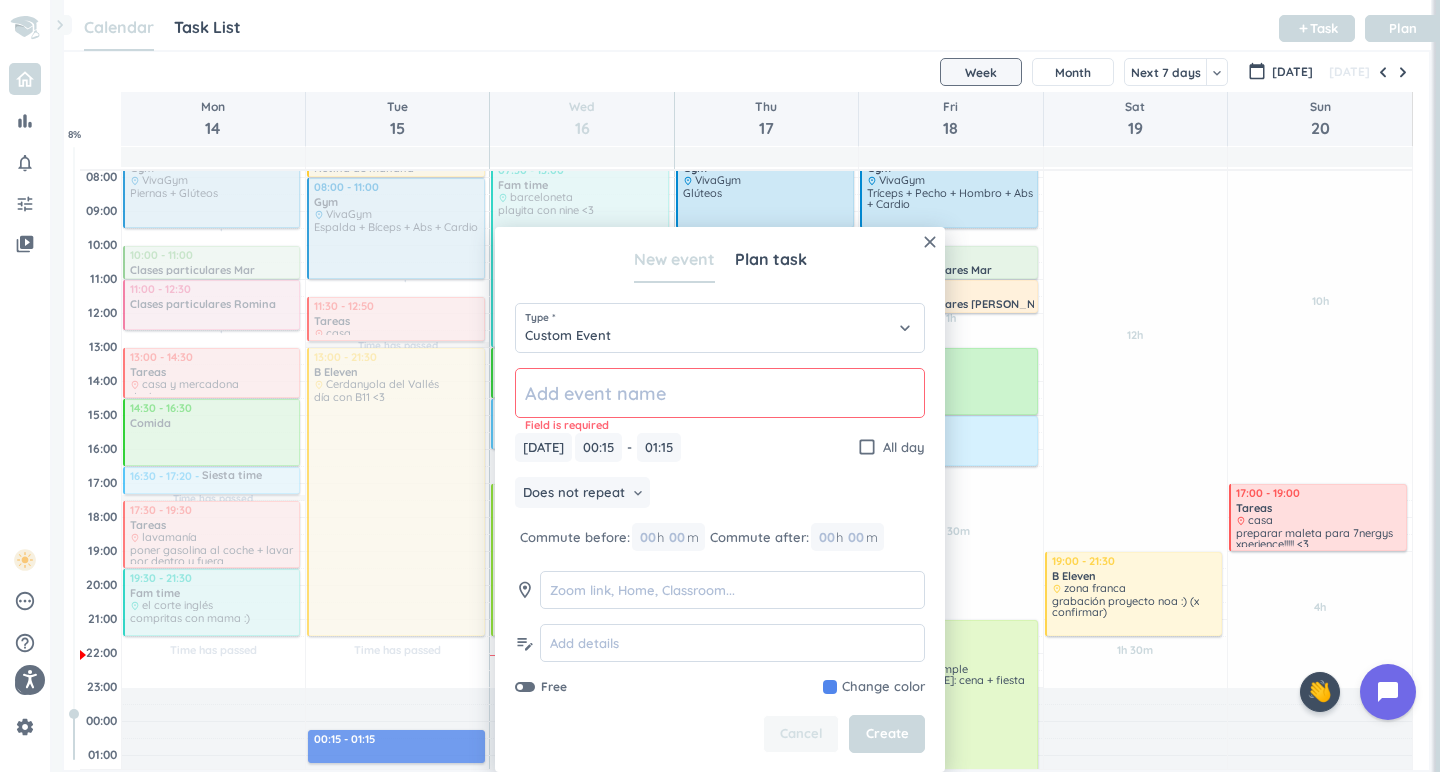 click on "Cancel" at bounding box center (801, 734) 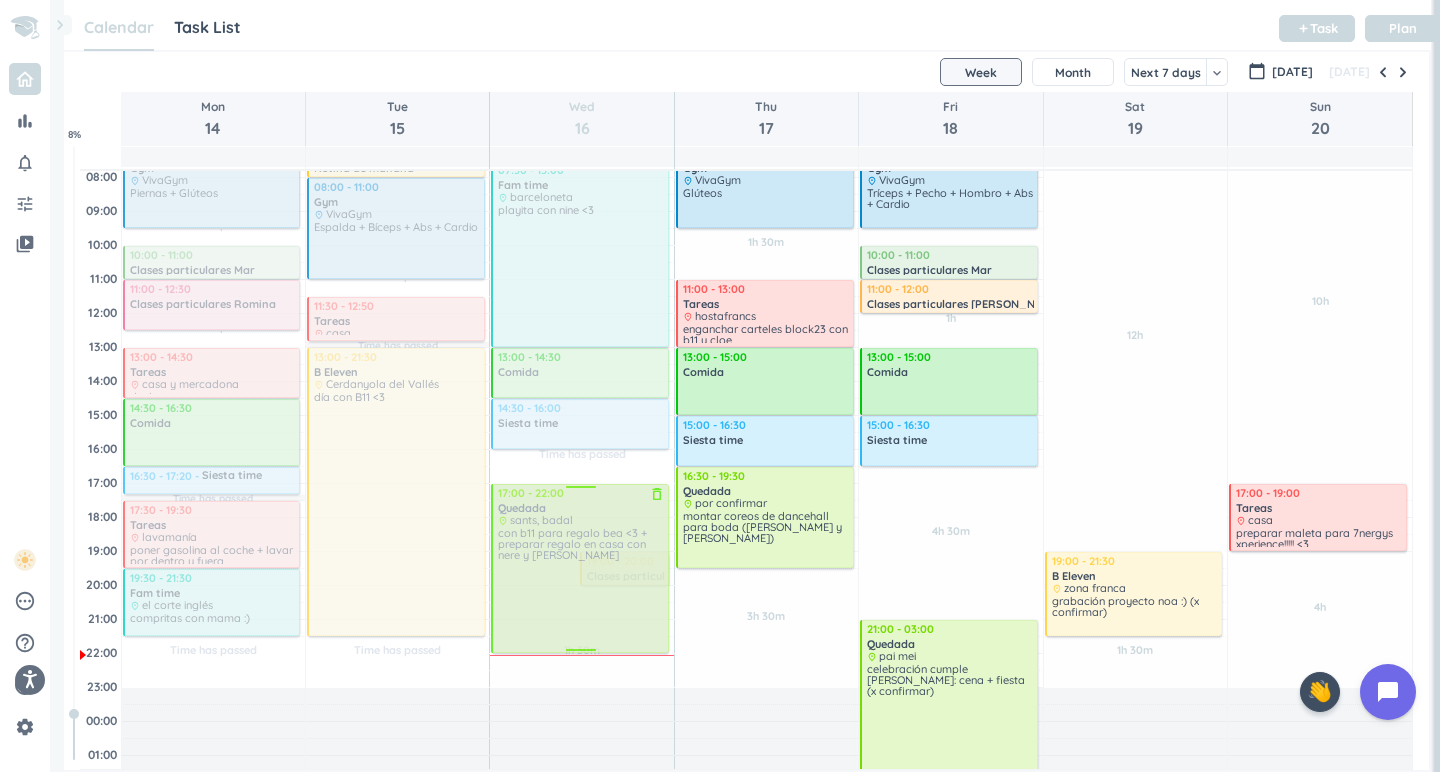 drag, startPoint x: 579, startPoint y: 633, endPoint x: 578, endPoint y: 649, distance: 16.03122 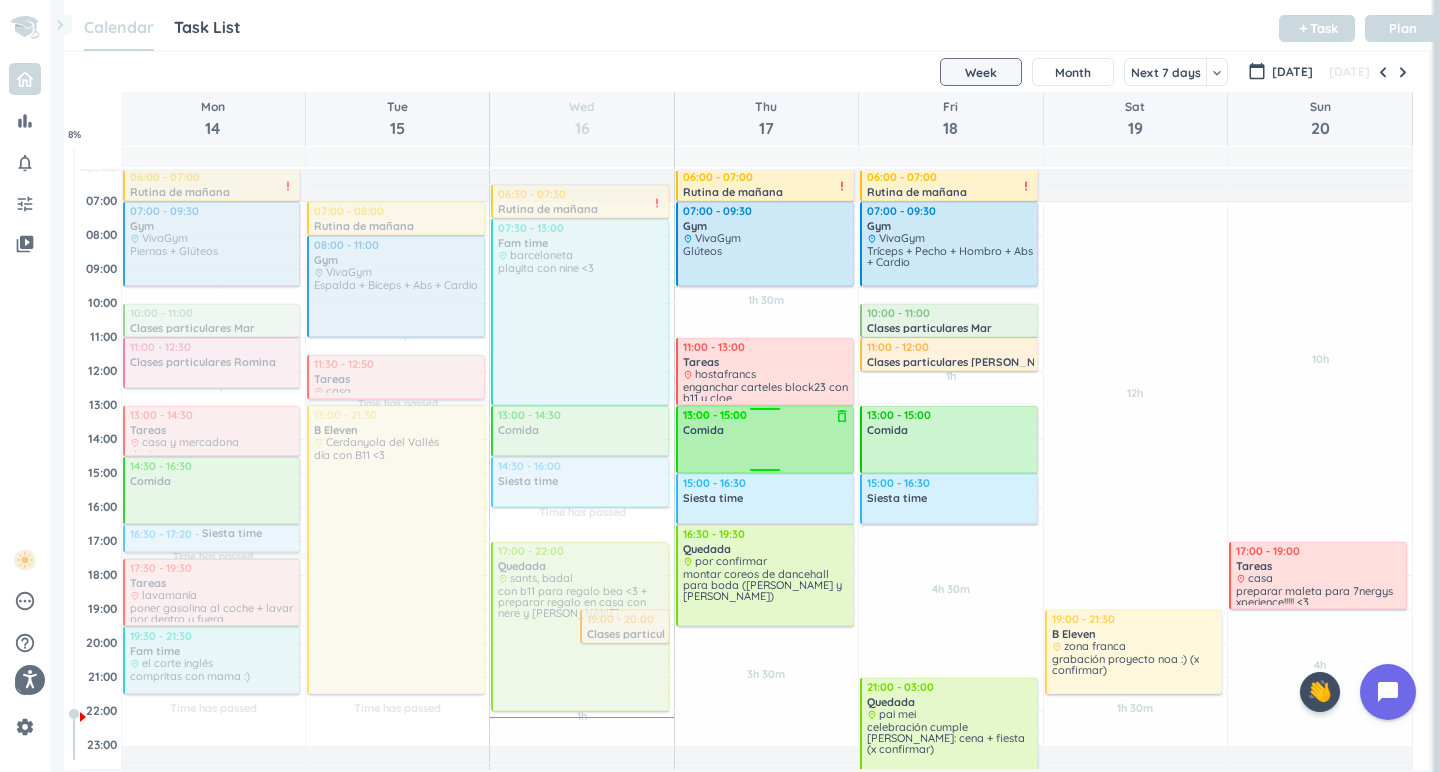 scroll, scrollTop: 82, scrollLeft: 0, axis: vertical 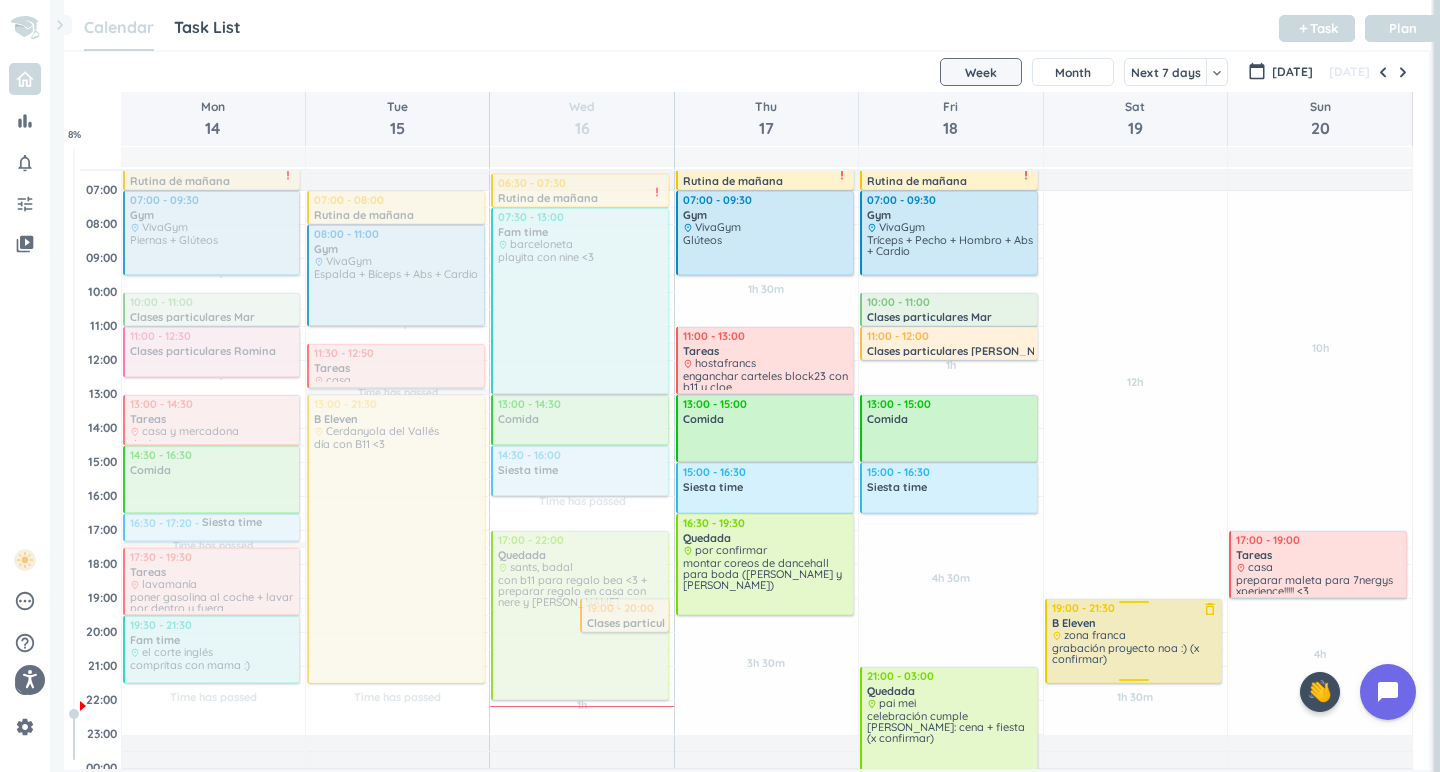 click on "delete_outline" at bounding box center (1210, 609) 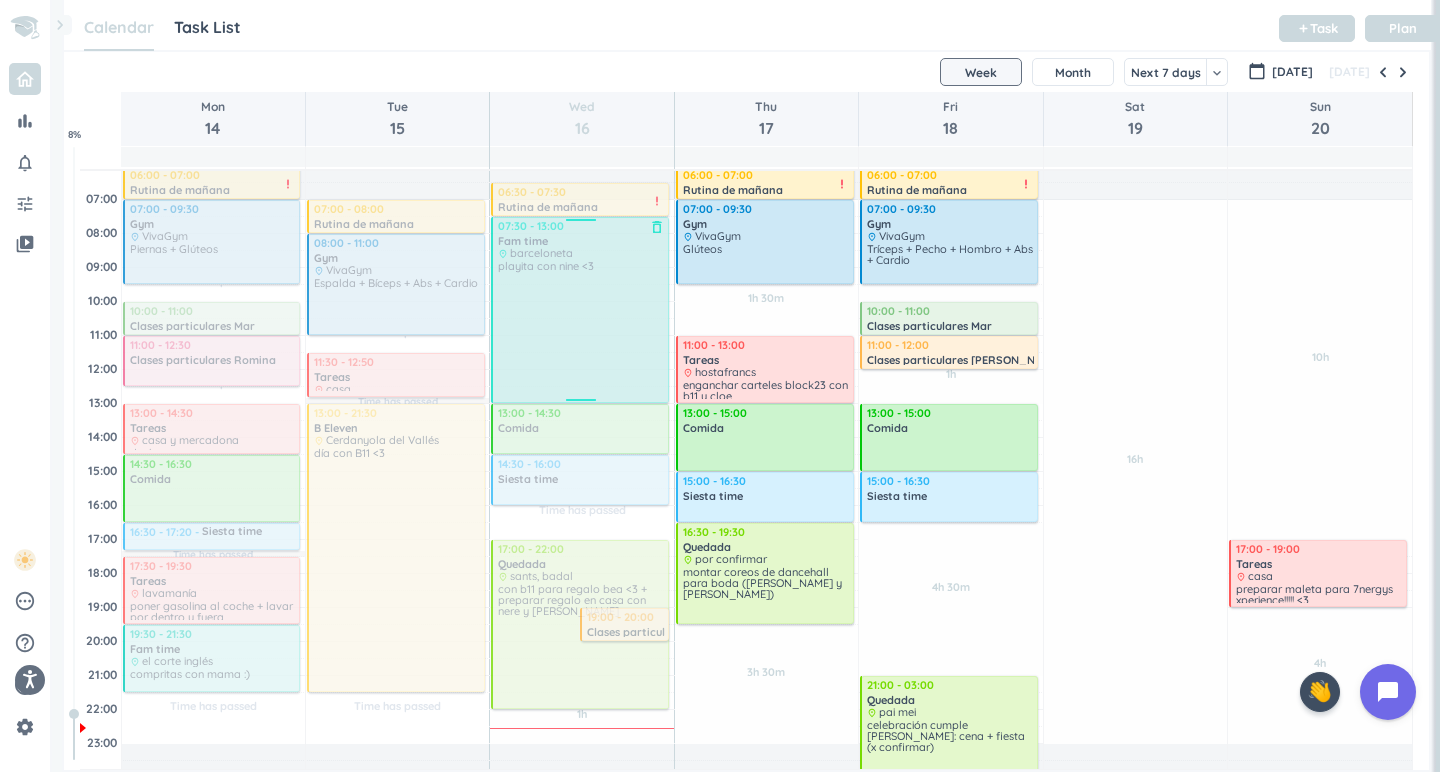 scroll, scrollTop: 83, scrollLeft: 0, axis: vertical 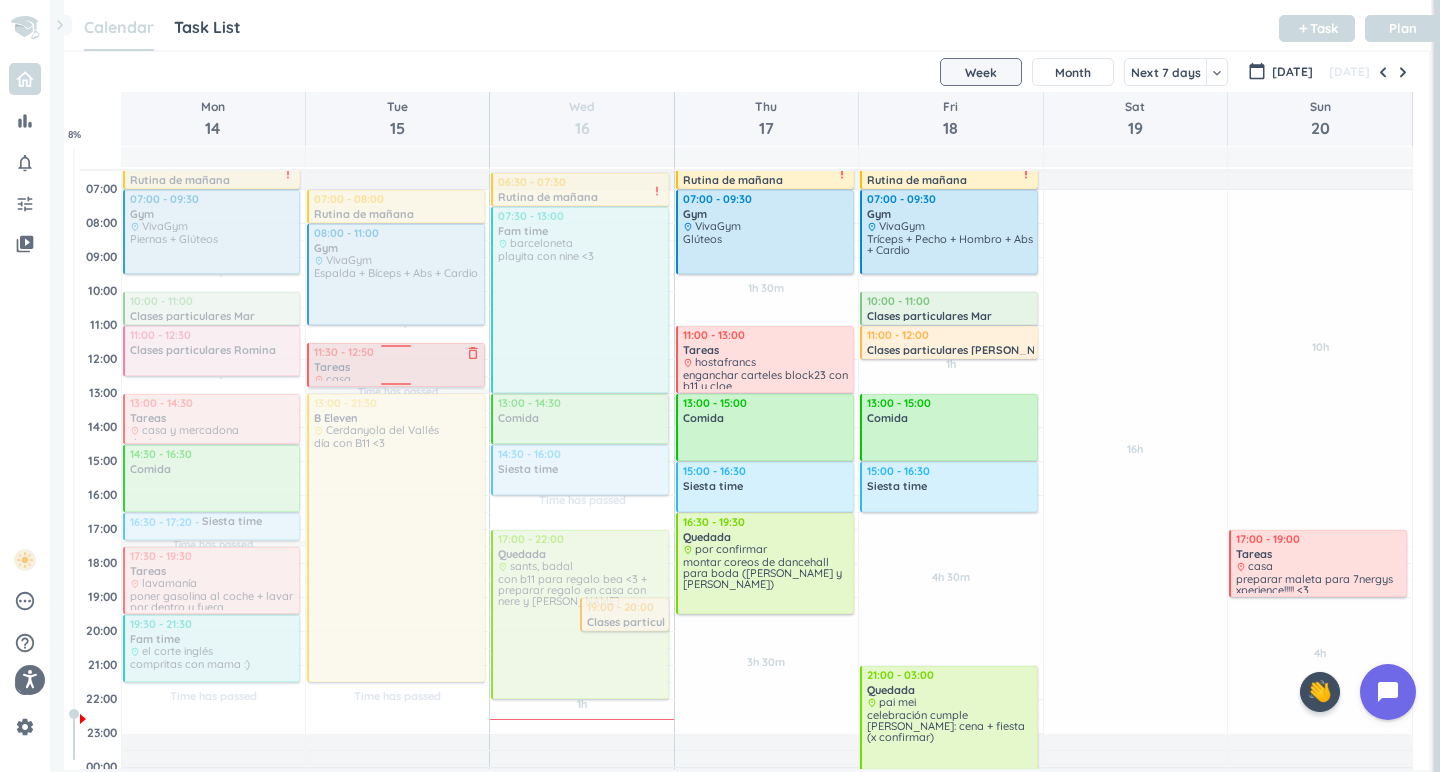 click at bounding box center (396, 387) 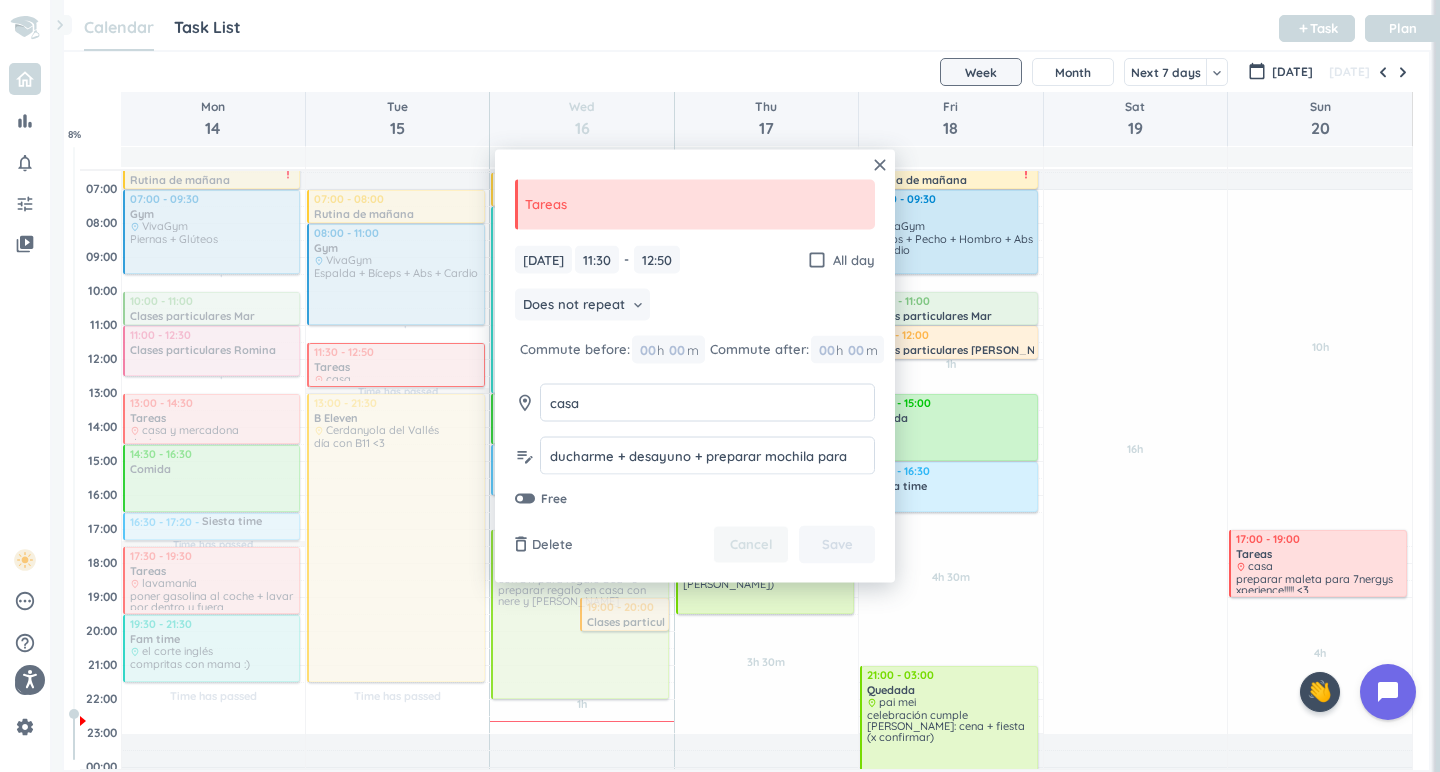 click on "Cancel" at bounding box center (751, 545) 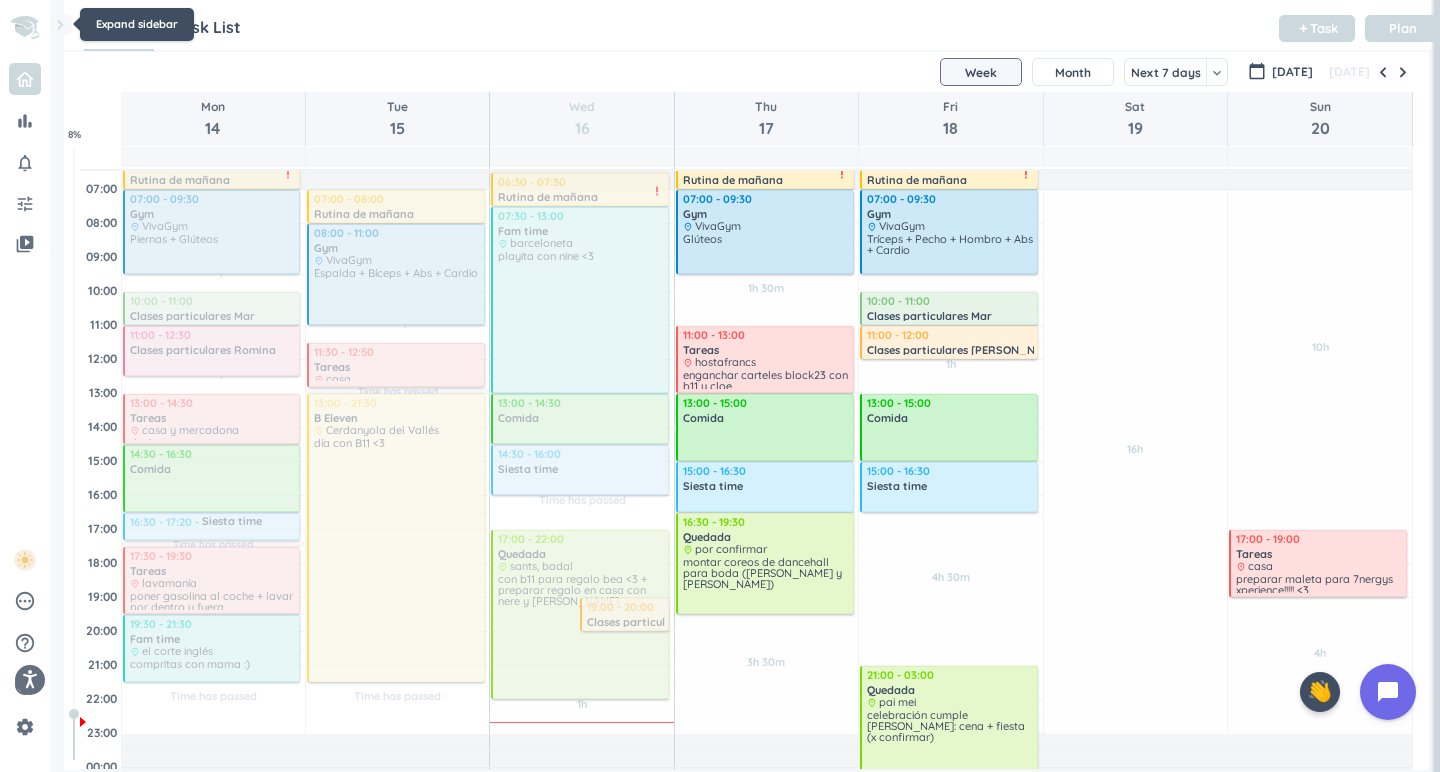 click on "chevron_right" at bounding box center [60, 25] 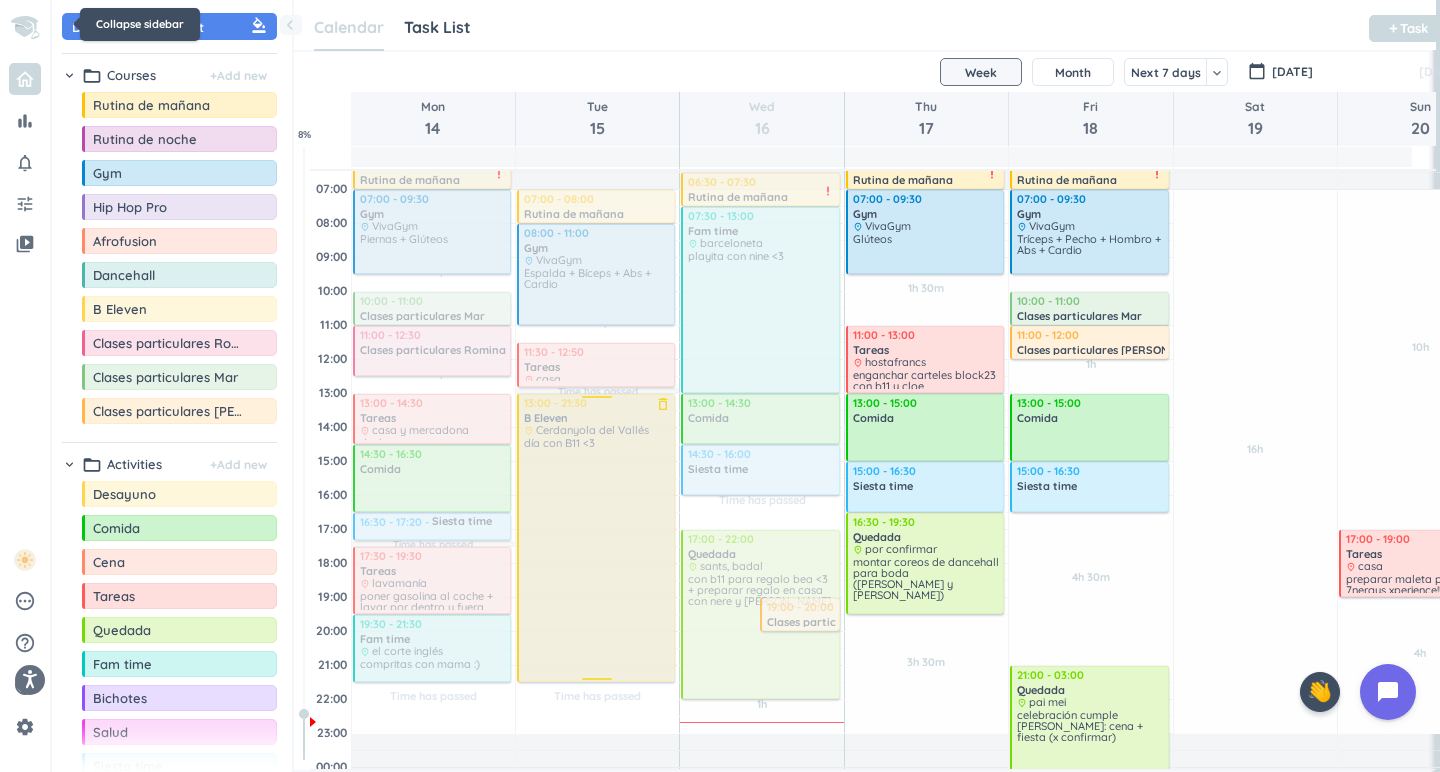 scroll, scrollTop: 50, scrollLeft: 1227, axis: both 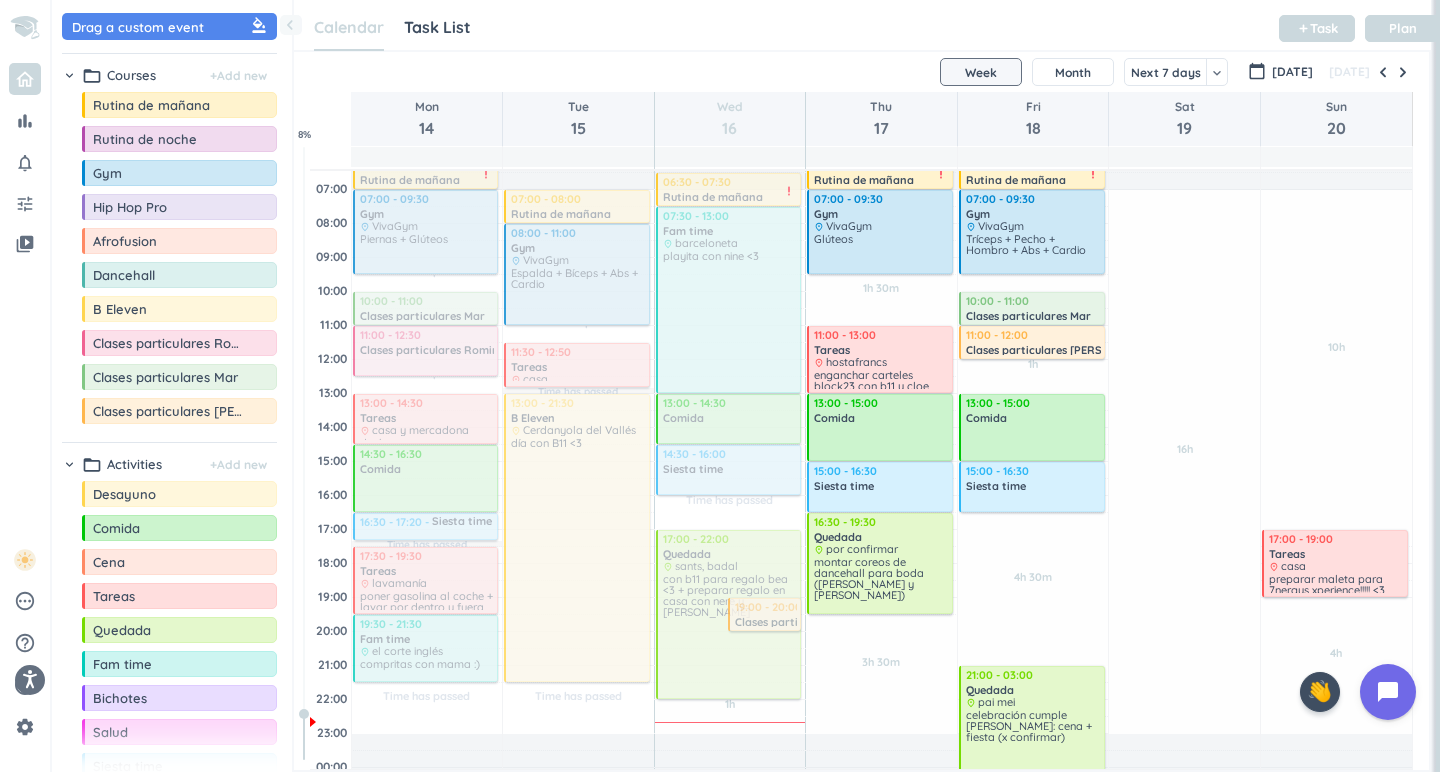 click on "drag_indicator Desayuno more_horiz drag_indicator Comida more_horiz drag_indicator Cena more_horiz drag_indicator Tareas more_horiz drag_indicator Quedada more_horiz drag_indicator Fam time  more_horiz drag_indicator Bichotes  more_horiz drag_indicator Salud more_horiz drag_indicator Siesta time more_horiz drag_indicator Trabajo more_horiz drag_indicator Tiempo libre more_horiz" at bounding box center [169, 668] 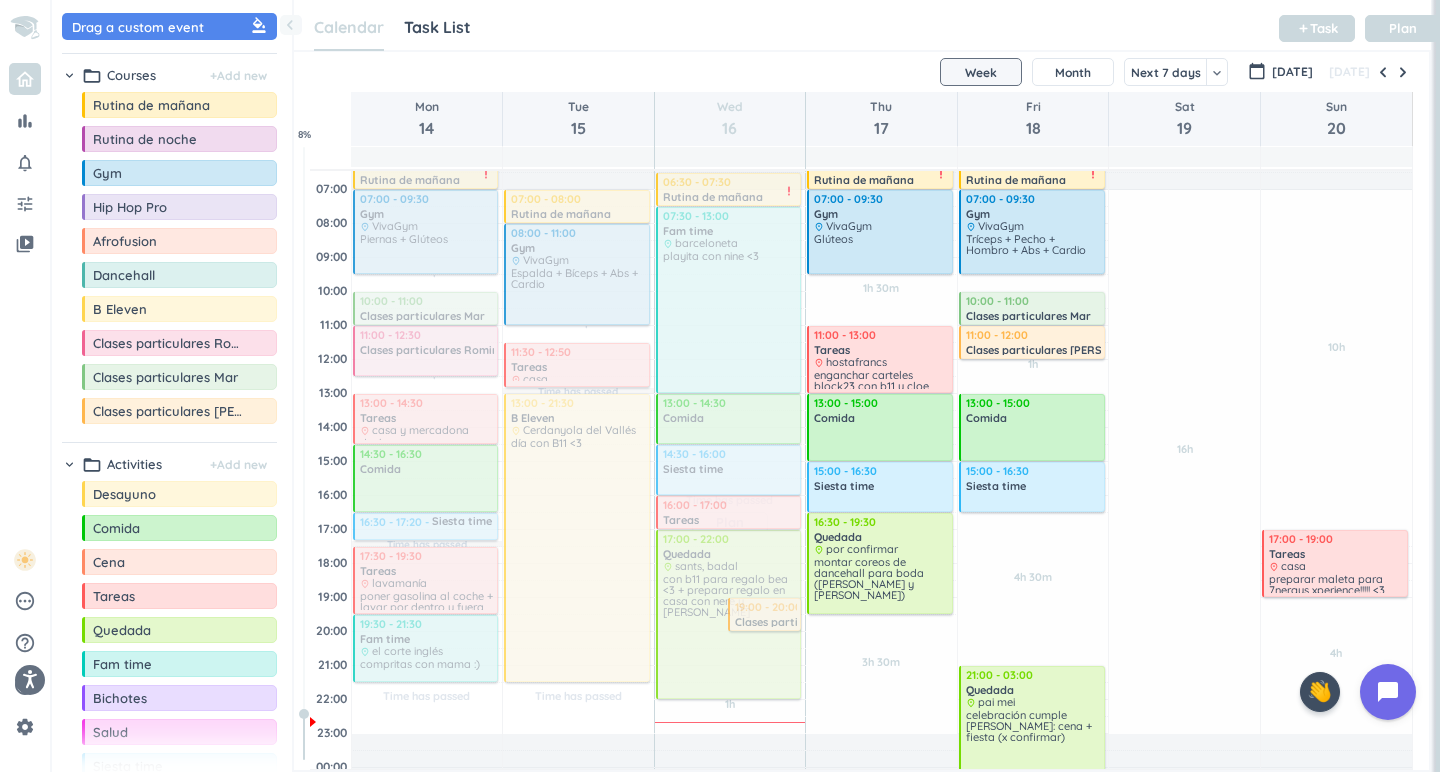 drag, startPoint x: 175, startPoint y: 600, endPoint x: 761, endPoint y: 500, distance: 594.4712 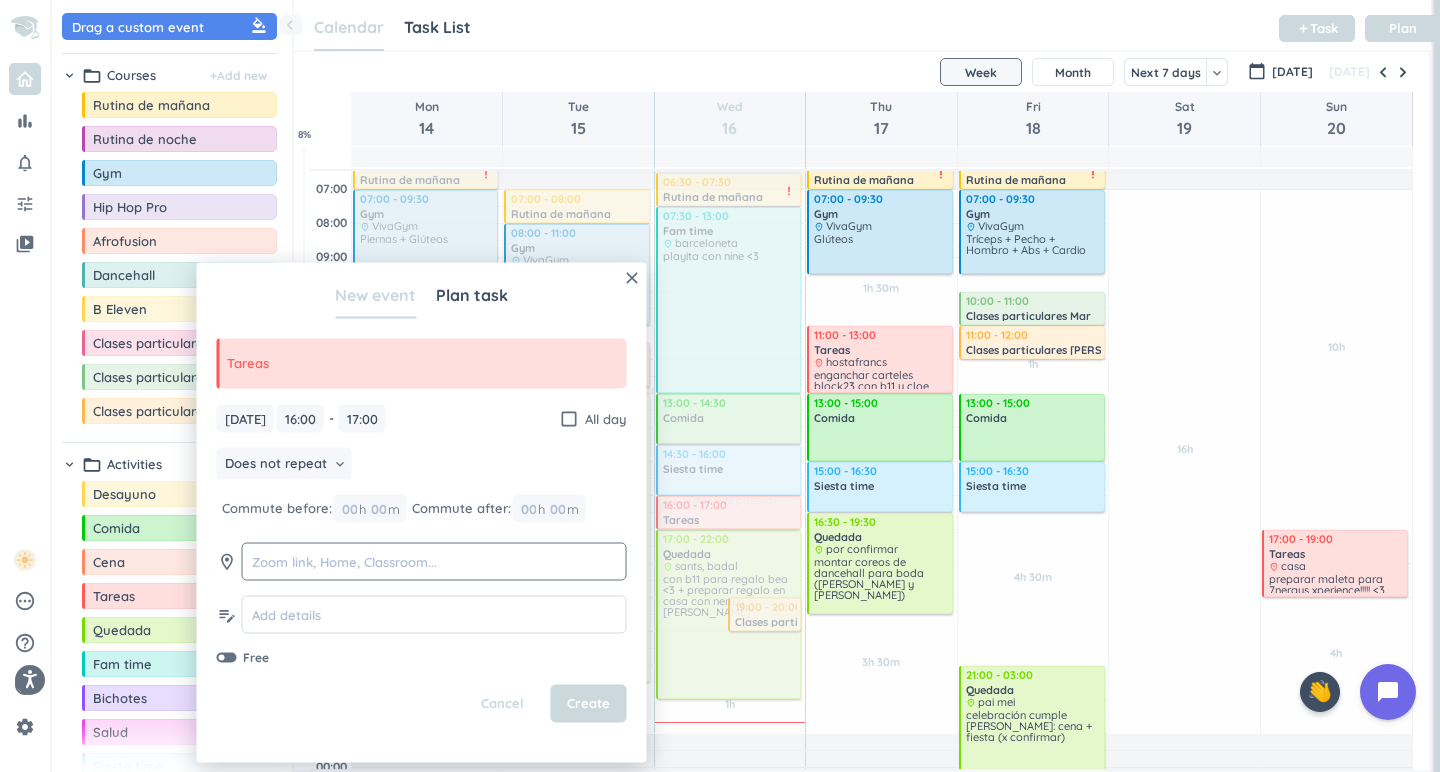 click 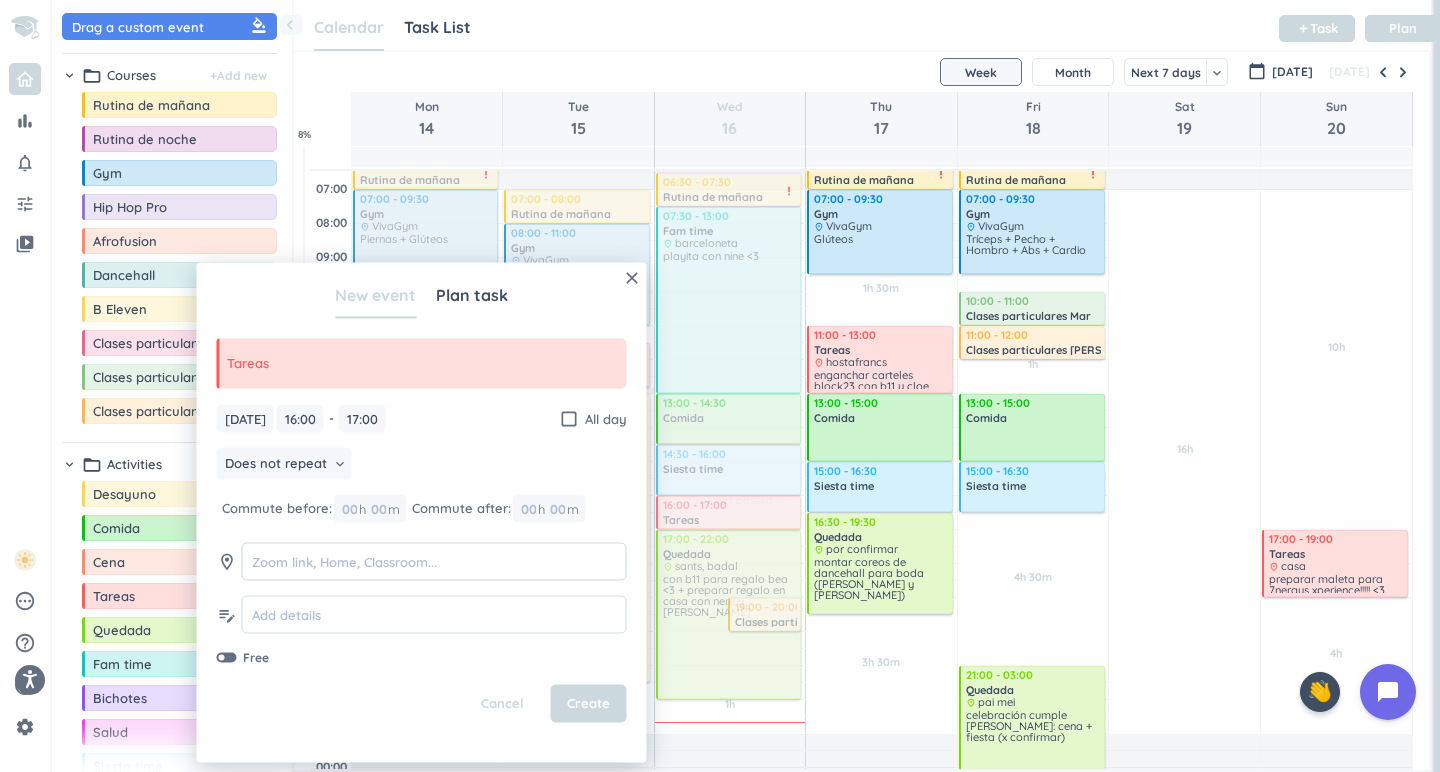 click at bounding box center [434, 561] 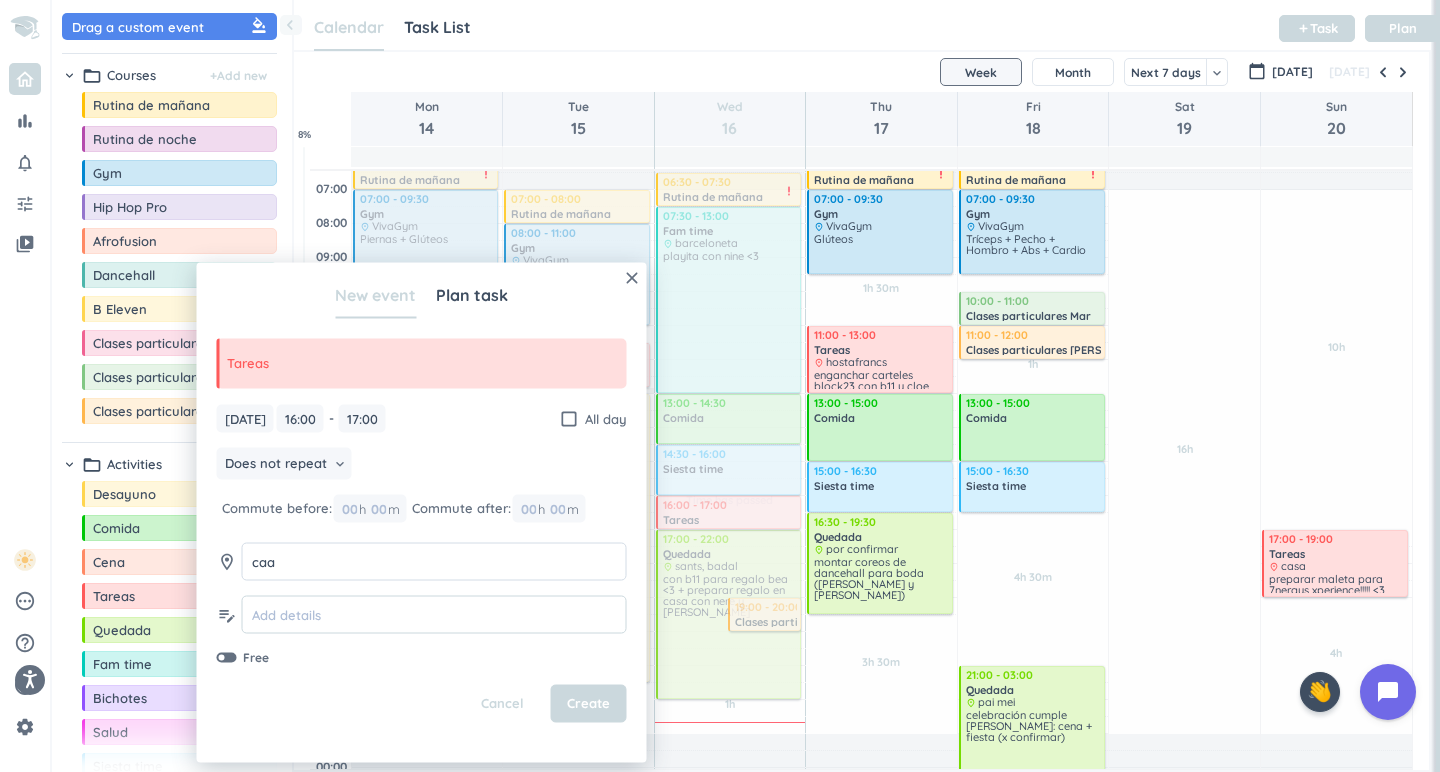 click at bounding box center (434, 614) 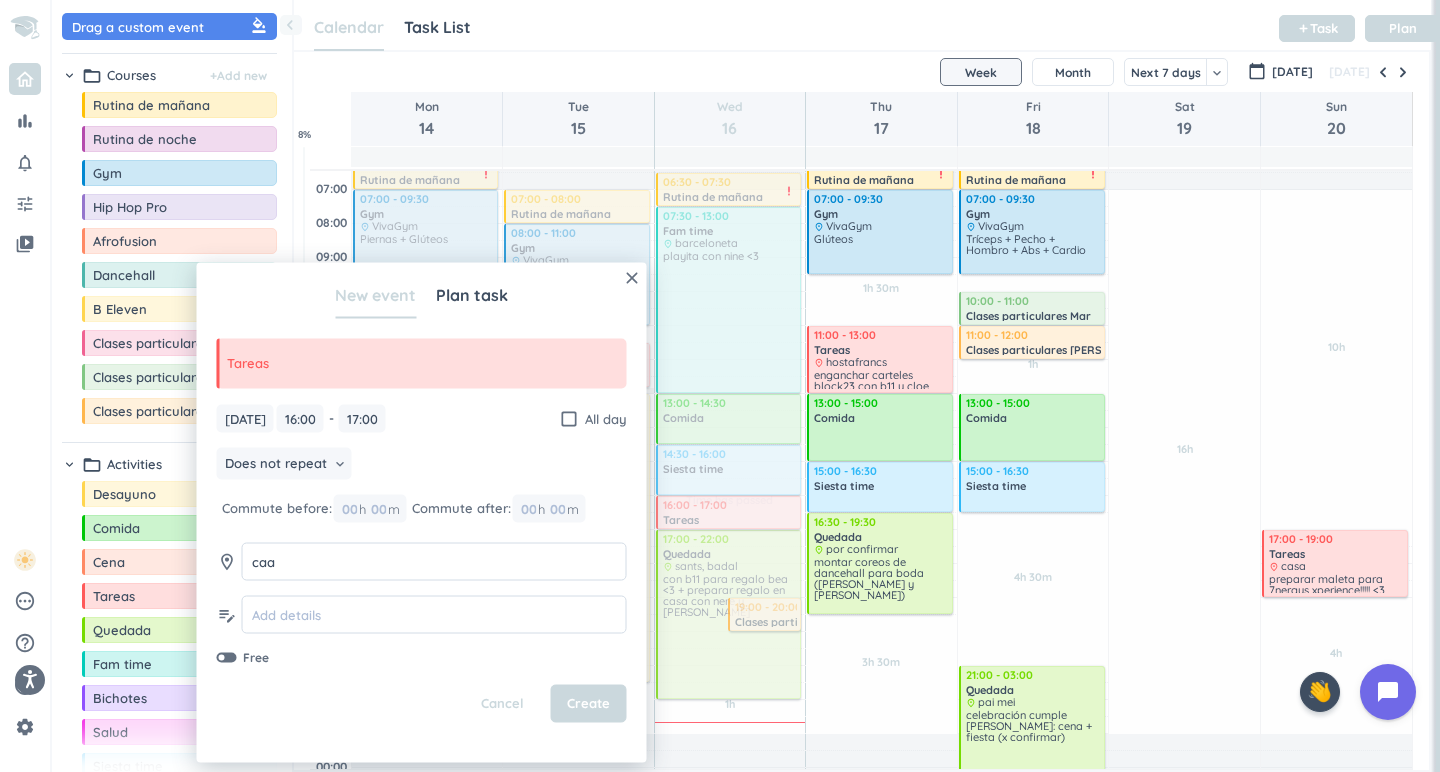 click on "[DATE] [DATE]   16:00 16:00 - 17:00 17:00 check_box_outline_blank All day Does not repeat keyboard_arrow_down Commute before: 00 h 00 m Commute after: 00 h 00 m room caa caa edit_note Free" at bounding box center [422, 535] 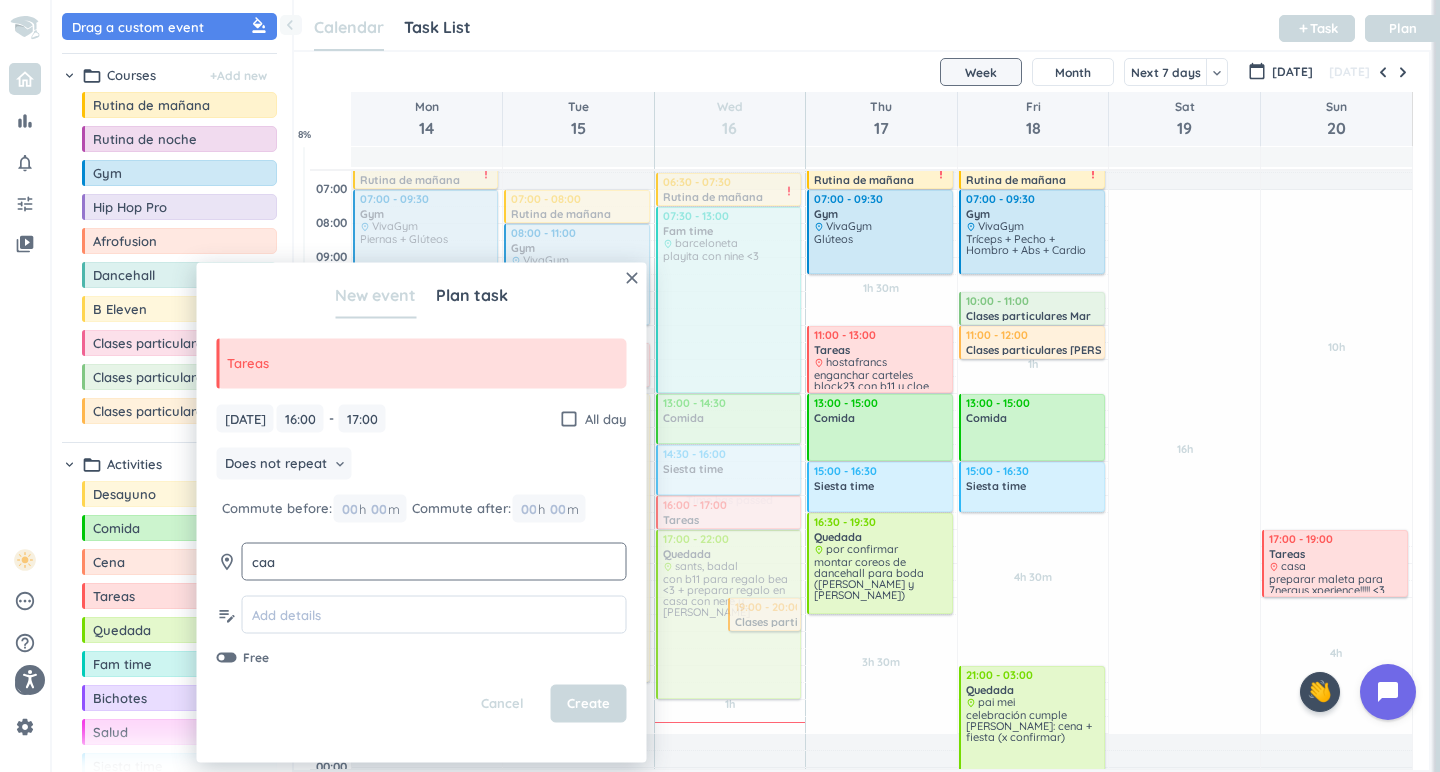 click on "caa" at bounding box center (434, 561) 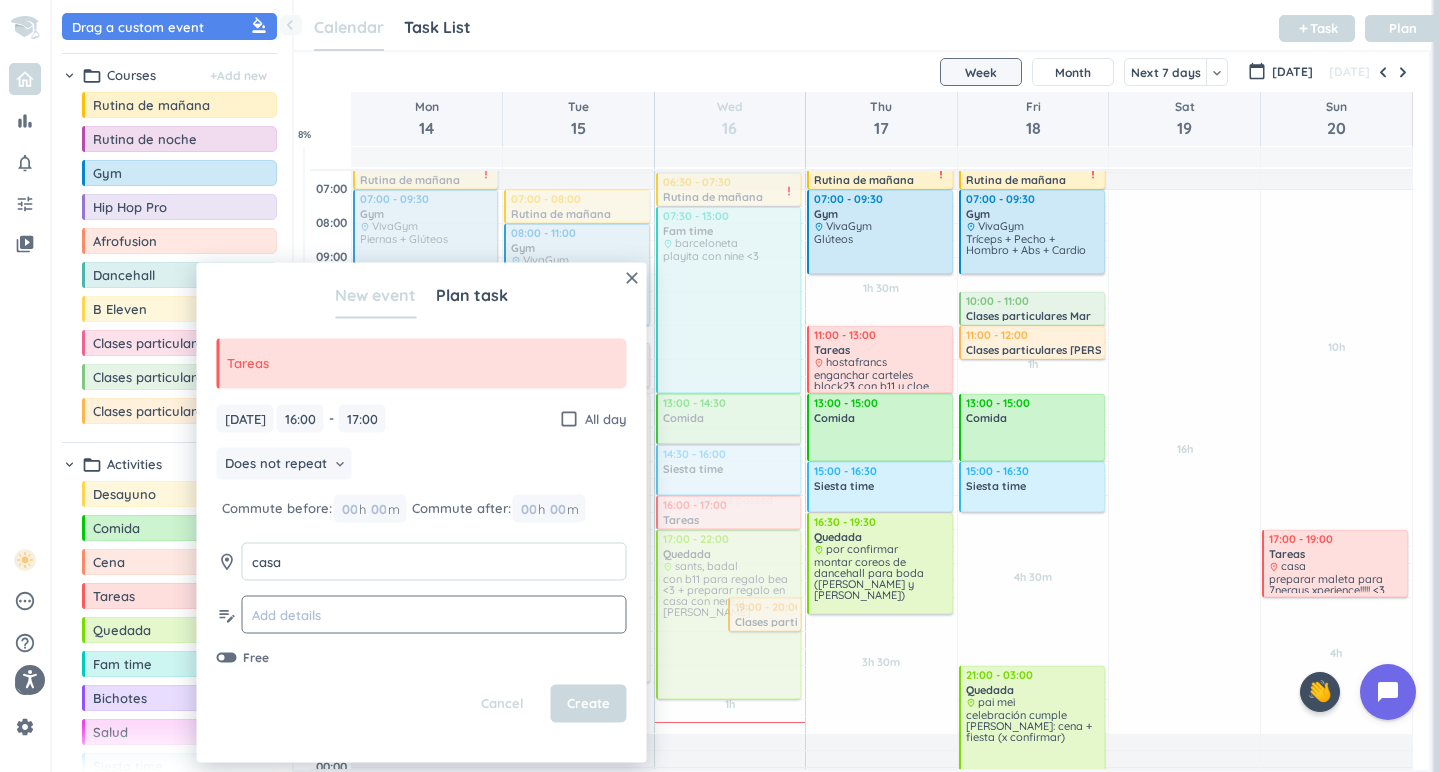 type on "casa" 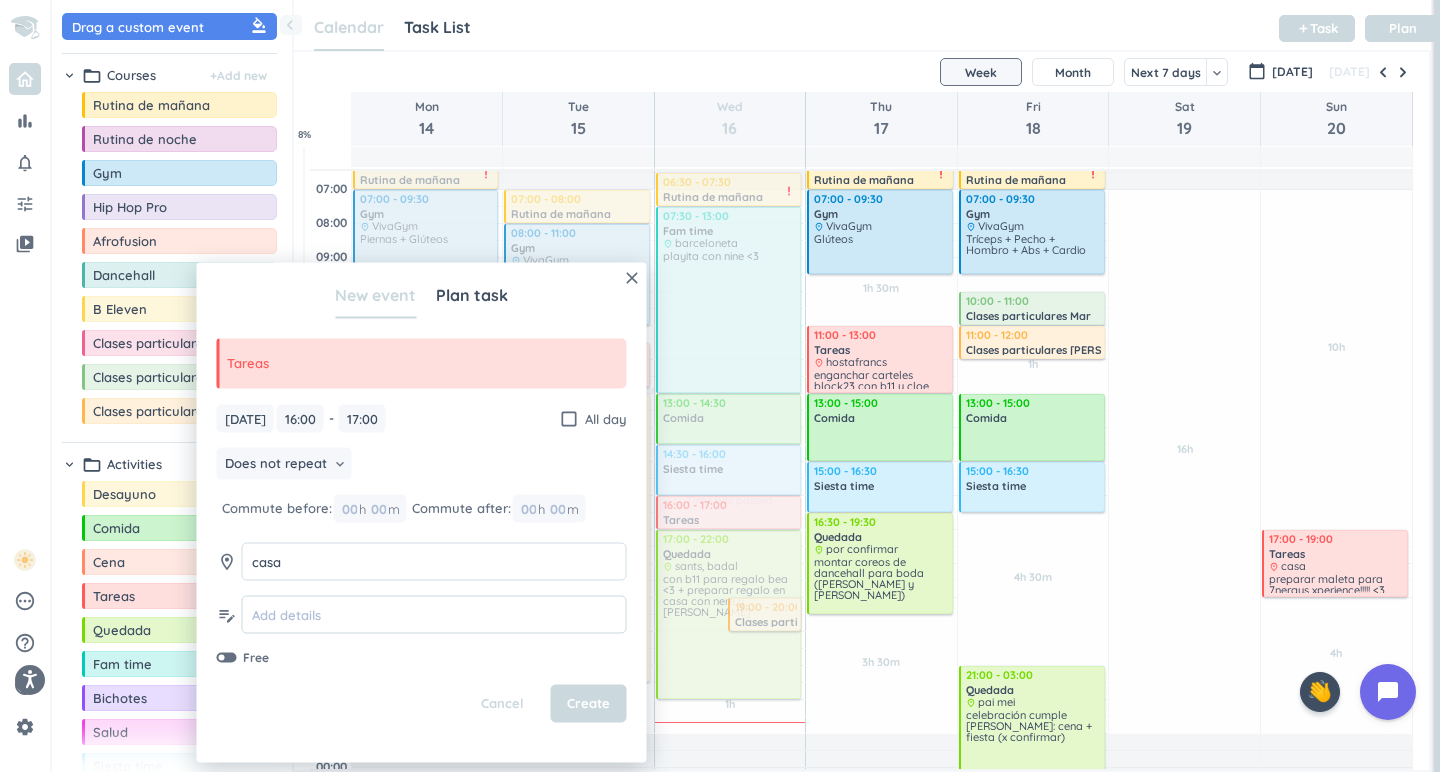 click at bounding box center [434, 614] 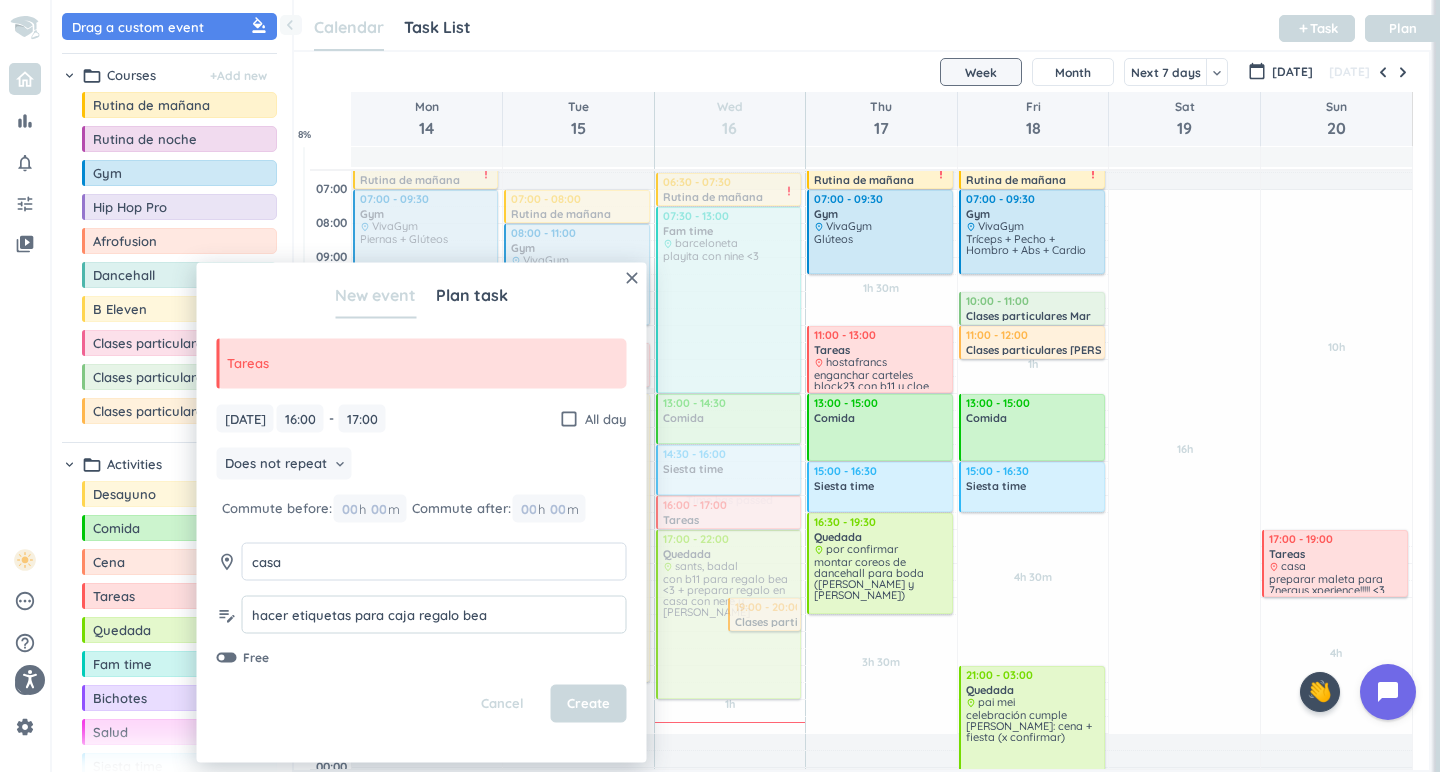 type on "hacer etiquetas para caja regalo bea" 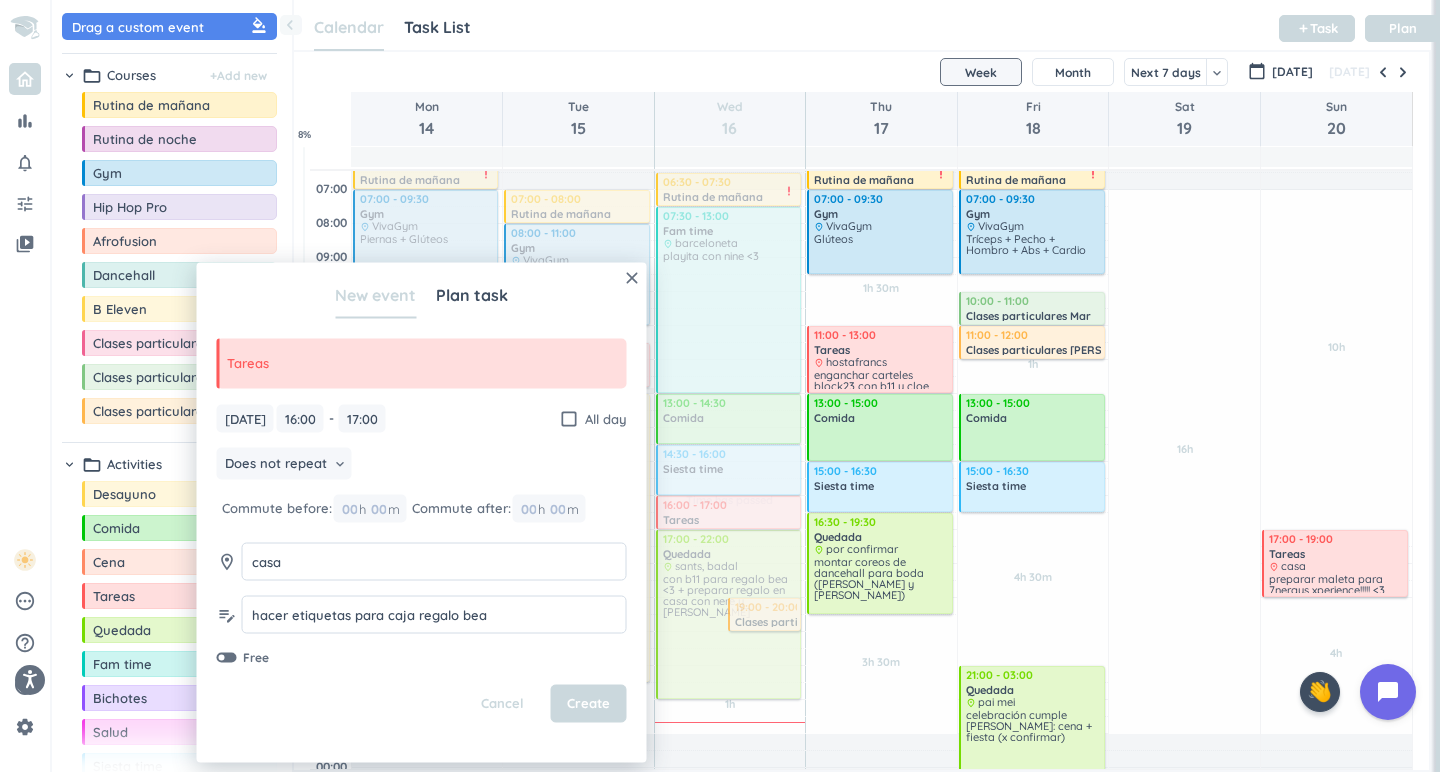 click on "close New event Plan task Tareas [DATE] [DATE]   16:00 16:00 - 17:00 17:00 check_box_outline_blank All day Does not repeat keyboard_arrow_down Commute before: 00 h 00 m Commute after: 00 h 00 m room casa casa edit_note hacer etiquetas para caja regalo bea hacer etiquetas para caja regalo bea Free Cancel Create" at bounding box center [422, 513] 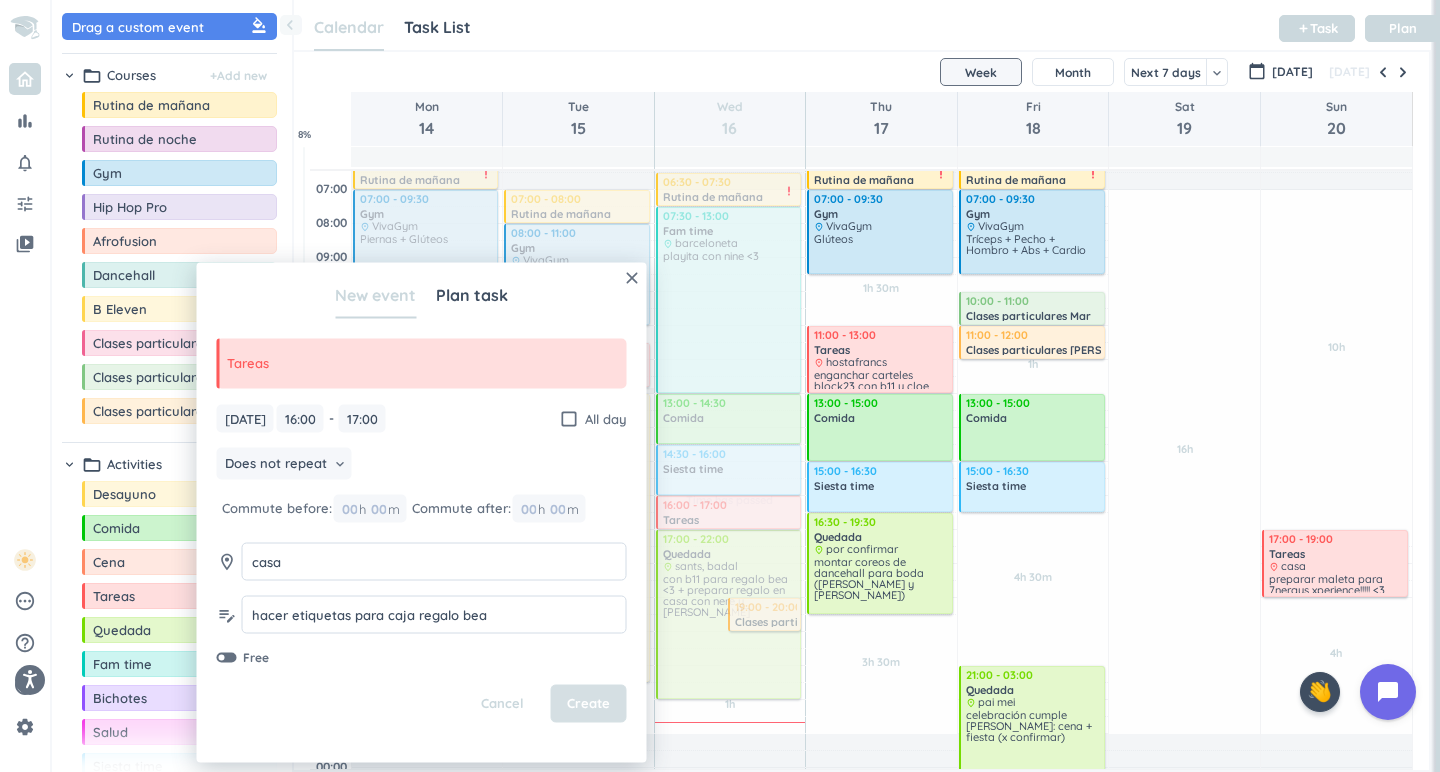 click on "Create" at bounding box center [588, 704] 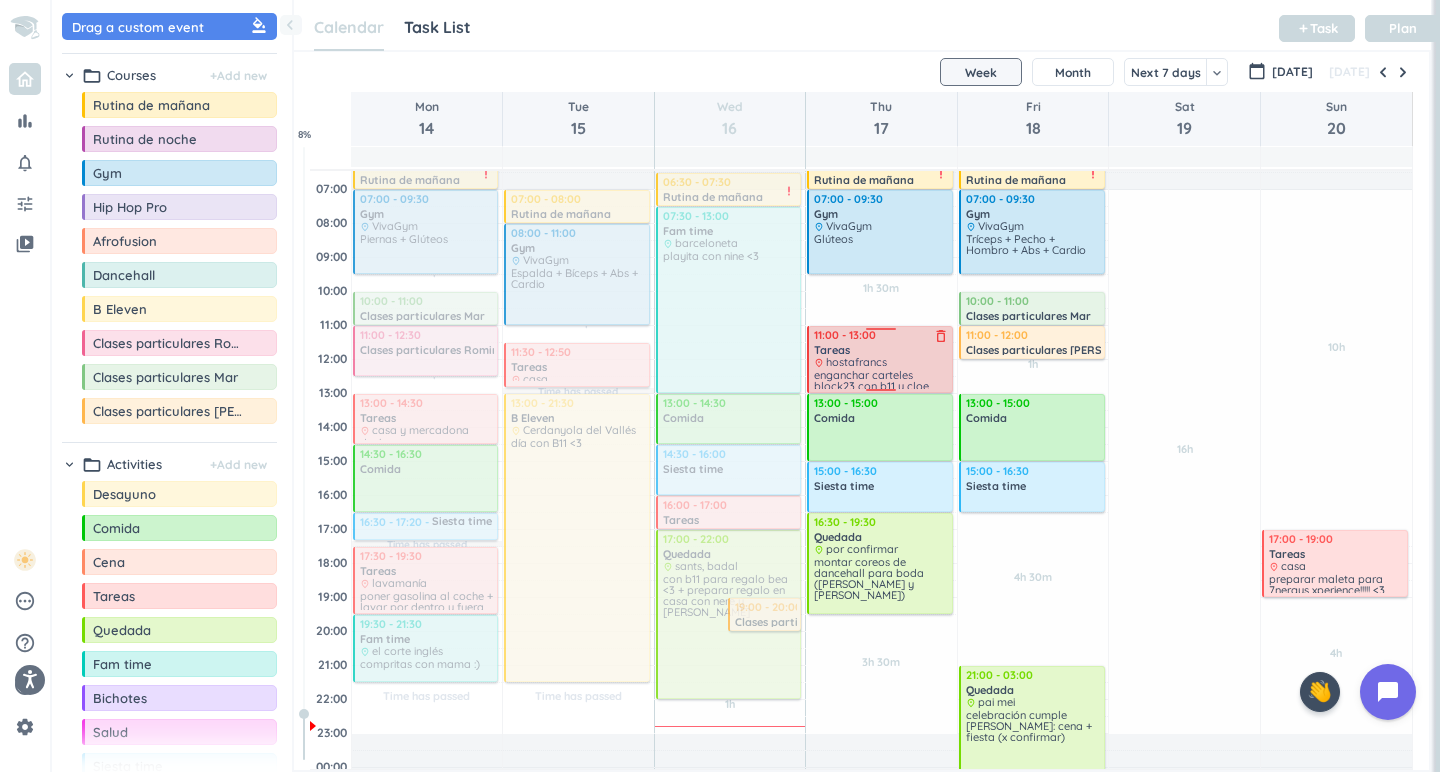 click on "Tareas" at bounding box center [881, 350] 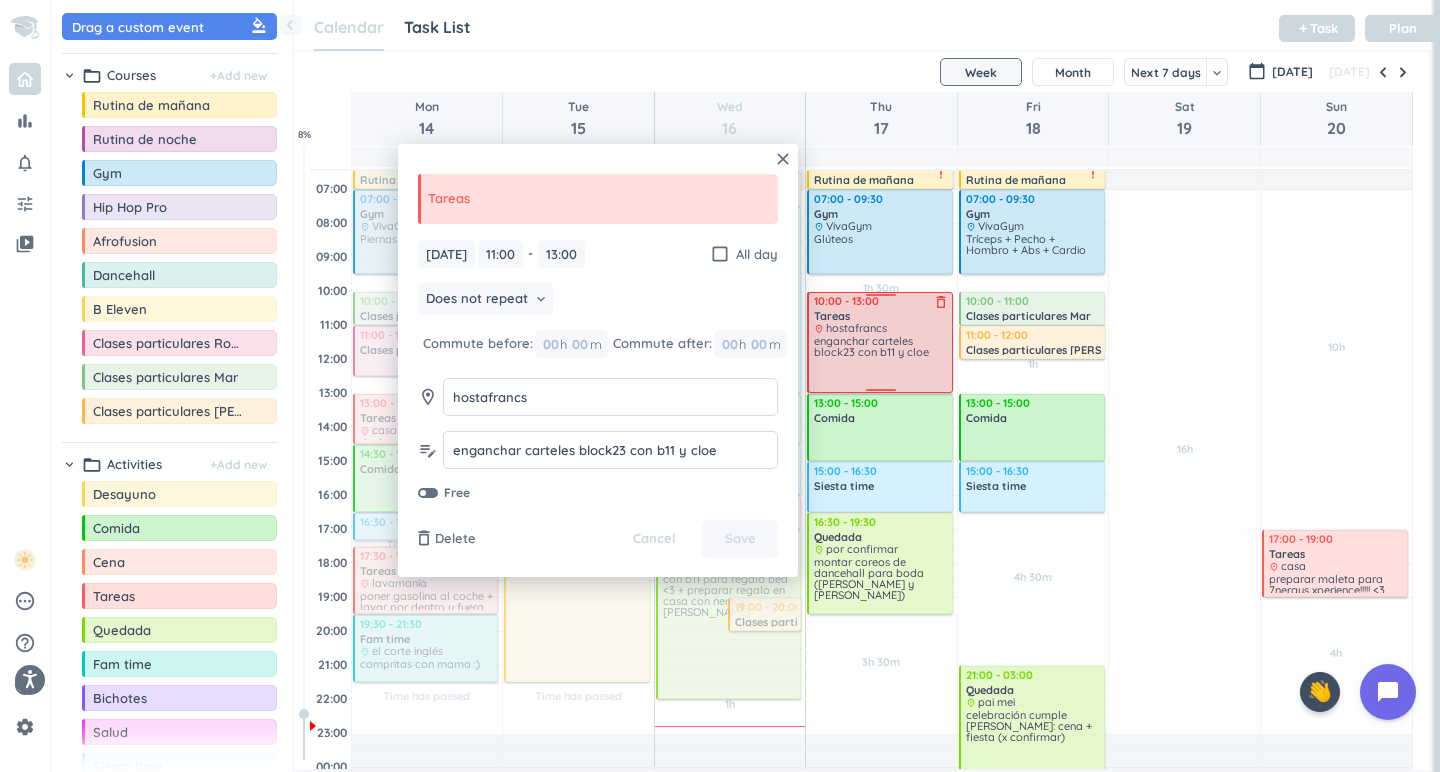 drag, startPoint x: 877, startPoint y: 330, endPoint x: 891, endPoint y: 296, distance: 36.769554 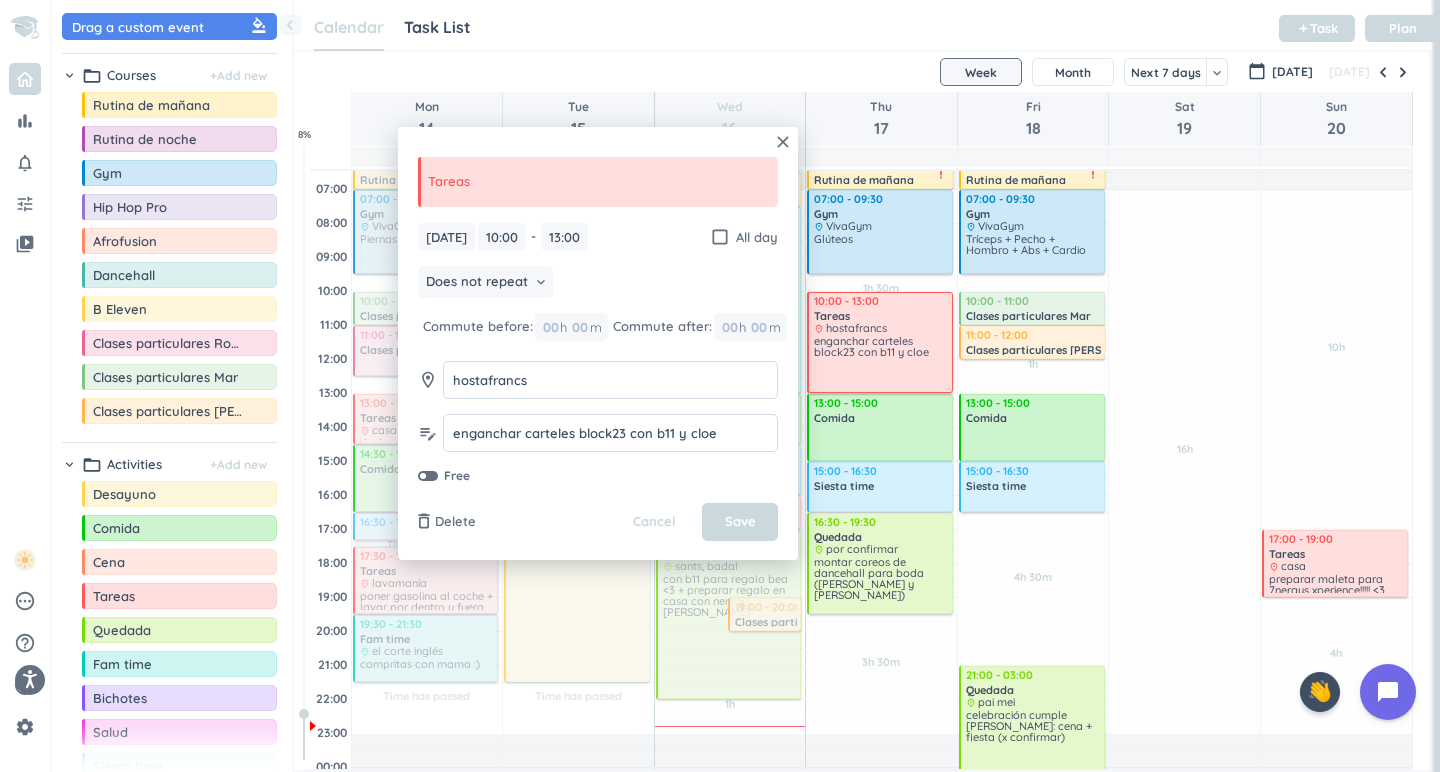 type on "10:00" 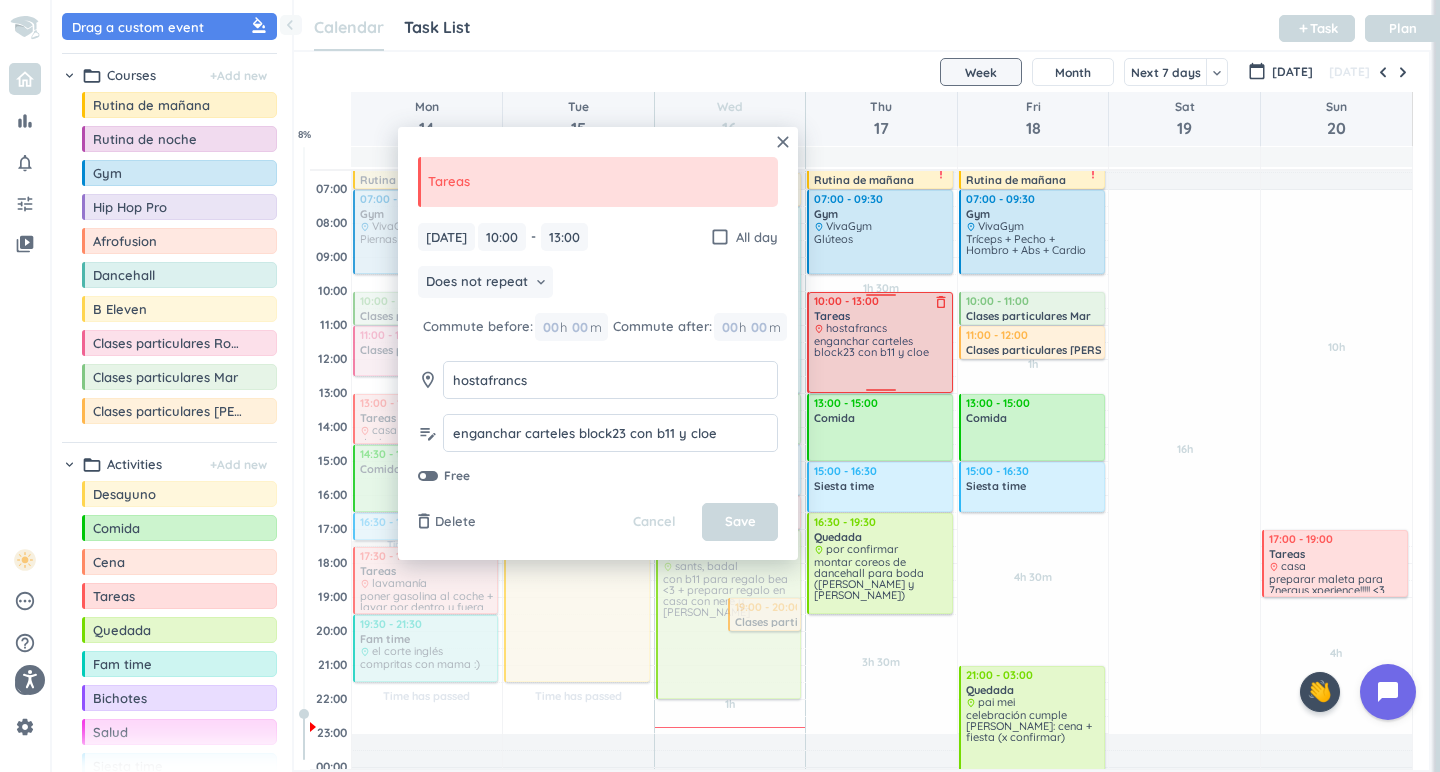 click on "hostafrancs" at bounding box center (856, 328) 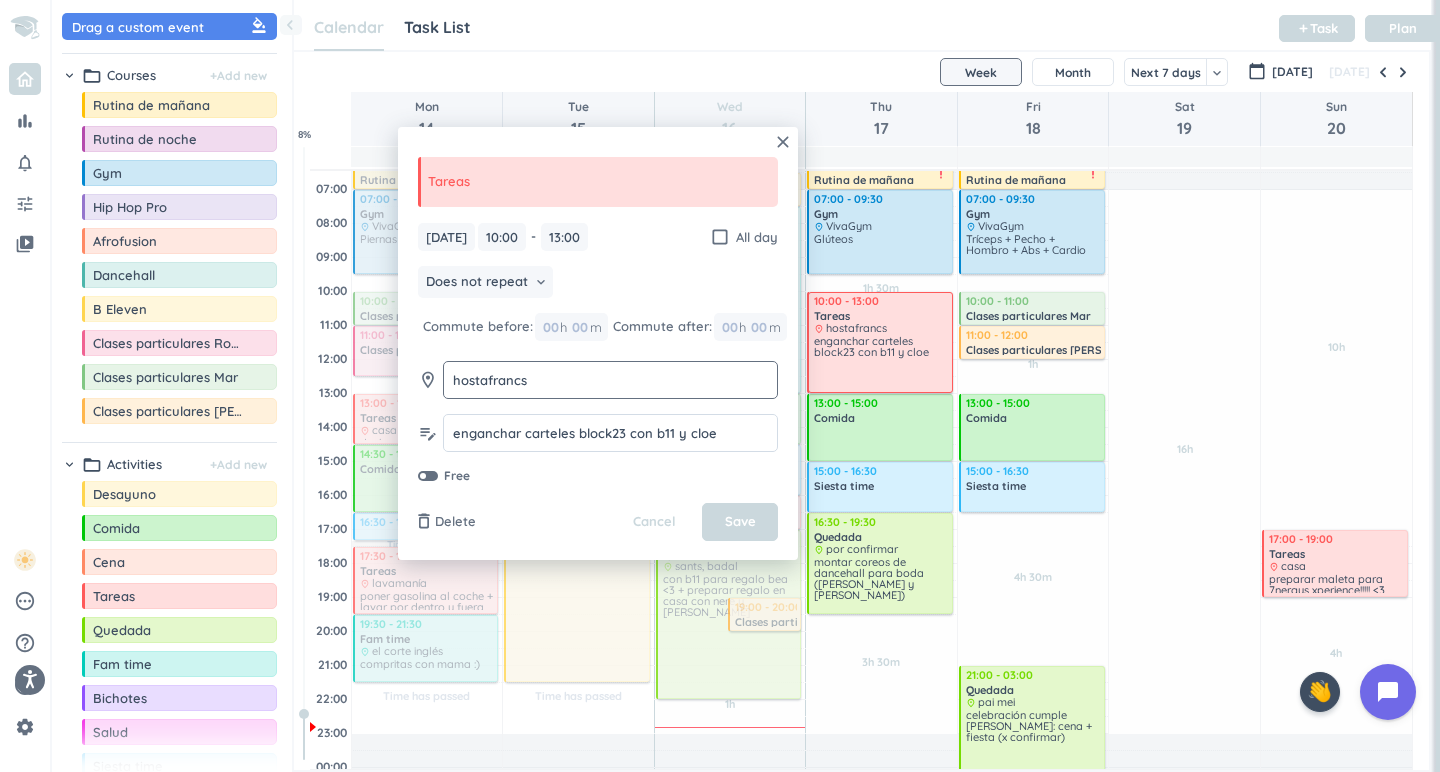 click on "hostafrancs" at bounding box center (610, 380) 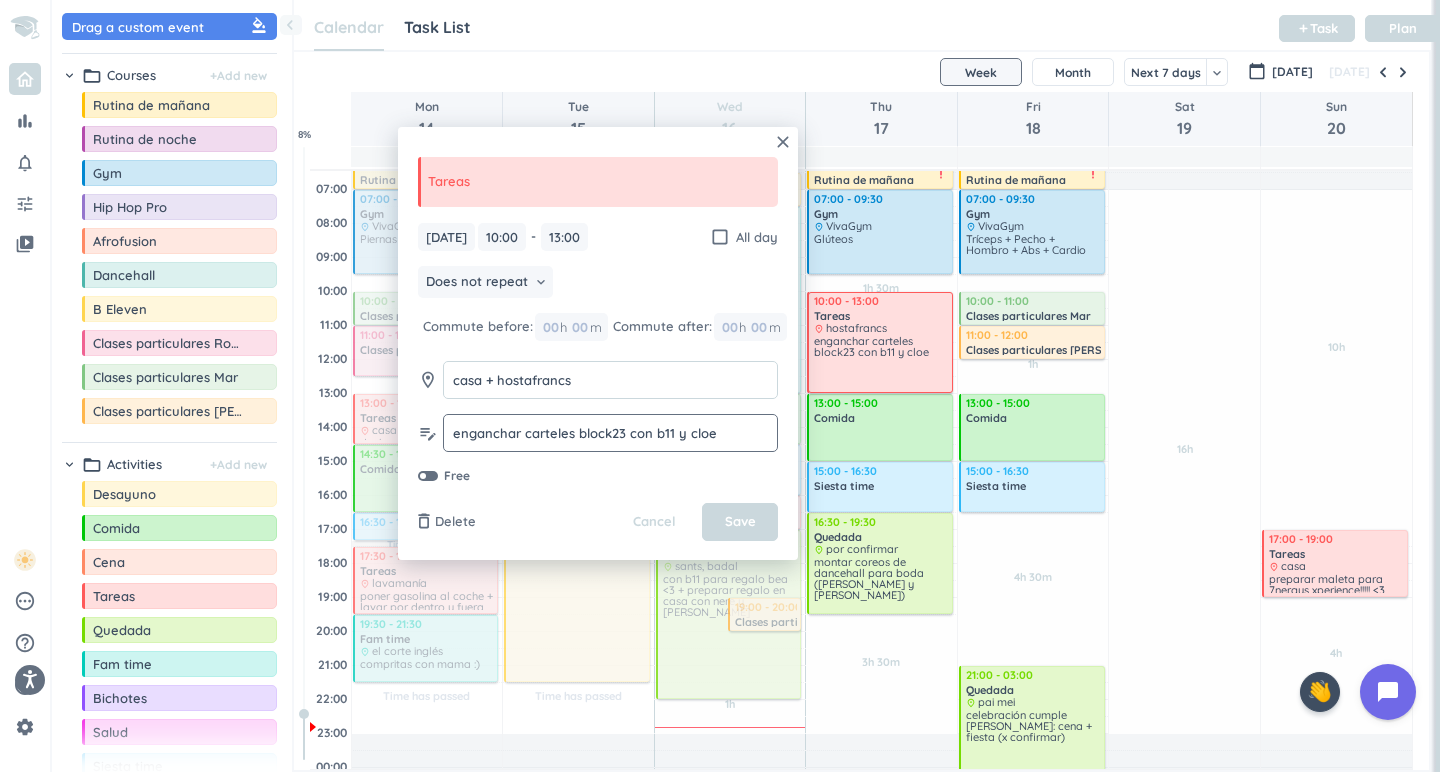 type on "casa + hostafrancs" 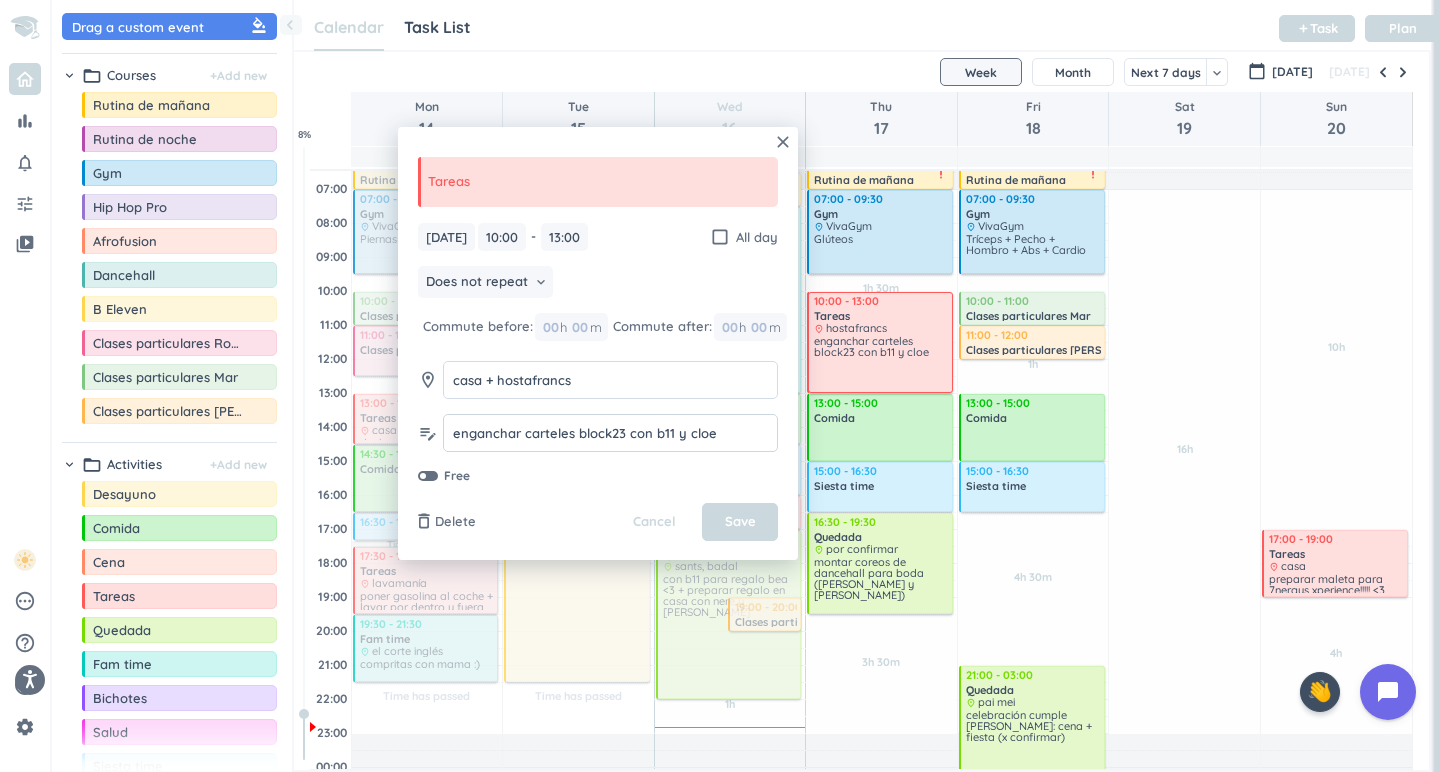 click on "enganchar carteles block23 con b11 y cloe" at bounding box center (610, 433) 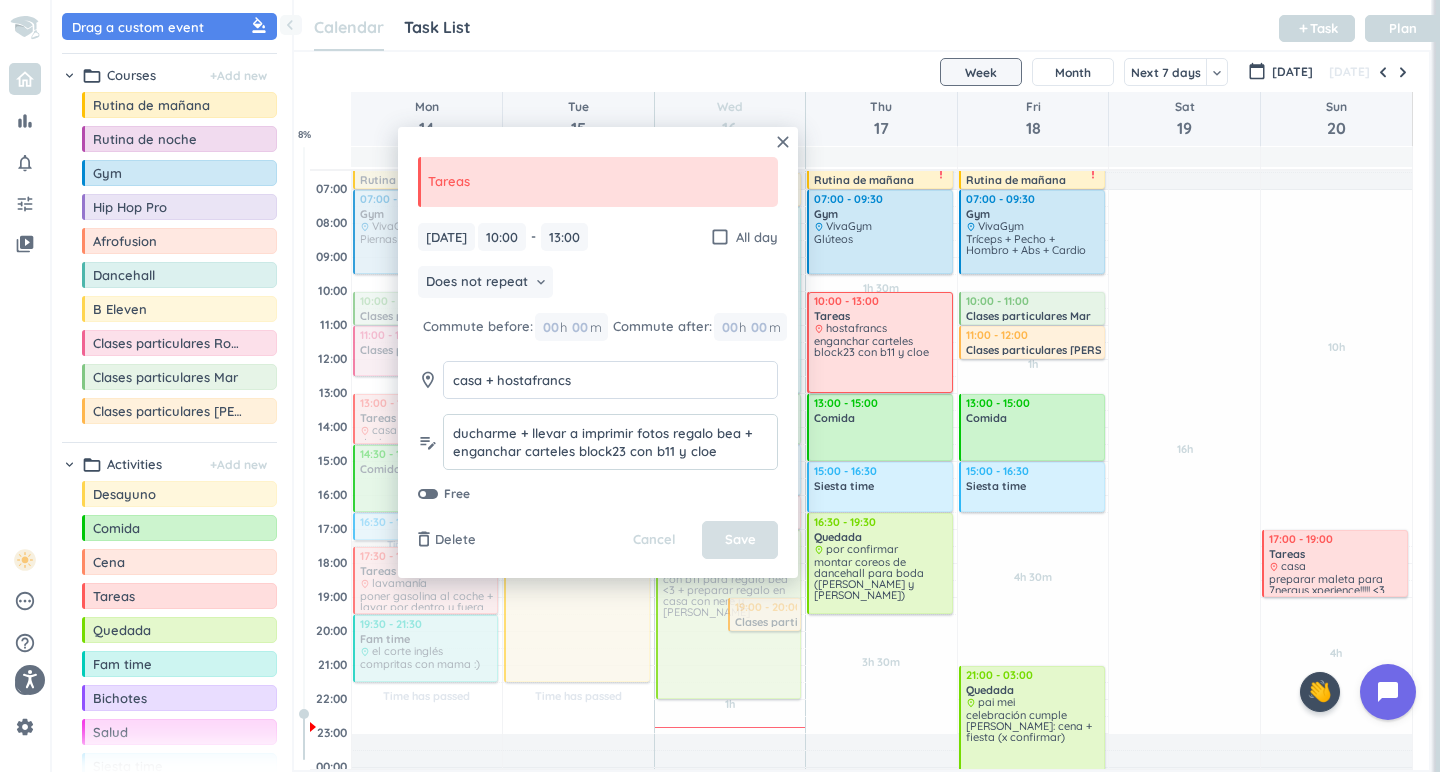 type on "ducharme + llevar a imprimir fotos regalo bea + enganchar carteles block23 con b11 y cloe" 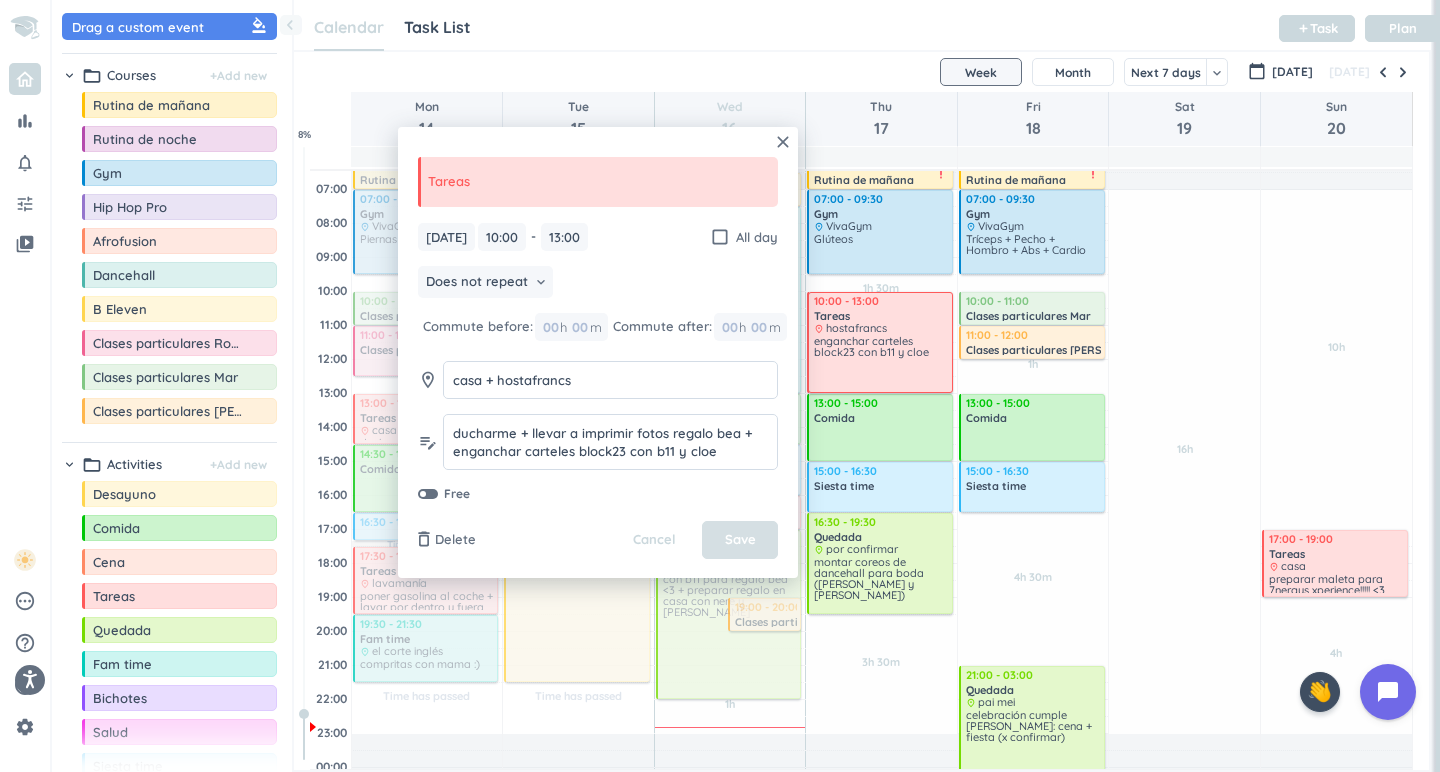 click on "Save" at bounding box center (740, 540) 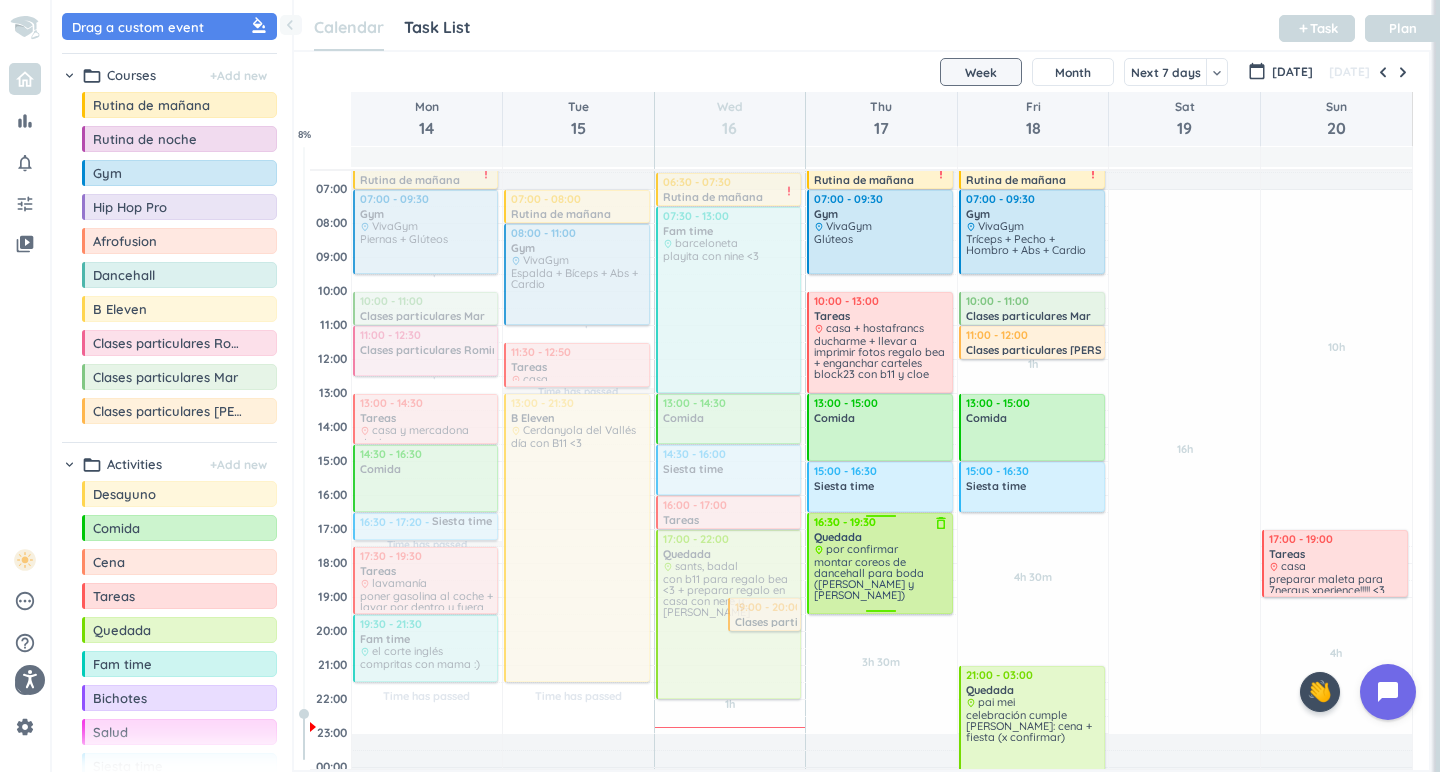 click on "montar coreos de dancehall para boda ([PERSON_NAME] y [PERSON_NAME])" at bounding box center [869, 578] 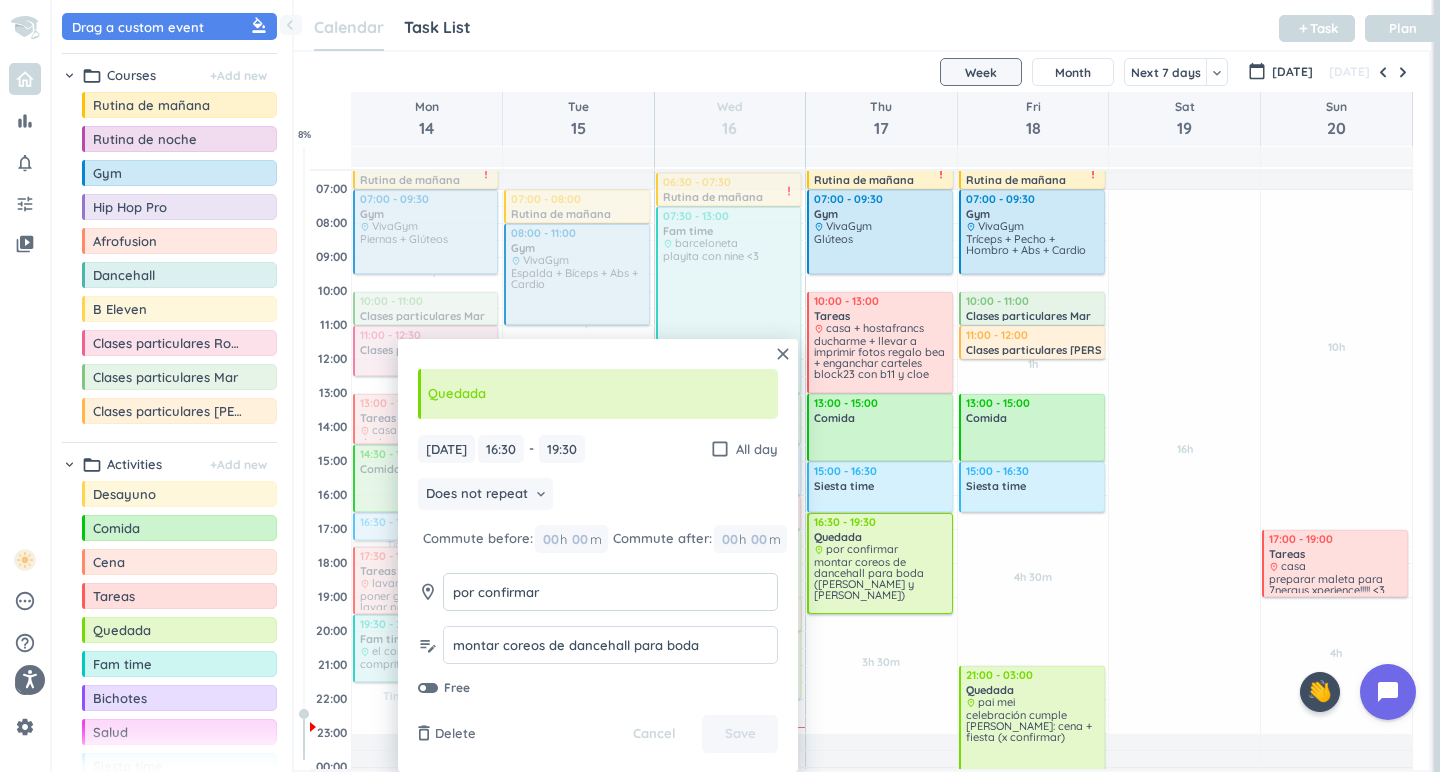 click on "por confirmar" at bounding box center [610, 592] 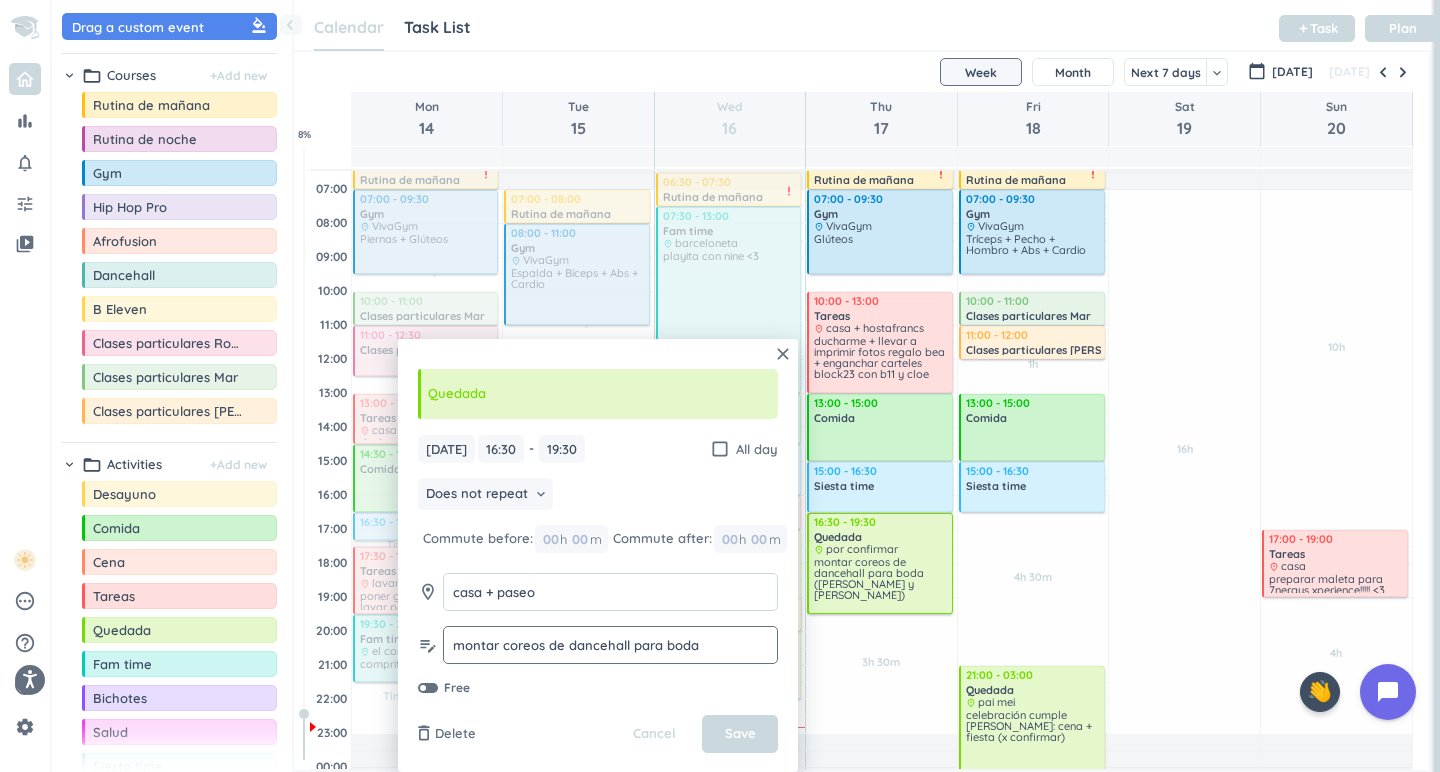 type on "casa + paseo" 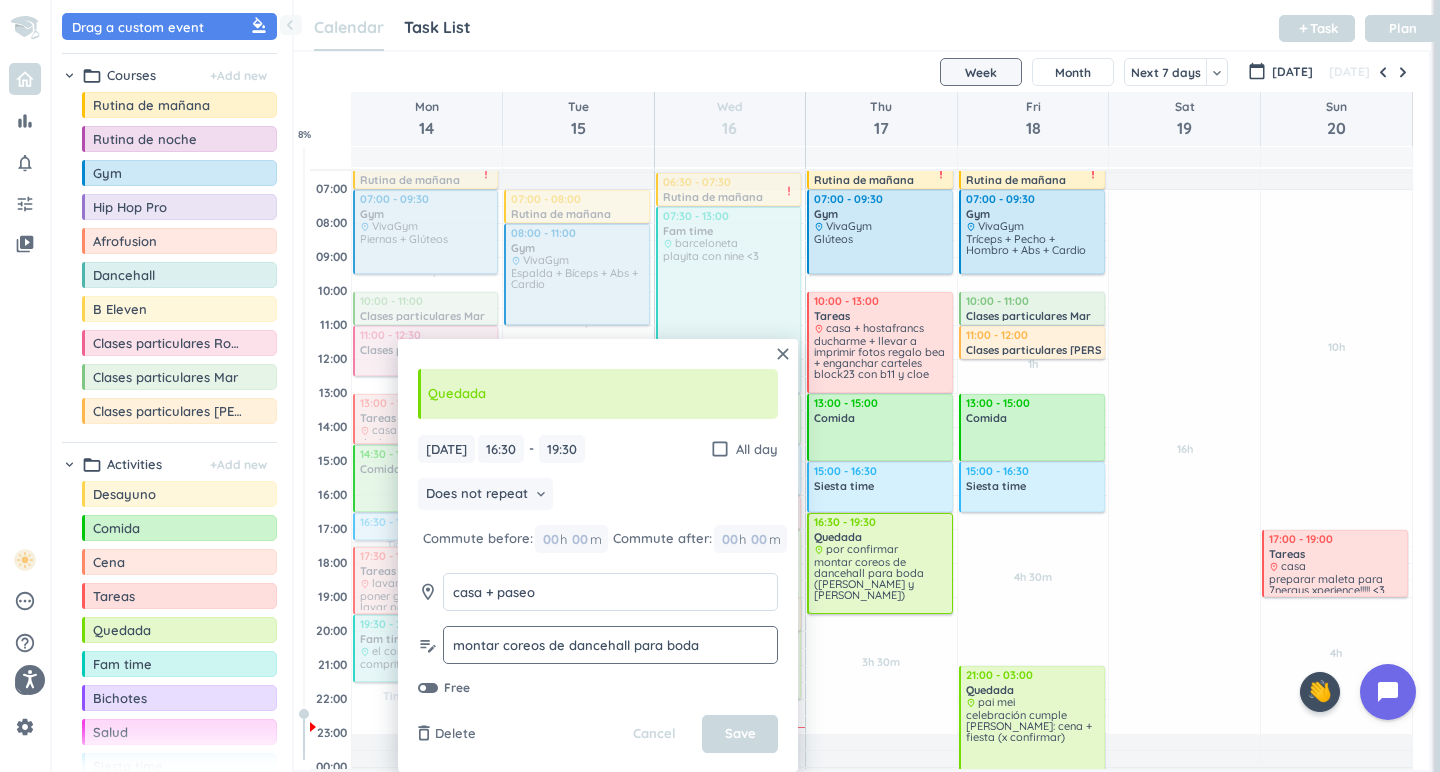 click on "montar coreos de dancehall para boda ([PERSON_NAME] y [PERSON_NAME])" at bounding box center [610, 645] 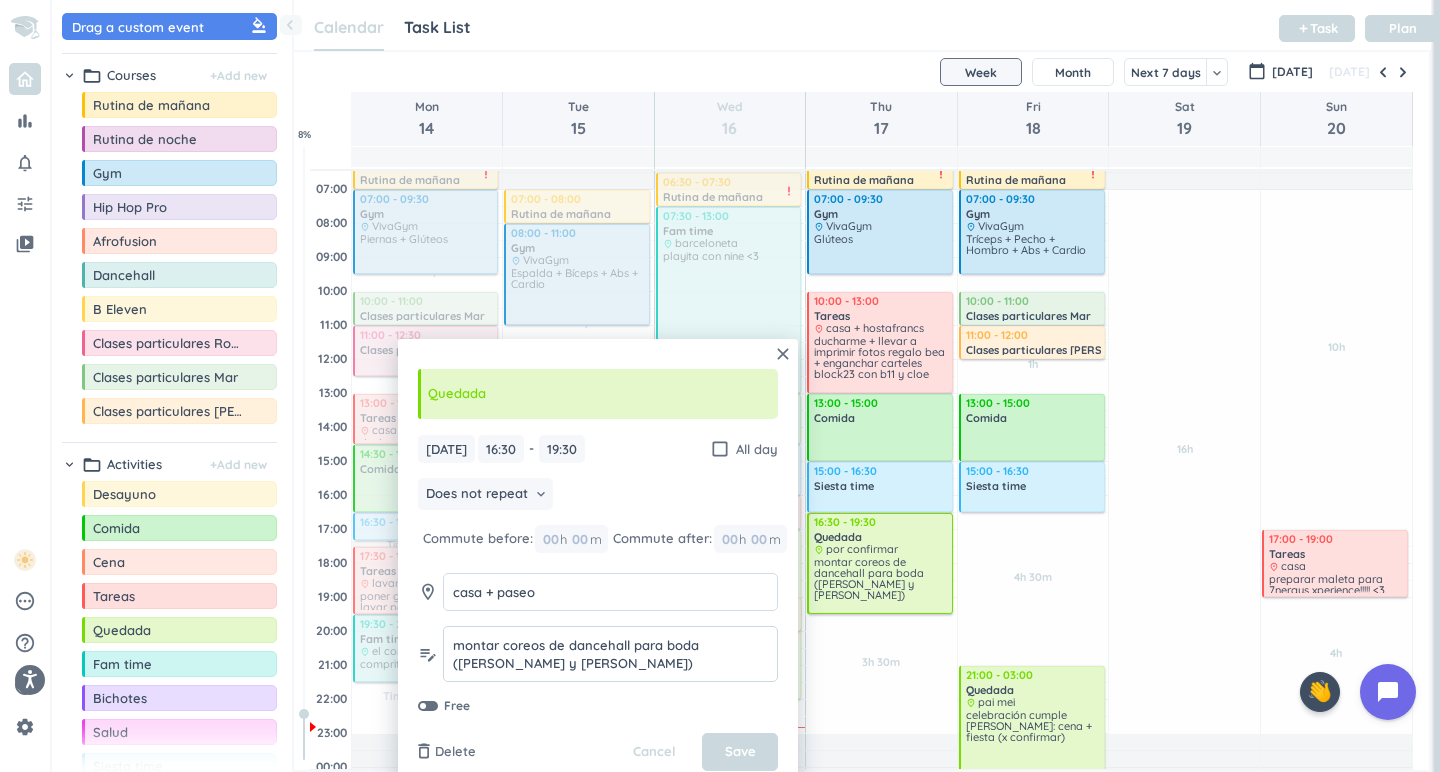 click on "montar coreos de dancehall para boda ([PERSON_NAME] y [PERSON_NAME])" at bounding box center (610, 654) 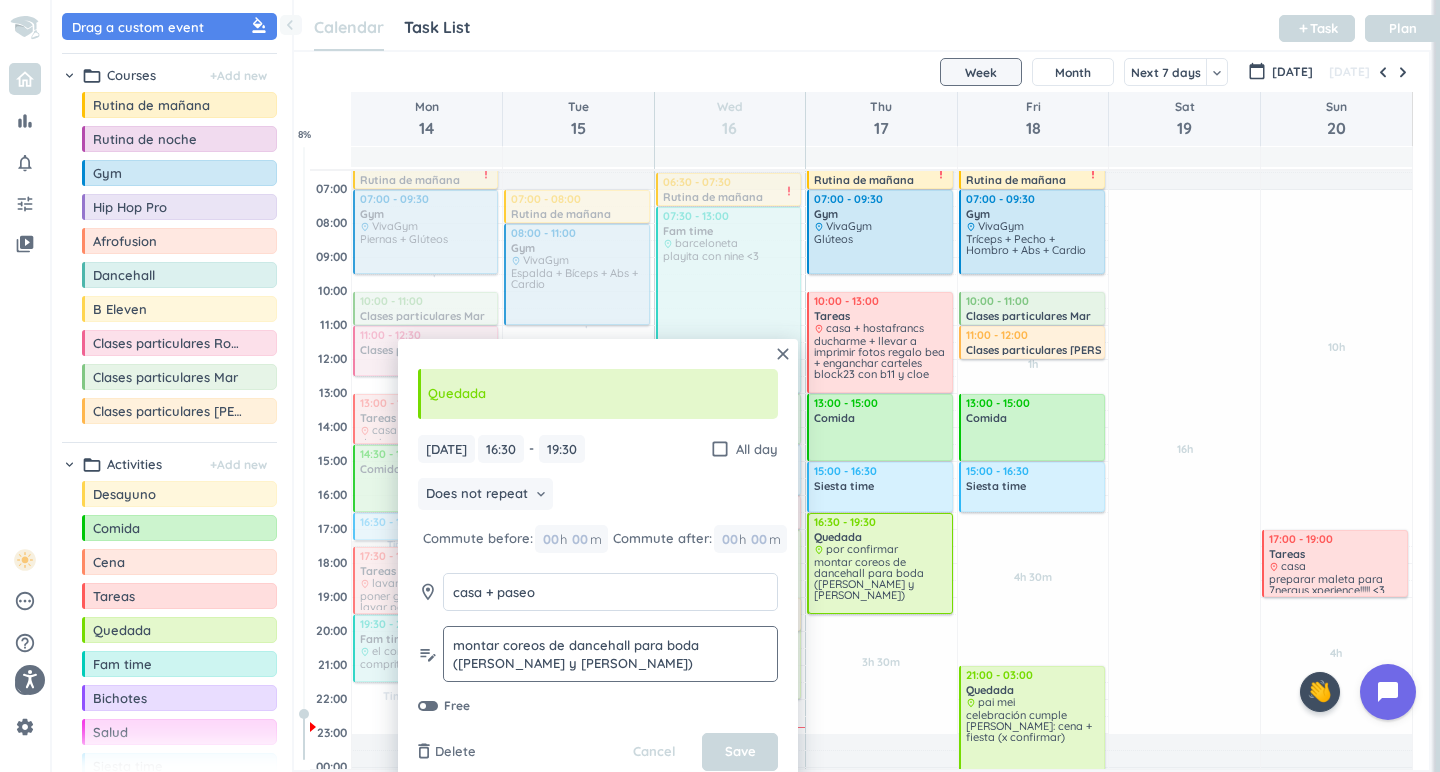 click on "montar coreos de dancehall para boda ([PERSON_NAME] y [PERSON_NAME])  [PERSON_NAME] de dancehall para boda ([PERSON_NAME] y [PERSON_NAME])" 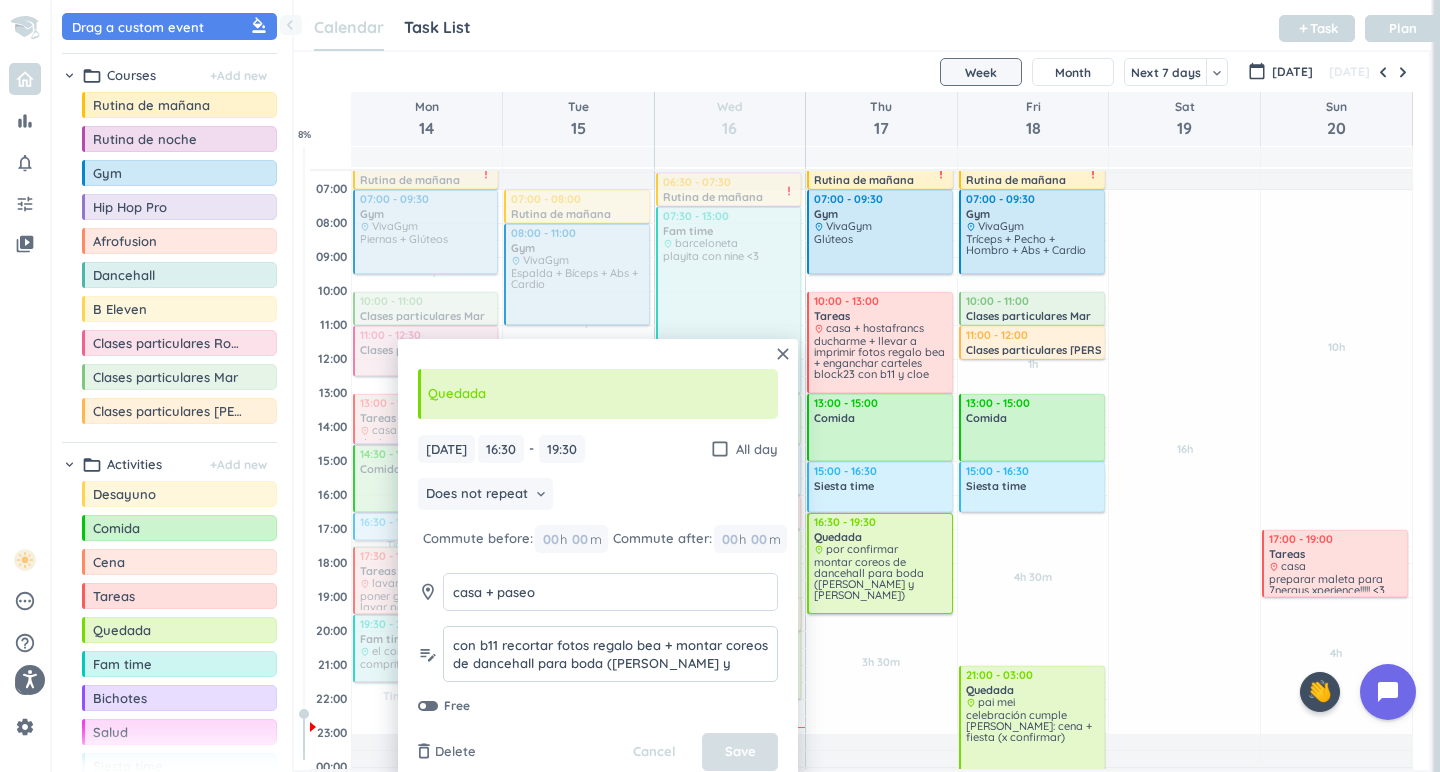 type on "con b11 recortar fotos regalo bea + montar coreos de dancehall para boda ([PERSON_NAME] y [PERSON_NAME])" 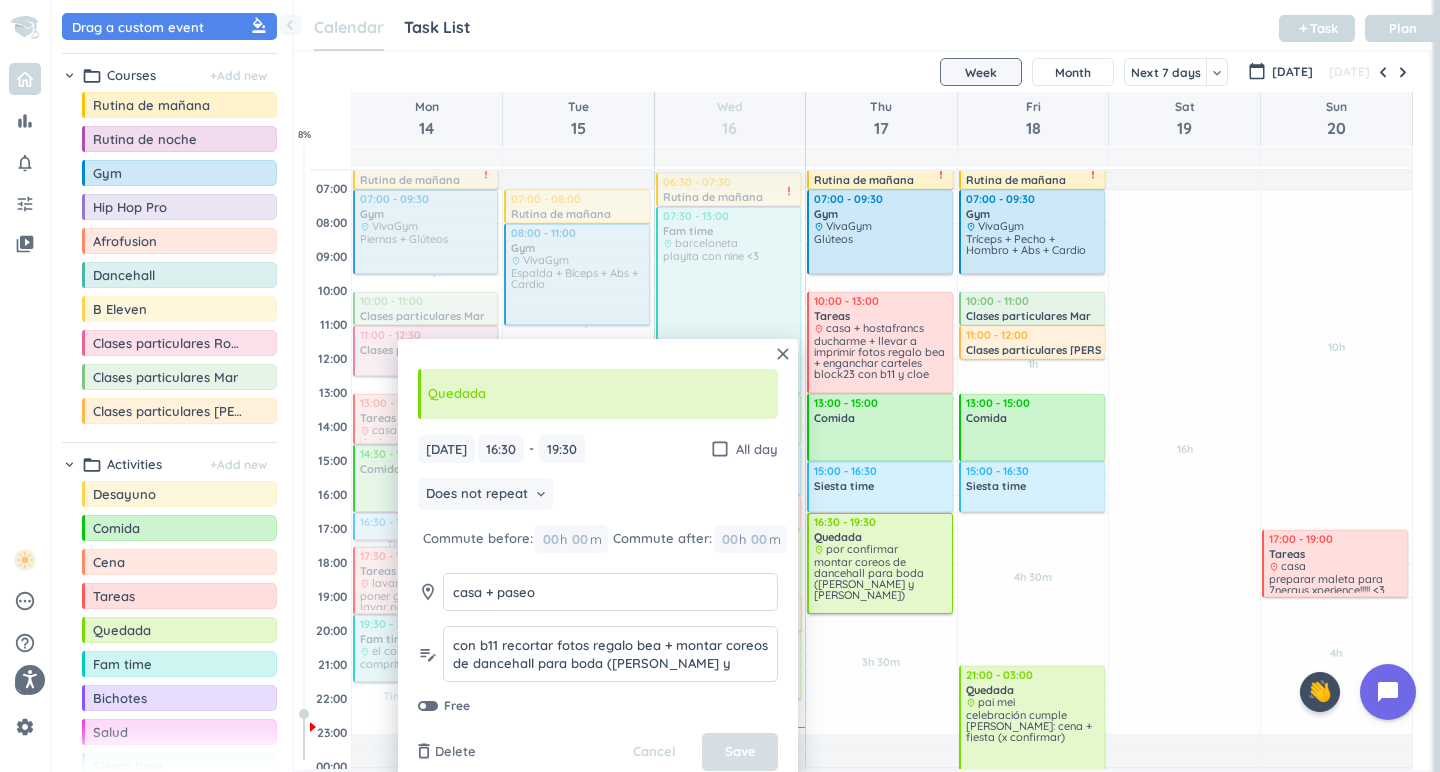click on "Save" at bounding box center [740, 752] 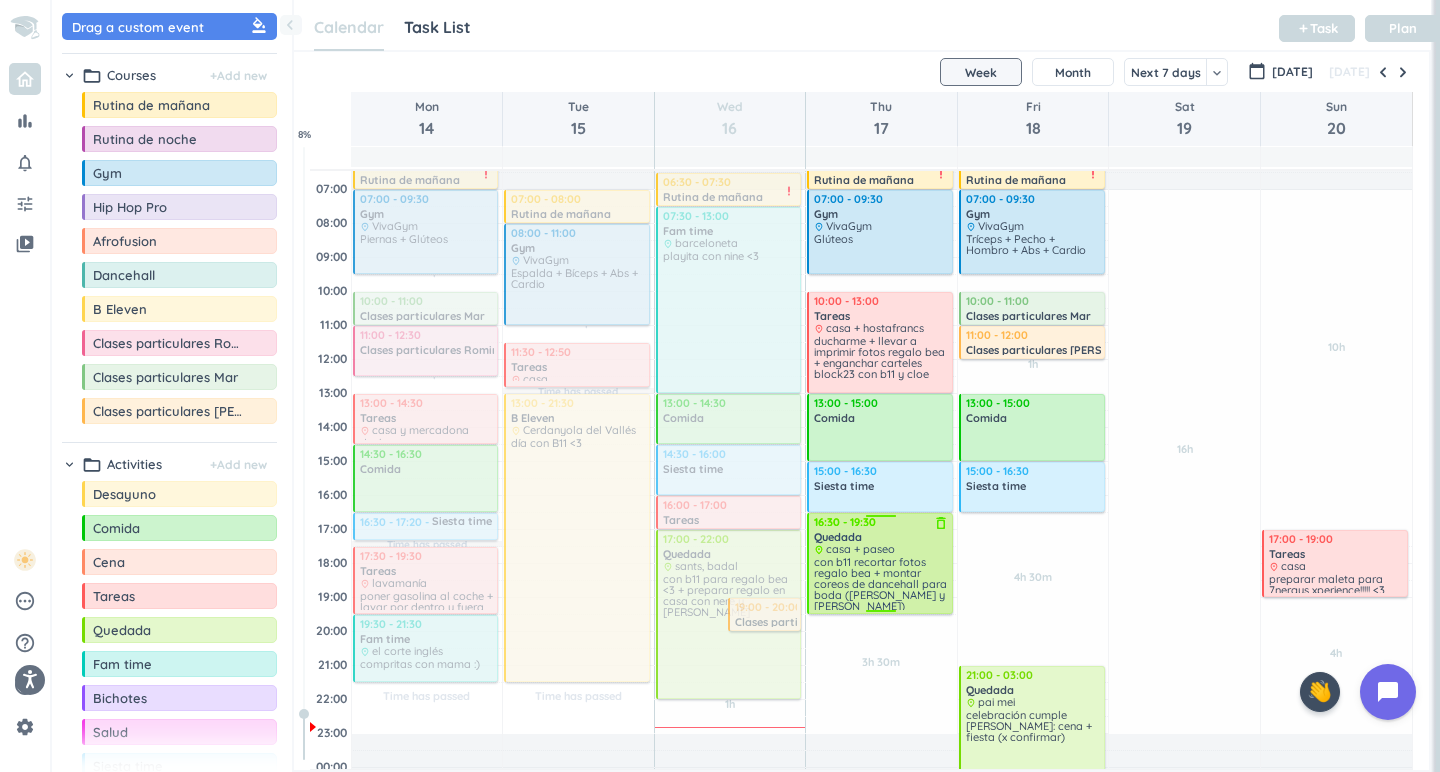 click on "place casa + paseo" at bounding box center [881, 549] 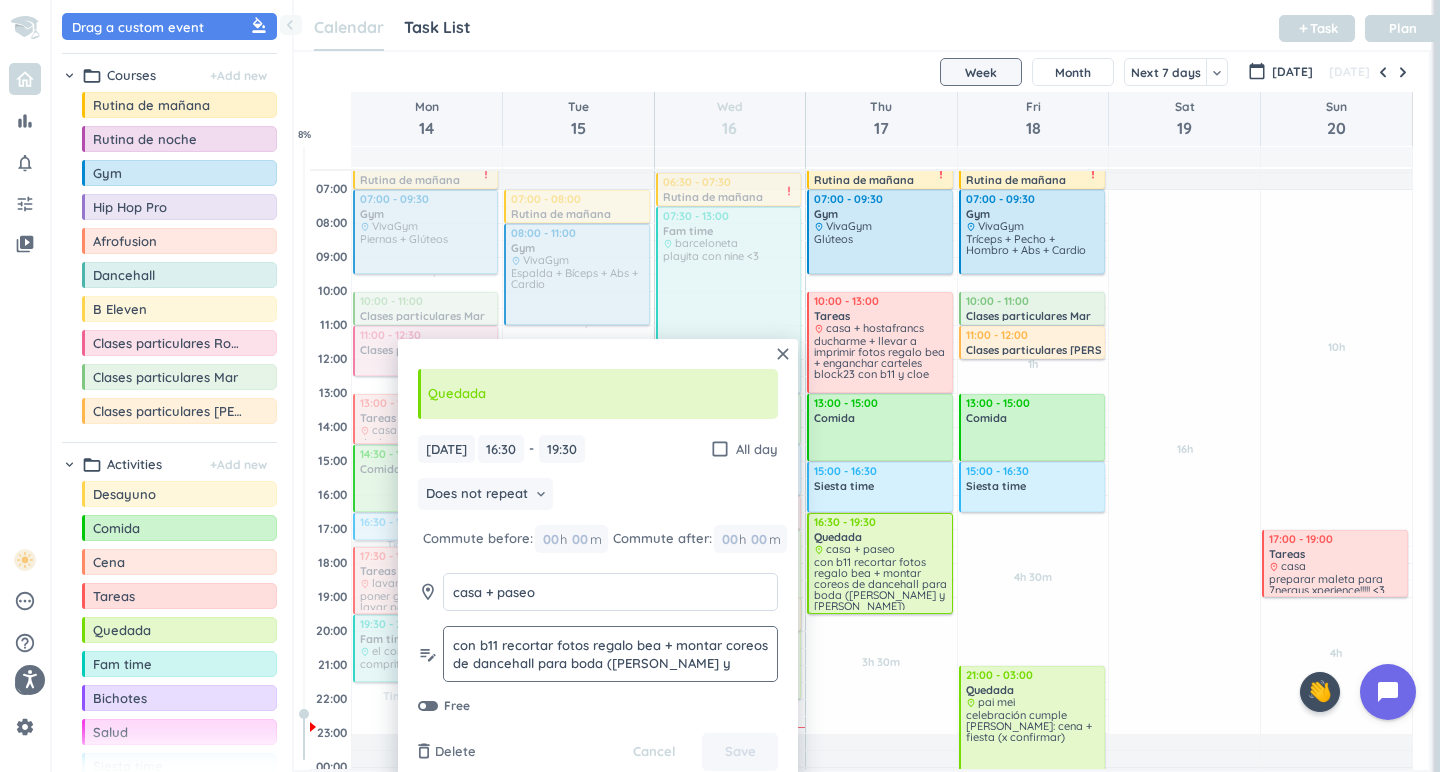click on "con b11 recortar fotos regalo bea + montar coreos de dancehall para boda ([PERSON_NAME] y [PERSON_NAME])" at bounding box center (610, 663) 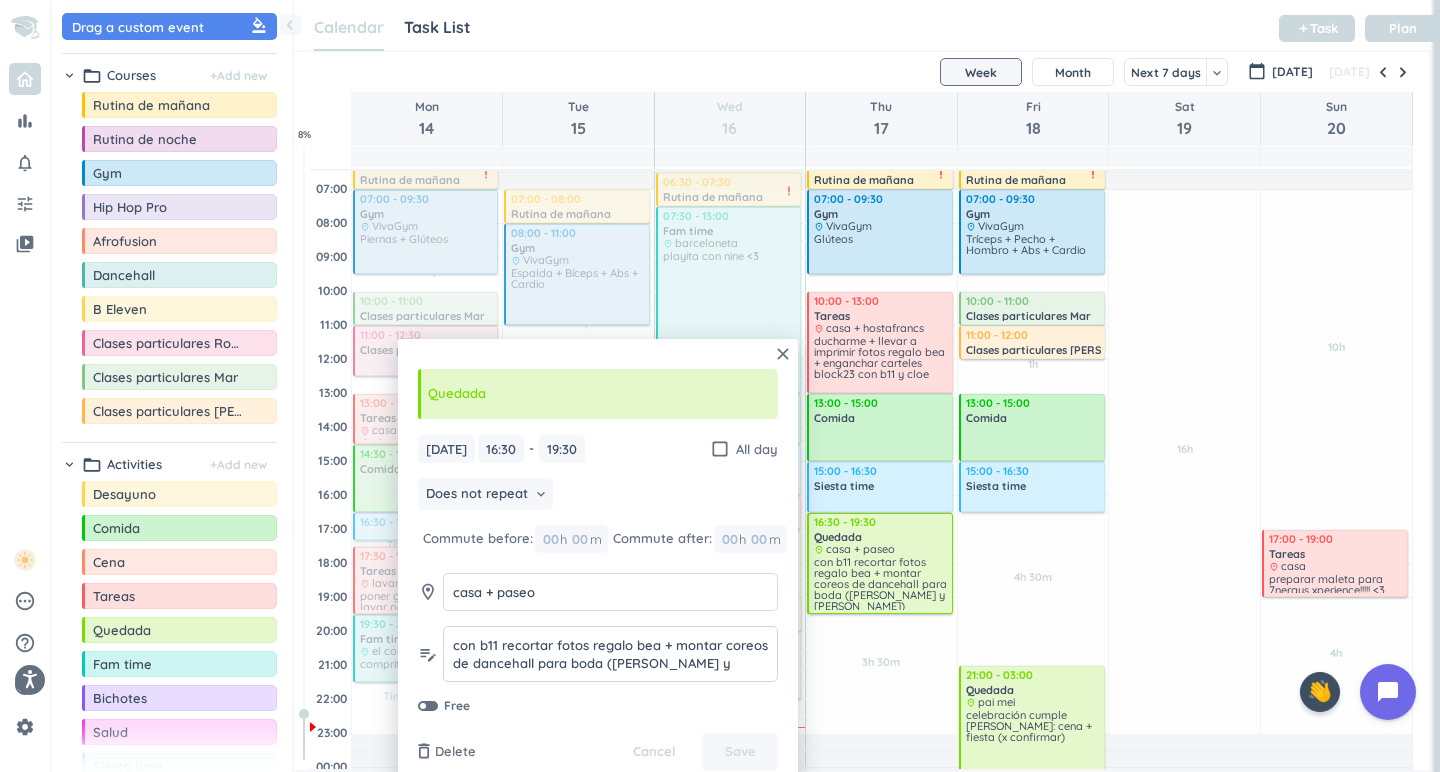 click on "con b11 recortar fotos regalo bea + montar coreos de dancehall para boda ([PERSON_NAME] y [PERSON_NAME])" at bounding box center (610, 654) 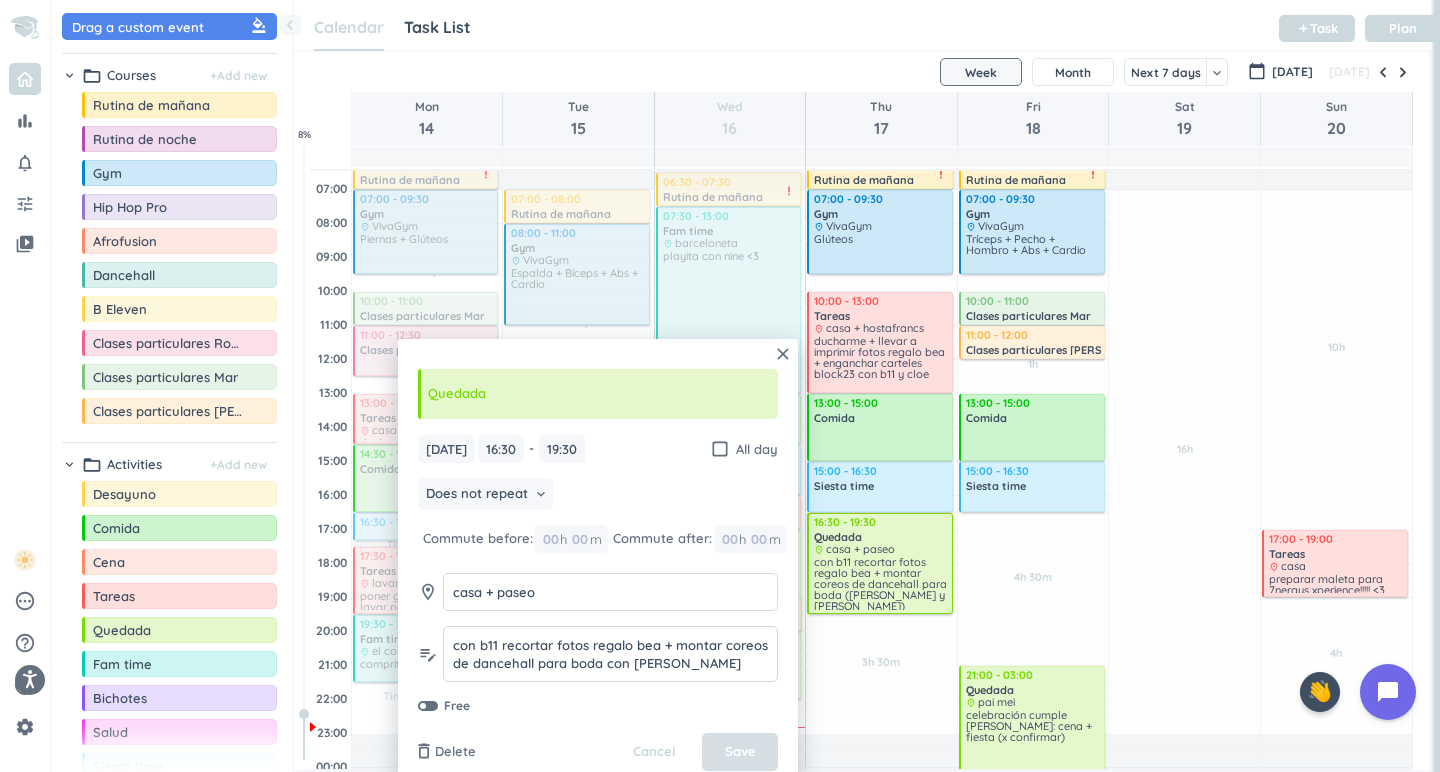 type on "con b11 recortar fotos regalo bea + montar coreos de dancehall para boda con [PERSON_NAME] ([PERSON_NAME] y [PERSON_NAME])" 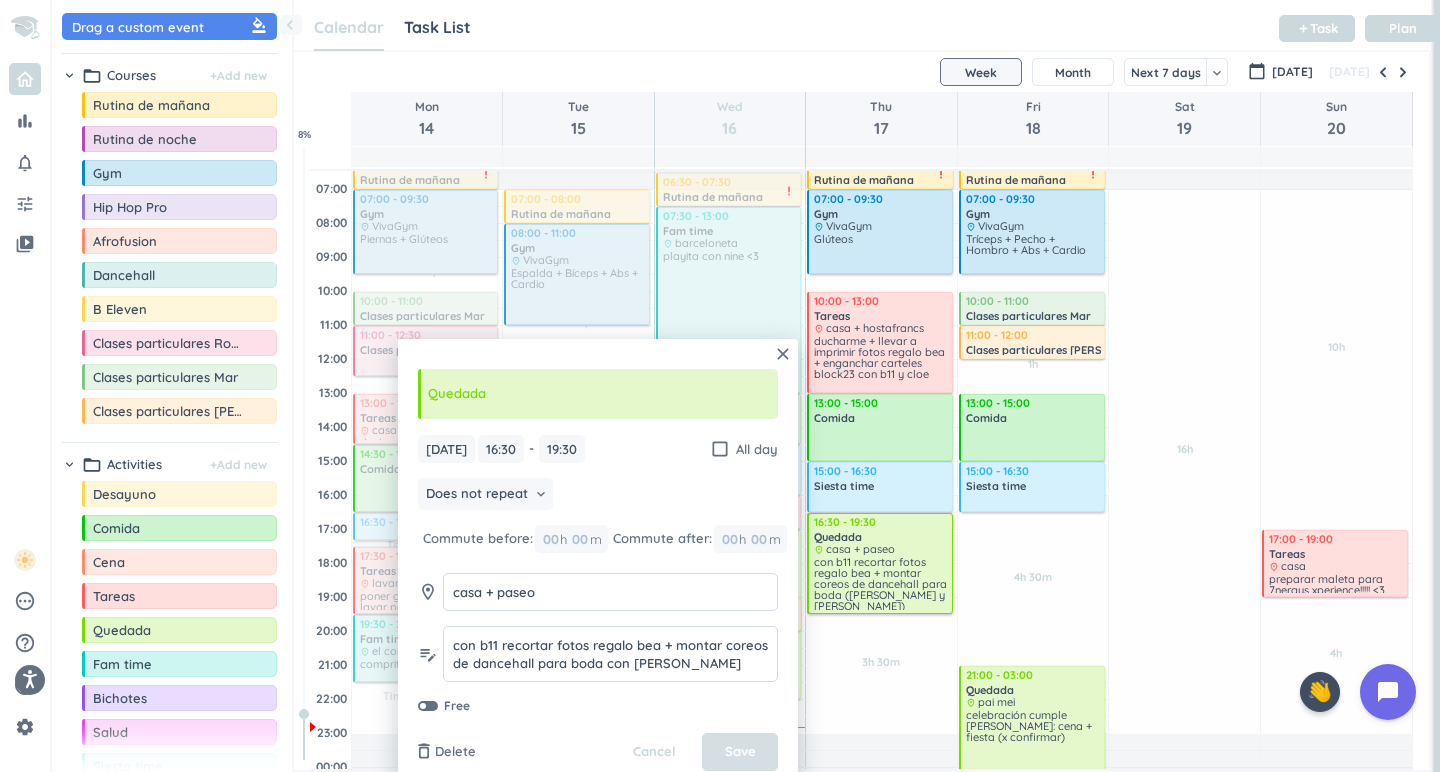 click on "Save" at bounding box center (740, 752) 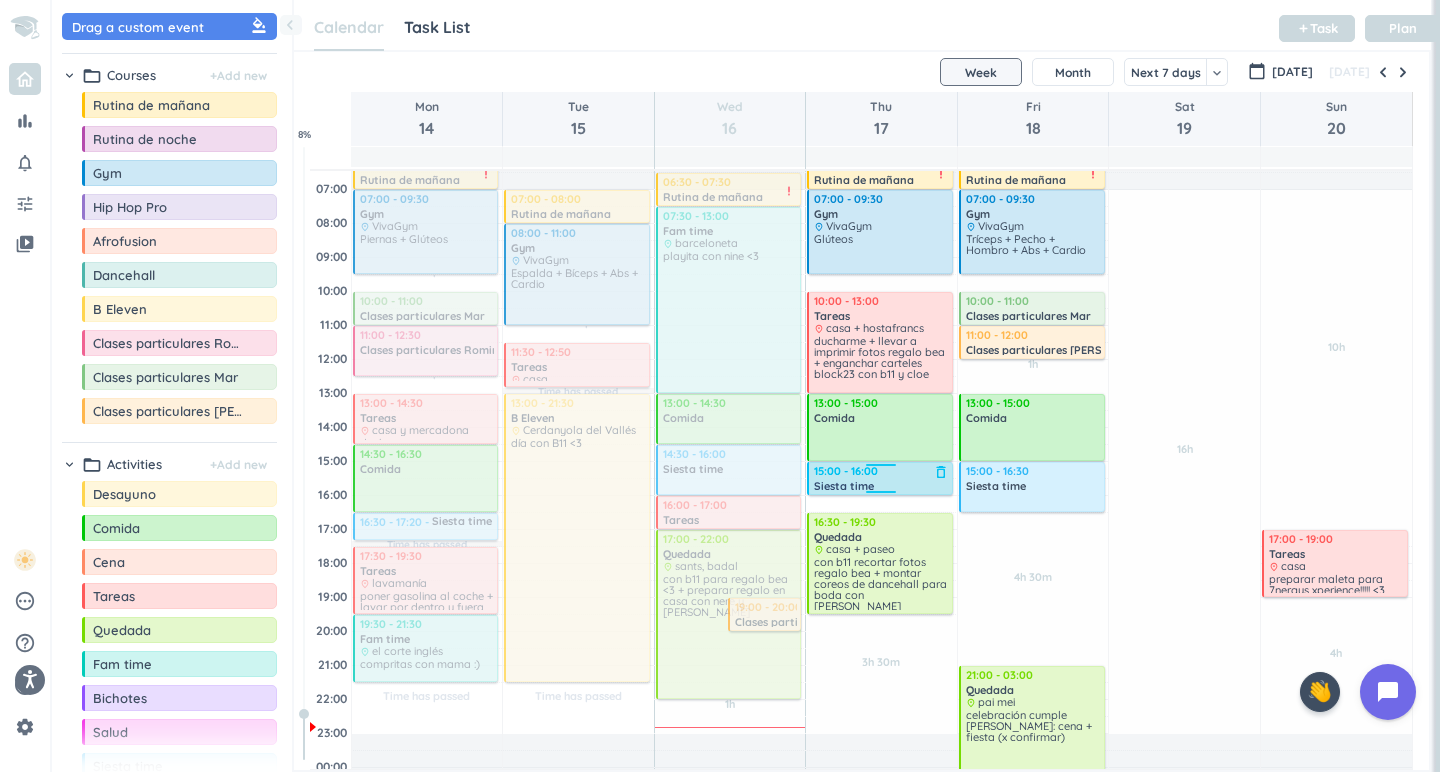 drag, startPoint x: 879, startPoint y: 512, endPoint x: 910, endPoint y: 494, distance: 35.846897 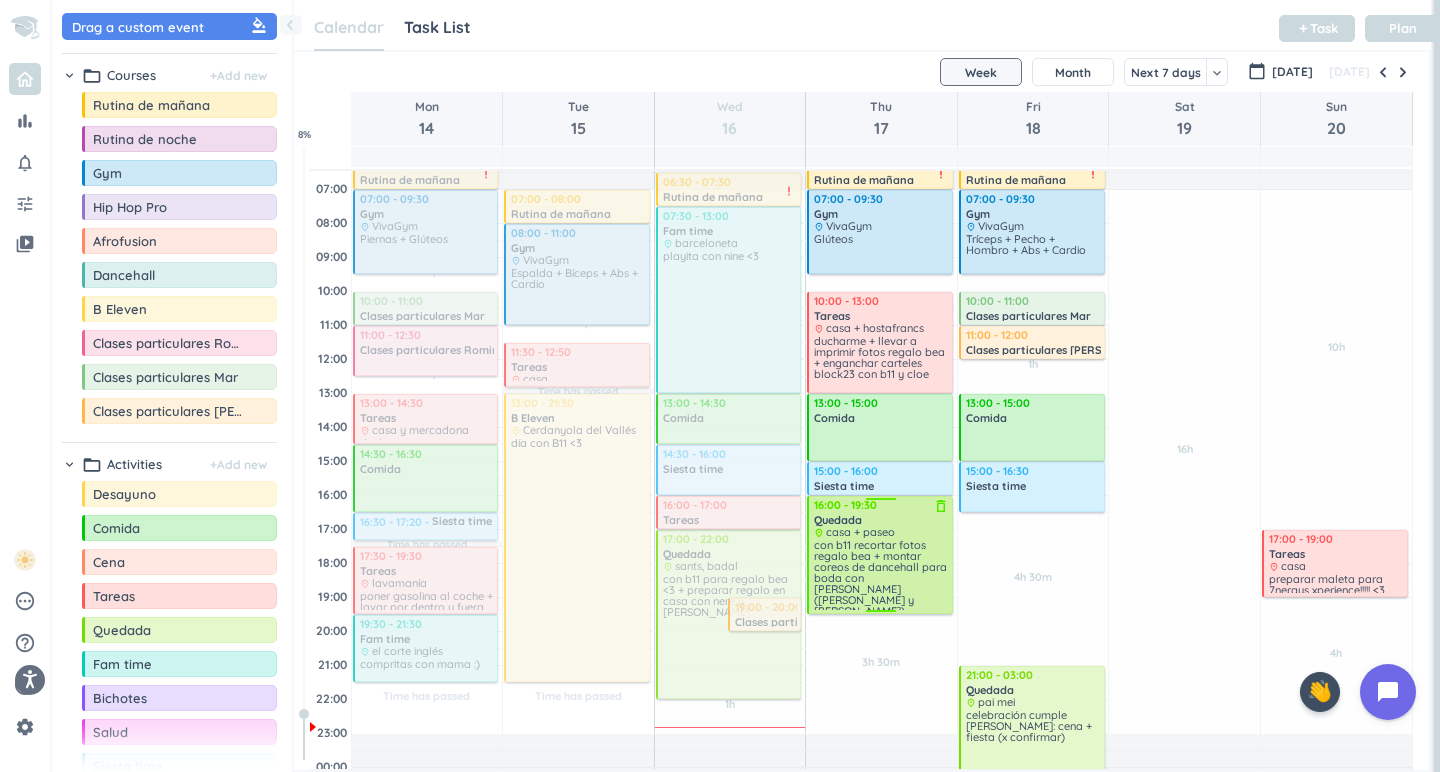 drag, startPoint x: 885, startPoint y: 518, endPoint x: 925, endPoint y: 501, distance: 43.462627 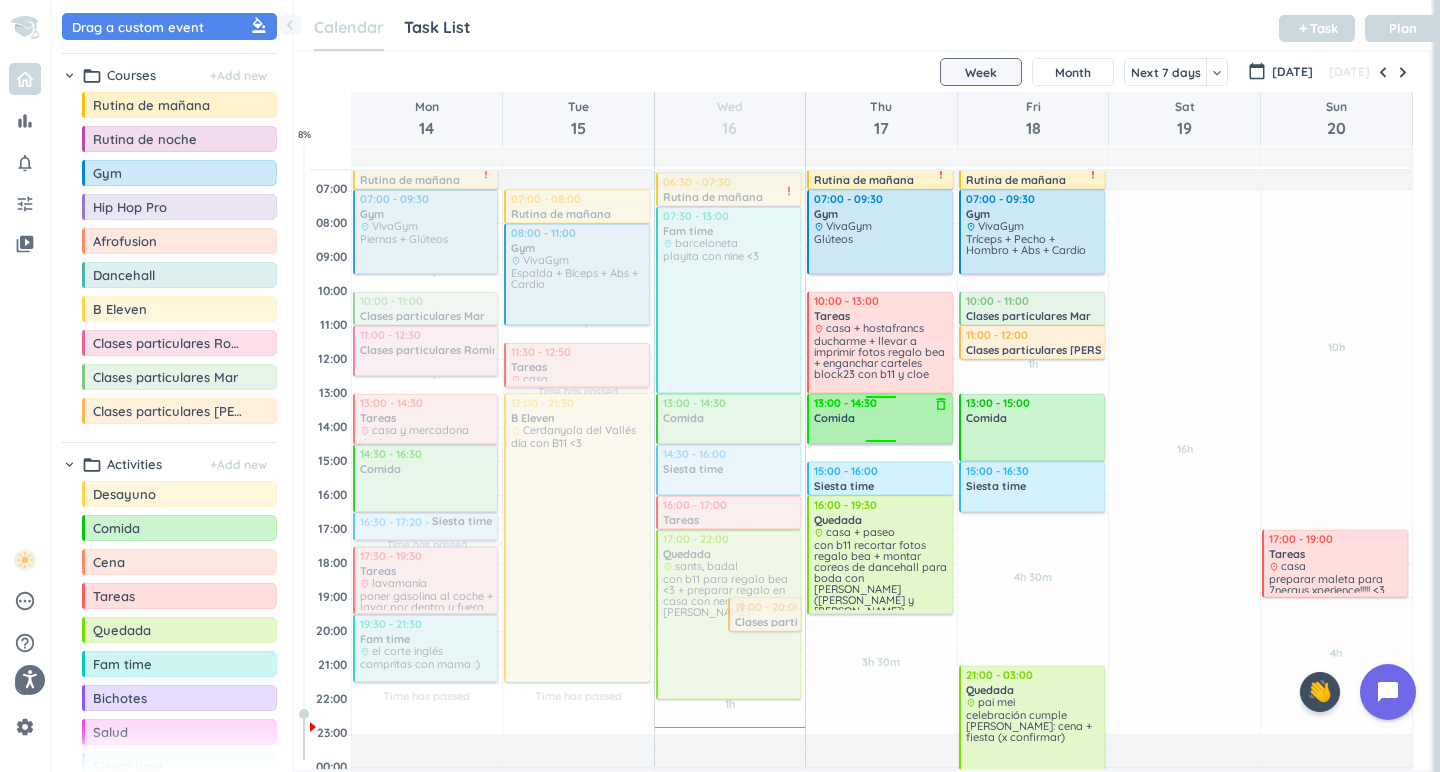 drag, startPoint x: 889, startPoint y: 458, endPoint x: 916, endPoint y: 439, distance: 33.01515 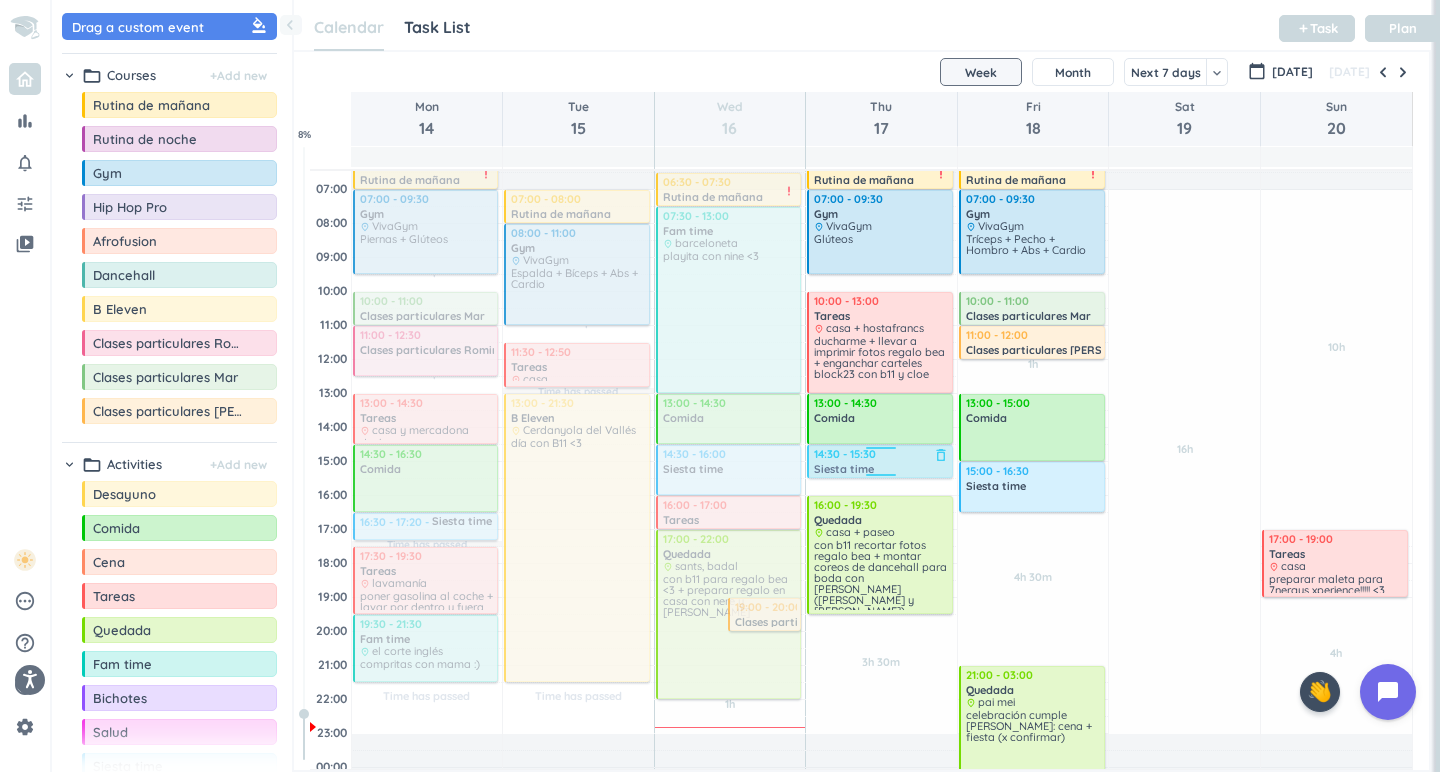 drag, startPoint x: 886, startPoint y: 476, endPoint x: 885, endPoint y: 466, distance: 10.049875 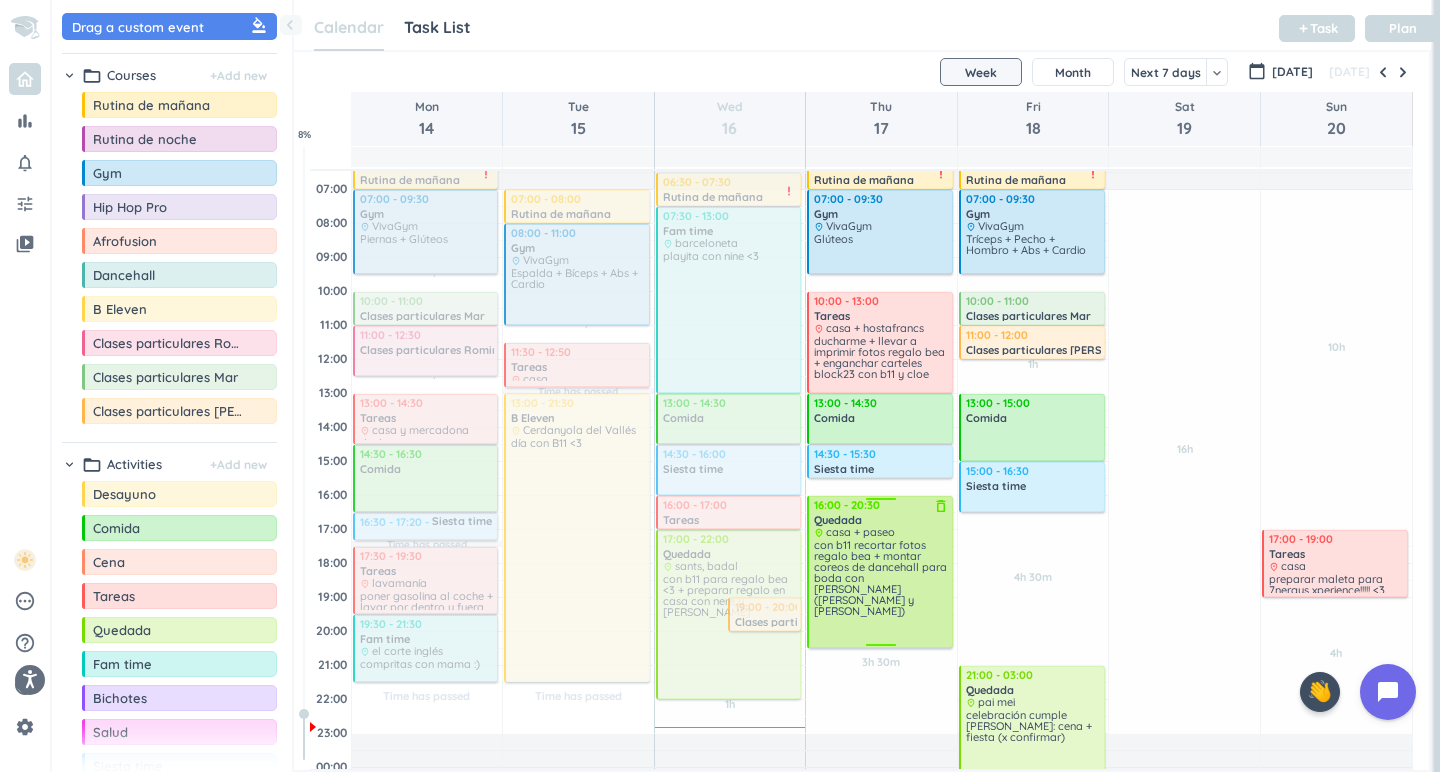 drag, startPoint x: 887, startPoint y: 613, endPoint x: 885, endPoint y: 647, distance: 34.058773 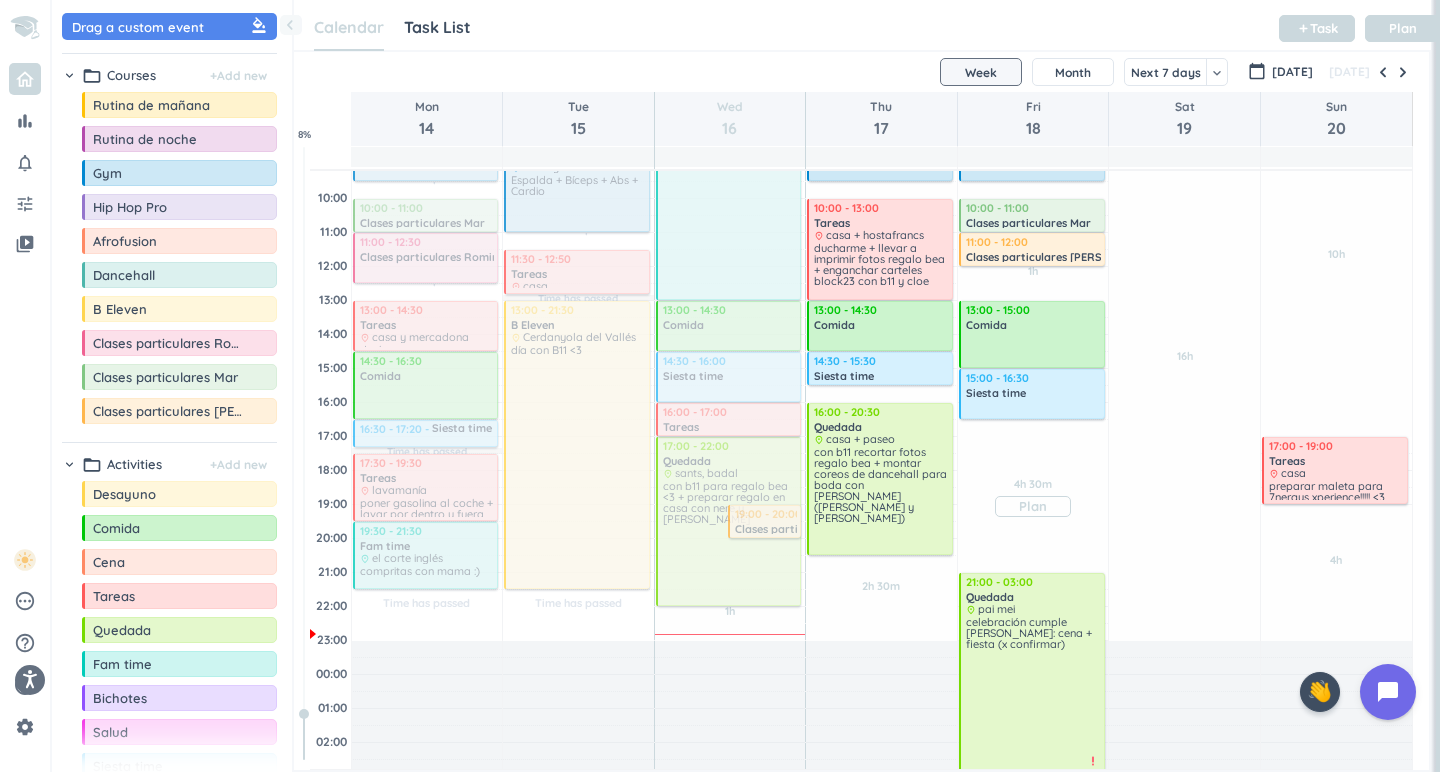 scroll, scrollTop: 188, scrollLeft: 0, axis: vertical 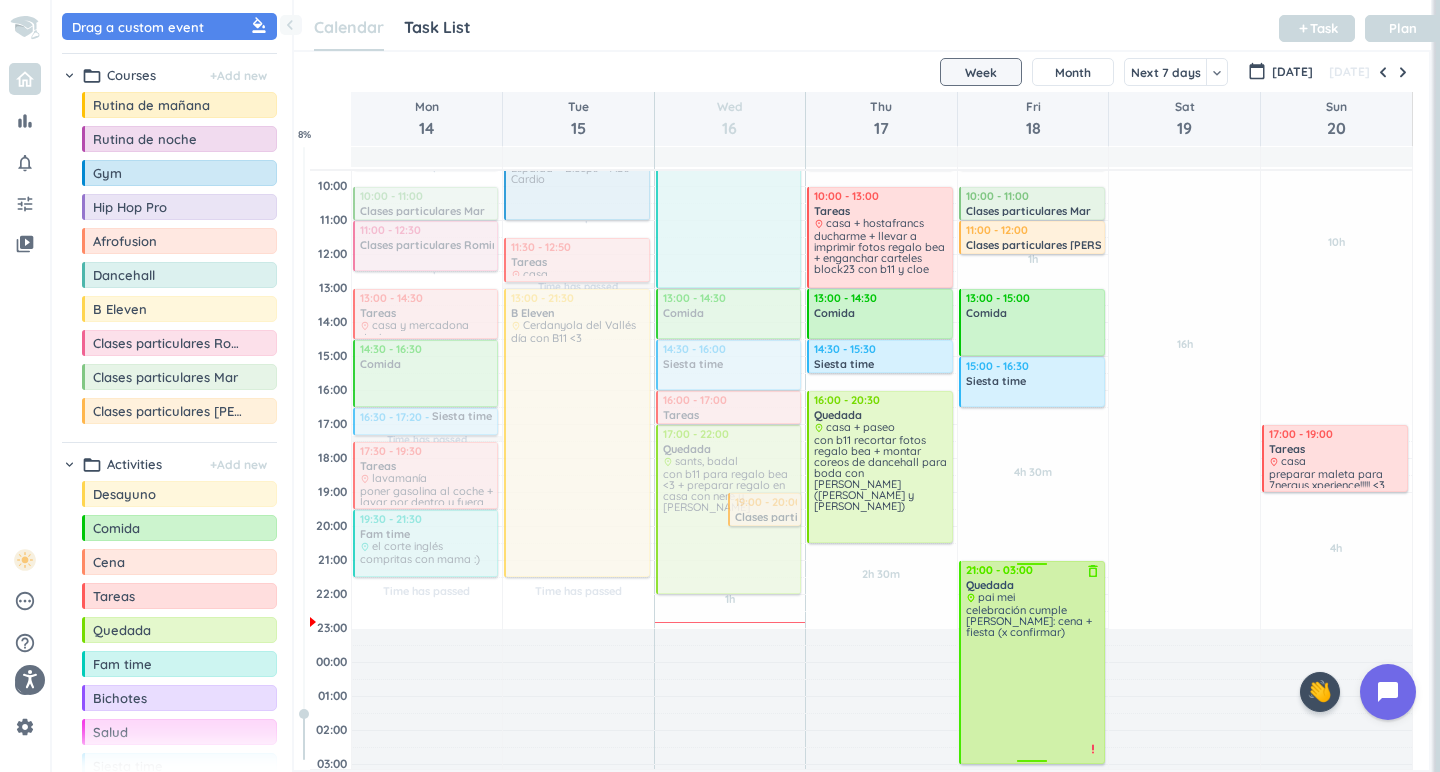 click on "celebración cumple [PERSON_NAME]: cena + fiesta (x confirmar)" at bounding box center [1033, 682] 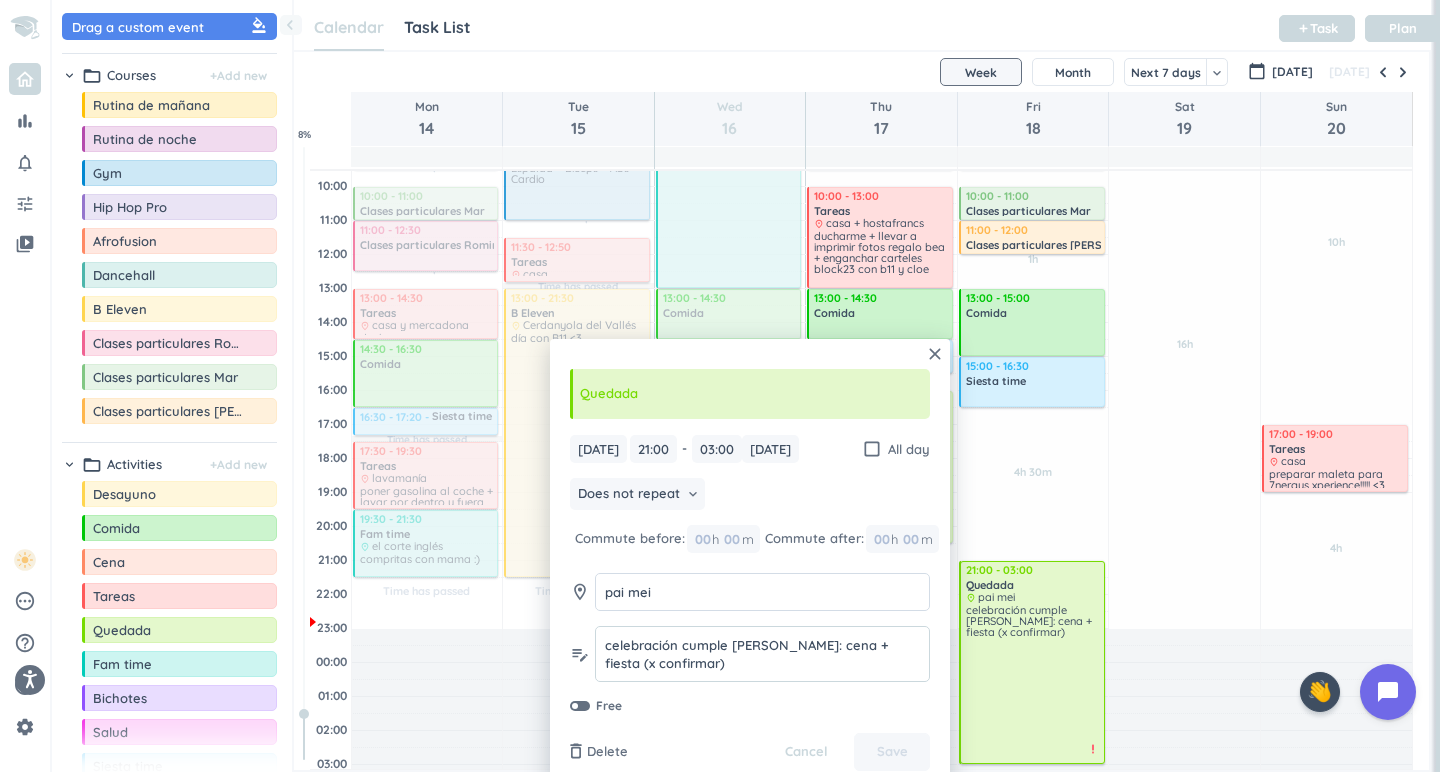 click on "celebración cumple [PERSON_NAME]: cena + fiesta (x confirmar)" at bounding box center (762, 654) 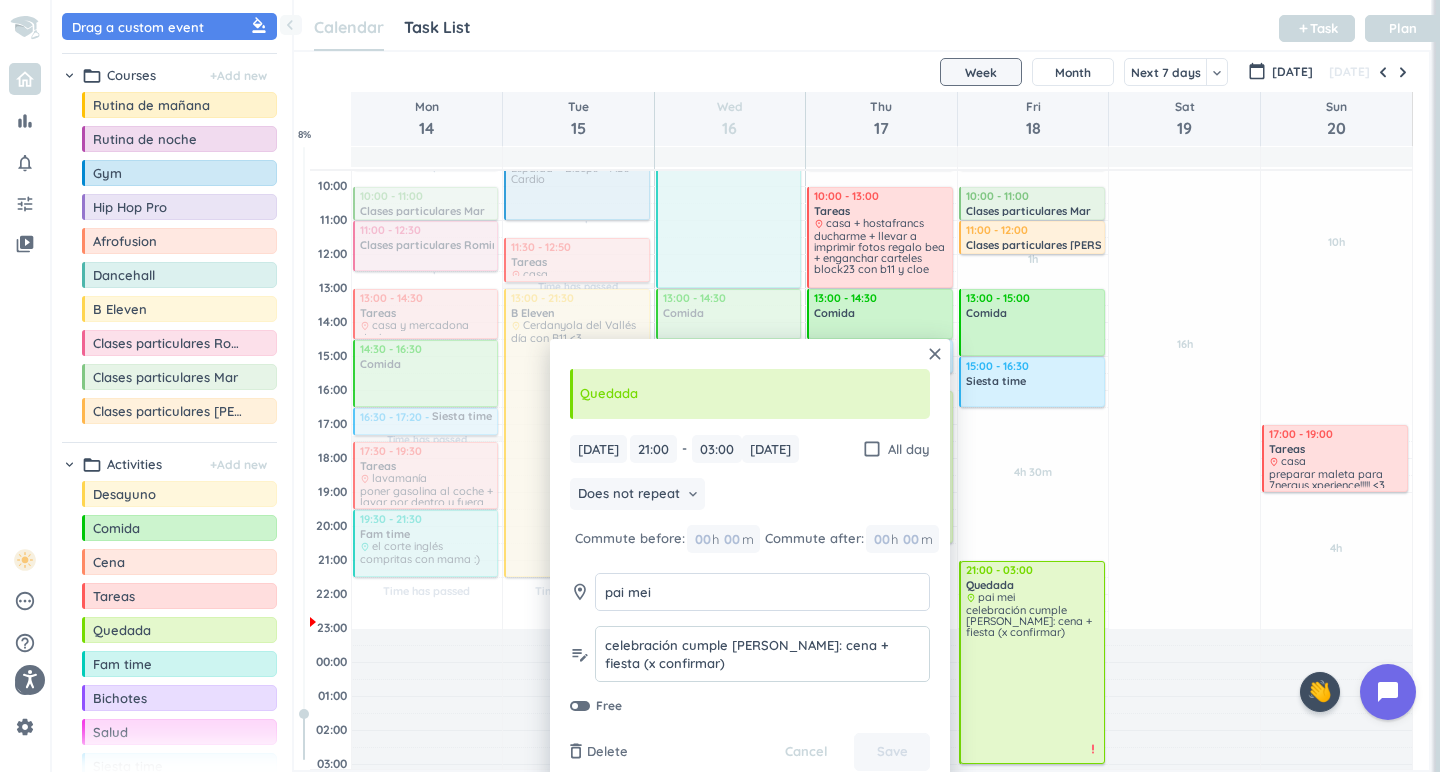 click on "celebración cumple [PERSON_NAME]: cena + fiesta (x confirmar)" at bounding box center (762, 654) 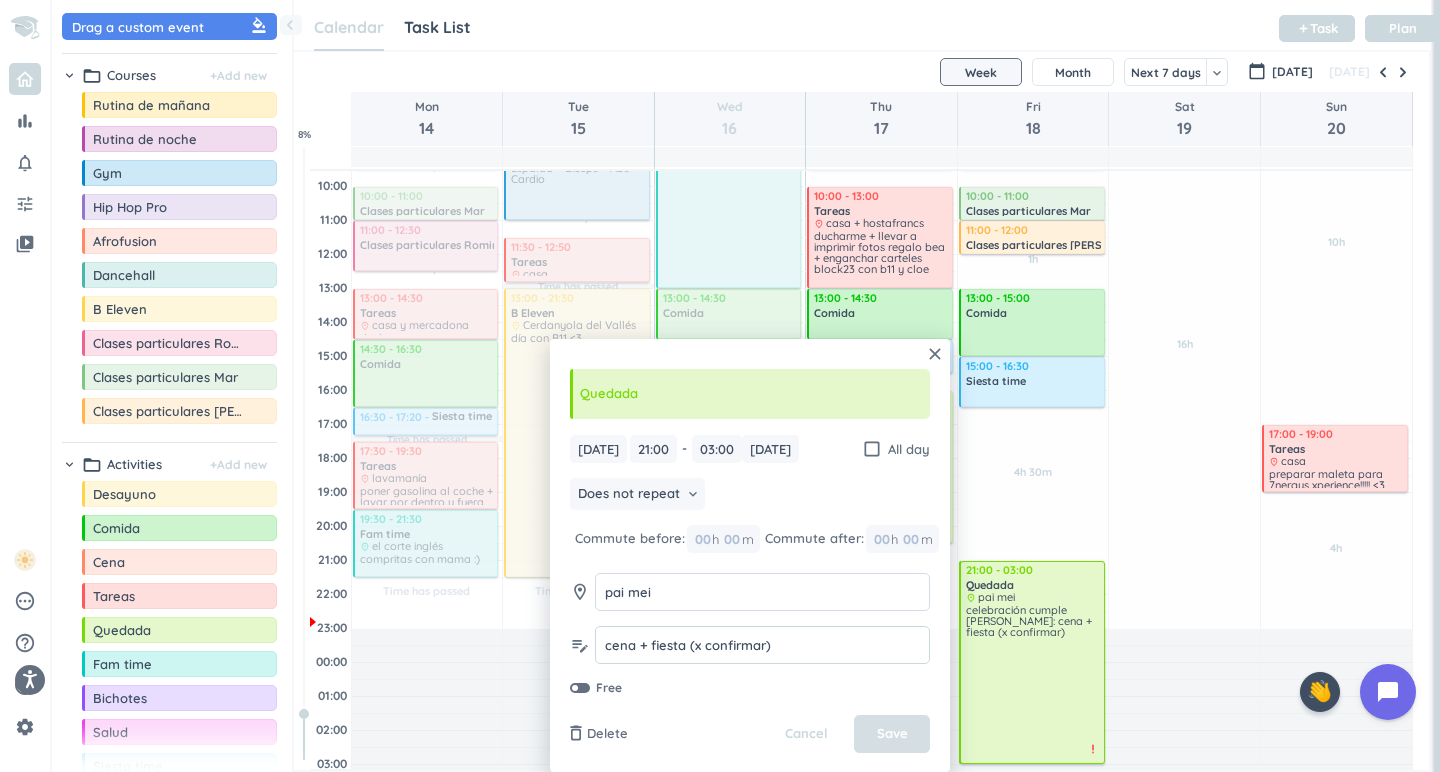 type on "cena + fiesta (x confirmar)" 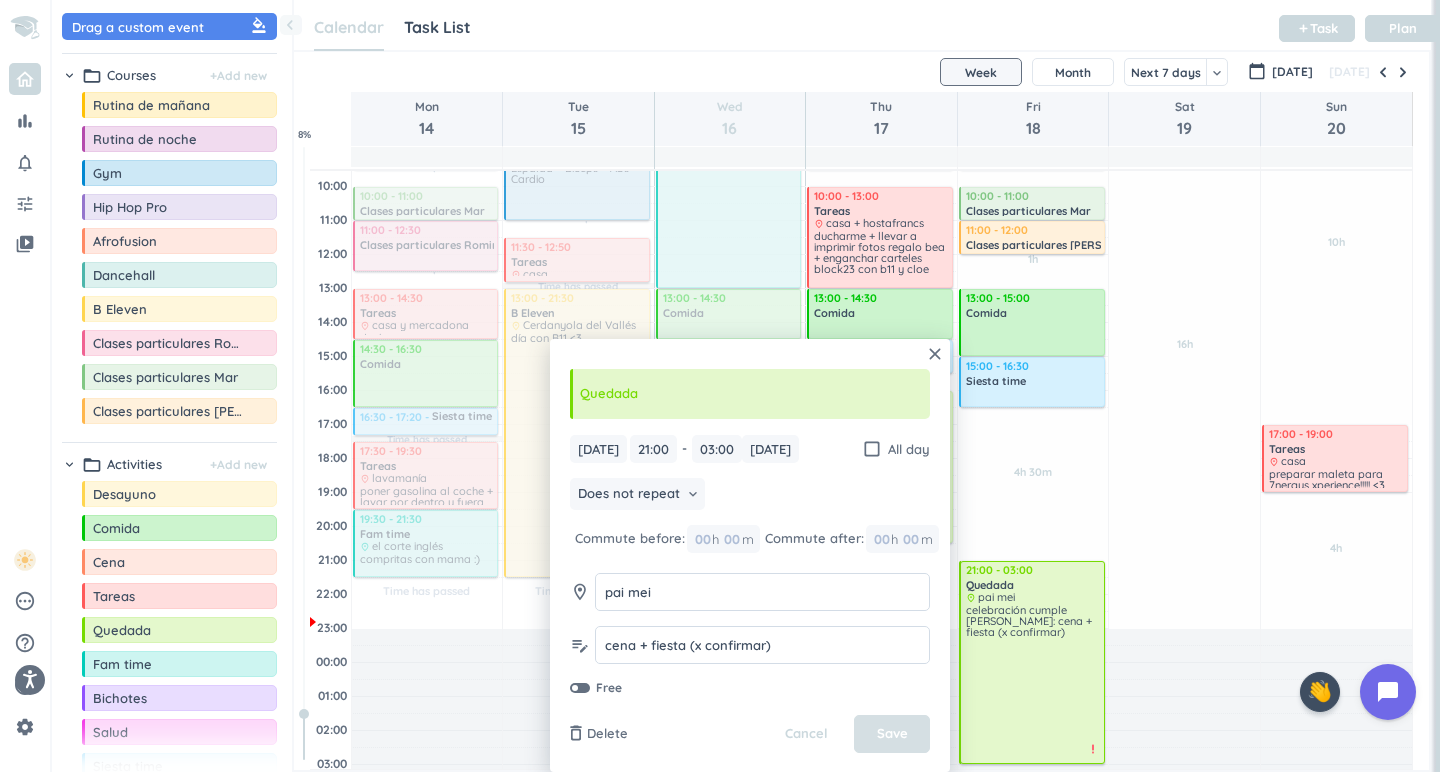 click on "Save" at bounding box center [892, 734] 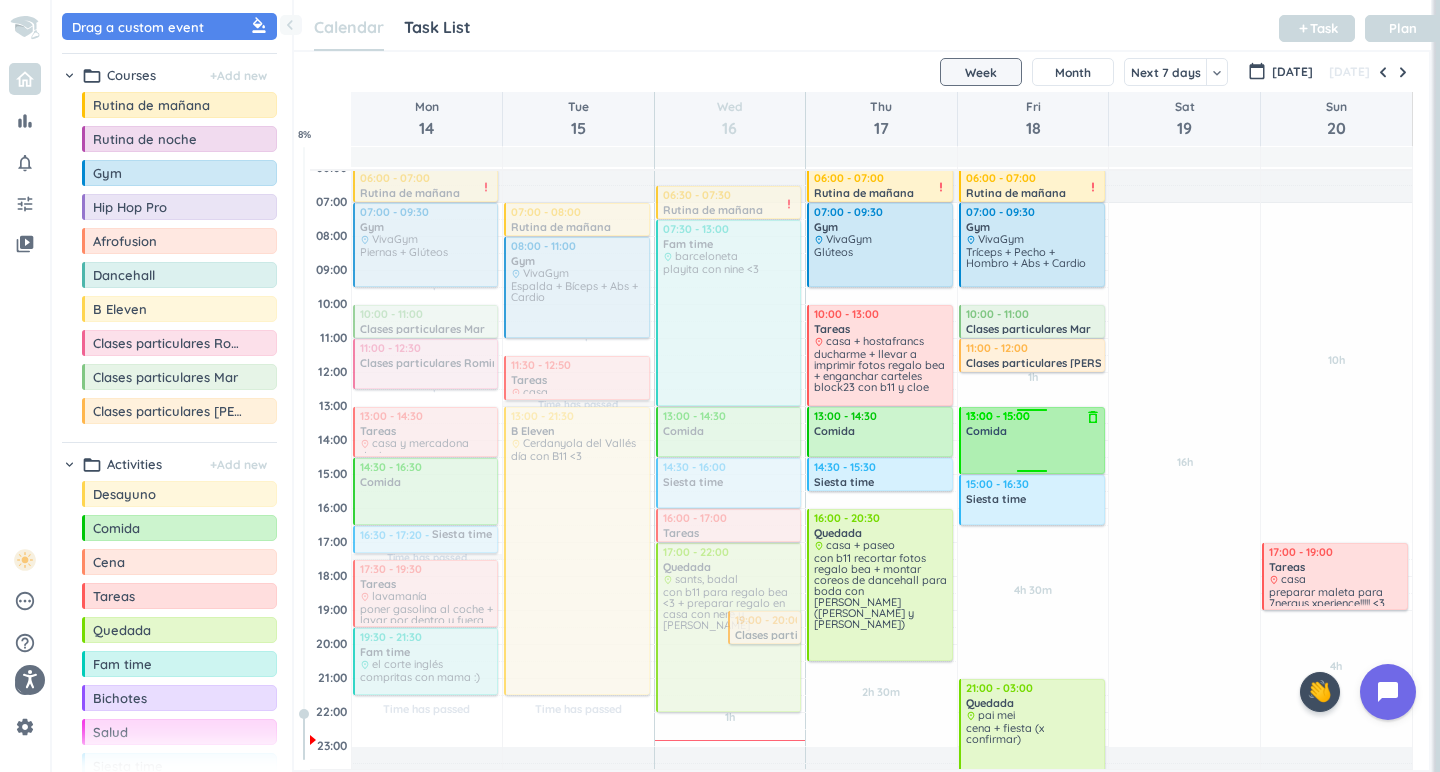 scroll, scrollTop: 96, scrollLeft: 0, axis: vertical 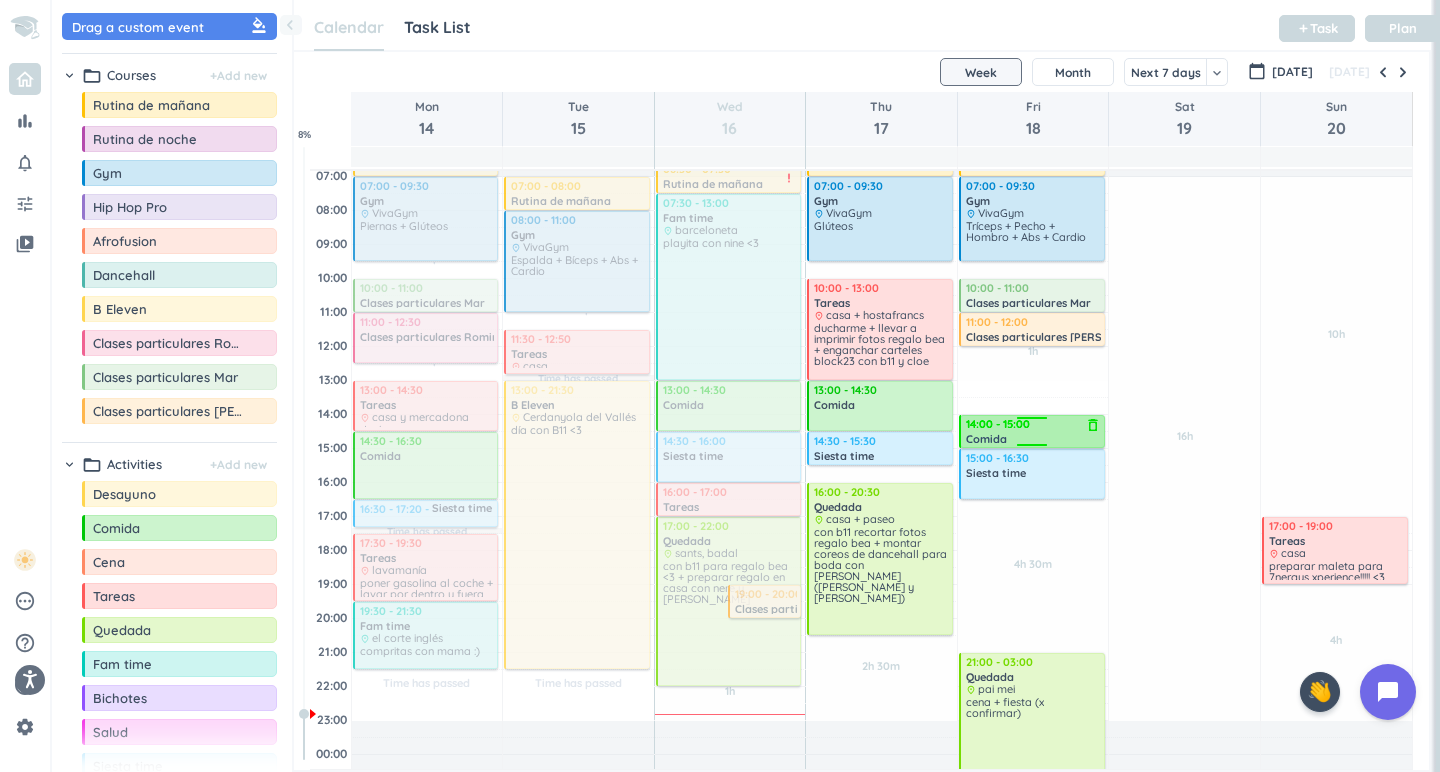 drag, startPoint x: 1038, startPoint y: 386, endPoint x: 1032, endPoint y: 419, distance: 33.54102 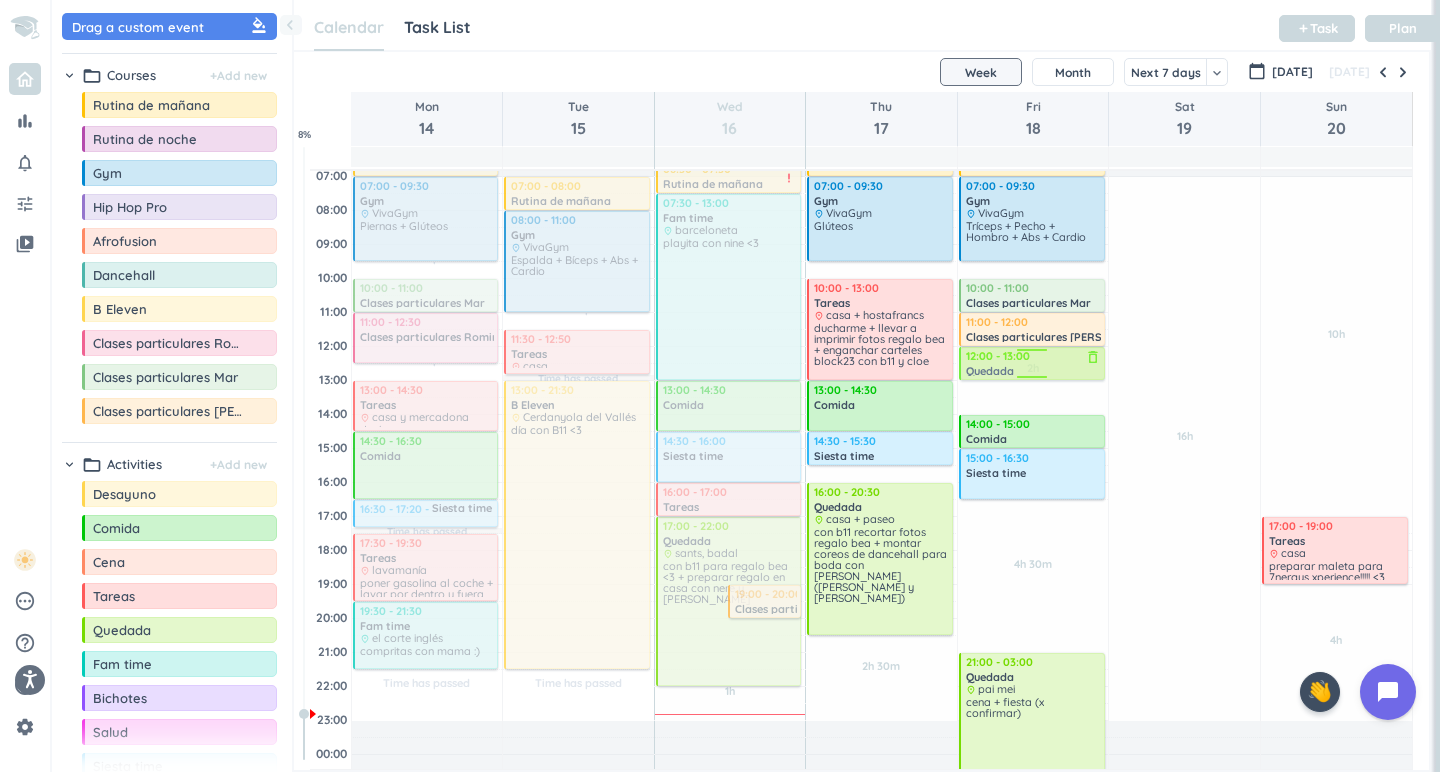 drag, startPoint x: 153, startPoint y: 642, endPoint x: 1054, endPoint y: 347, distance: 948.06433 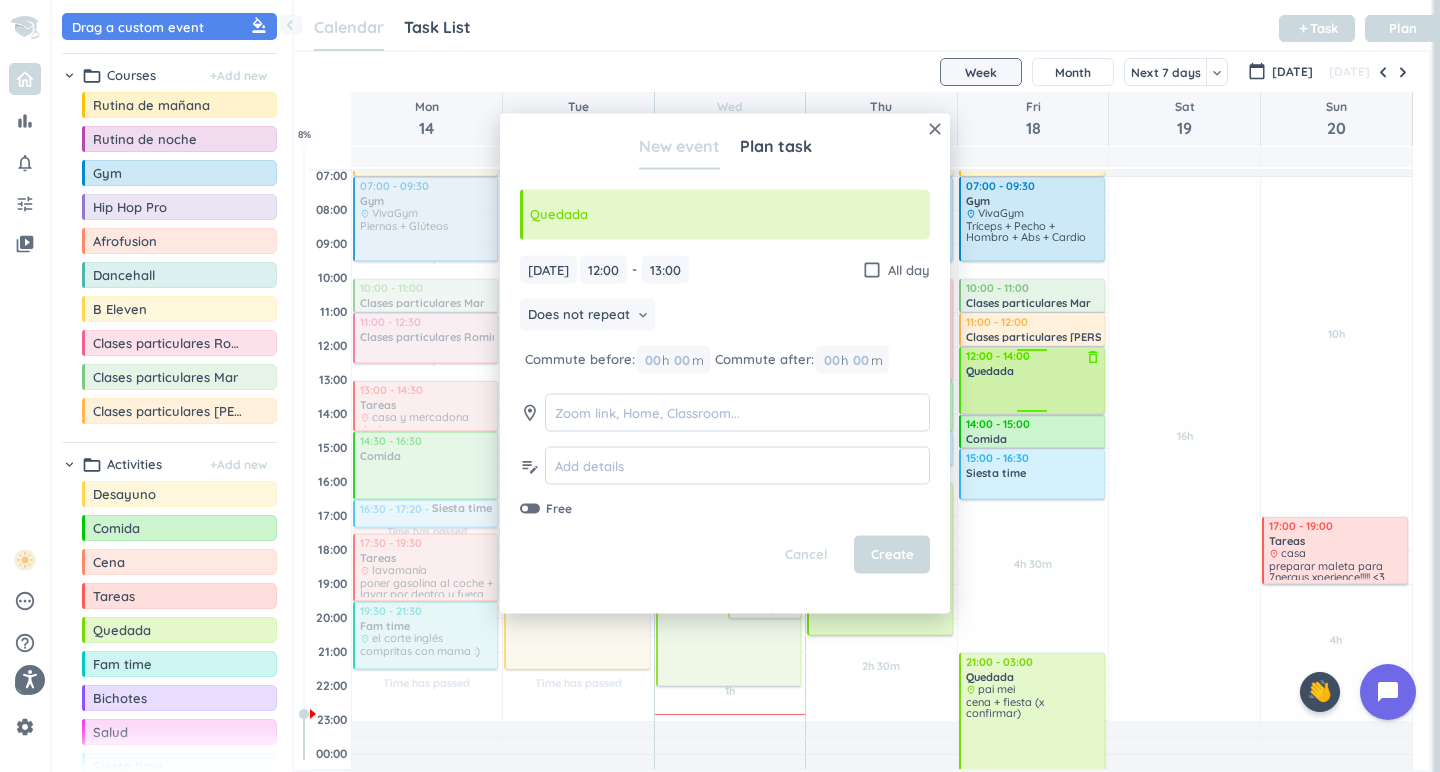 drag, startPoint x: 1042, startPoint y: 379, endPoint x: 1042, endPoint y: 413, distance: 34 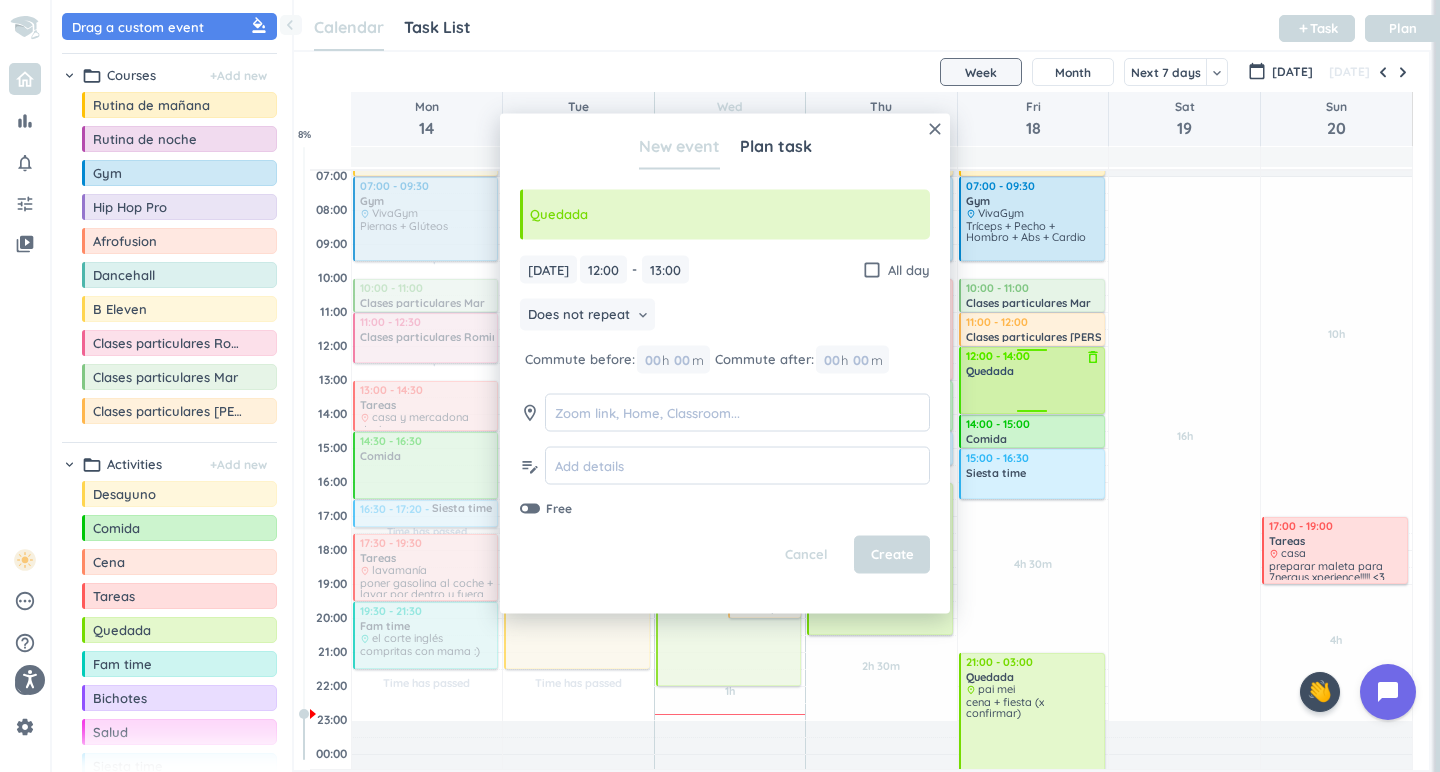 click on "30m Past due Plan 2h  Past due Plan 4h 30m Past due Plan Adjust Awake Time Adjust Awake Time 06:00 - 07:00 Rutina de [DATE] delete_outline priority_high 07:00 - 09:30 Gym delete_outline place VivaGym Tríceps + Pecho + Hombro + Abs + Cardio 10:00 - 11:00 Clases particulares Mar delete_outline 11:00 - 12:00 Clases particulares [PERSON_NAME] delete_outline 12:00 - 13:00 Quedada delete_outline 14:00 - 15:00 Comida delete_outline 15:00 - 16:30 Siesta time delete_outline 21:00 - 03:00 Quedada delete_outline place pai mei  cena + fiesta (x confirmar) priority_high 12:00 - 14:00 Quedada delete_outline" at bounding box center [1033, 482] 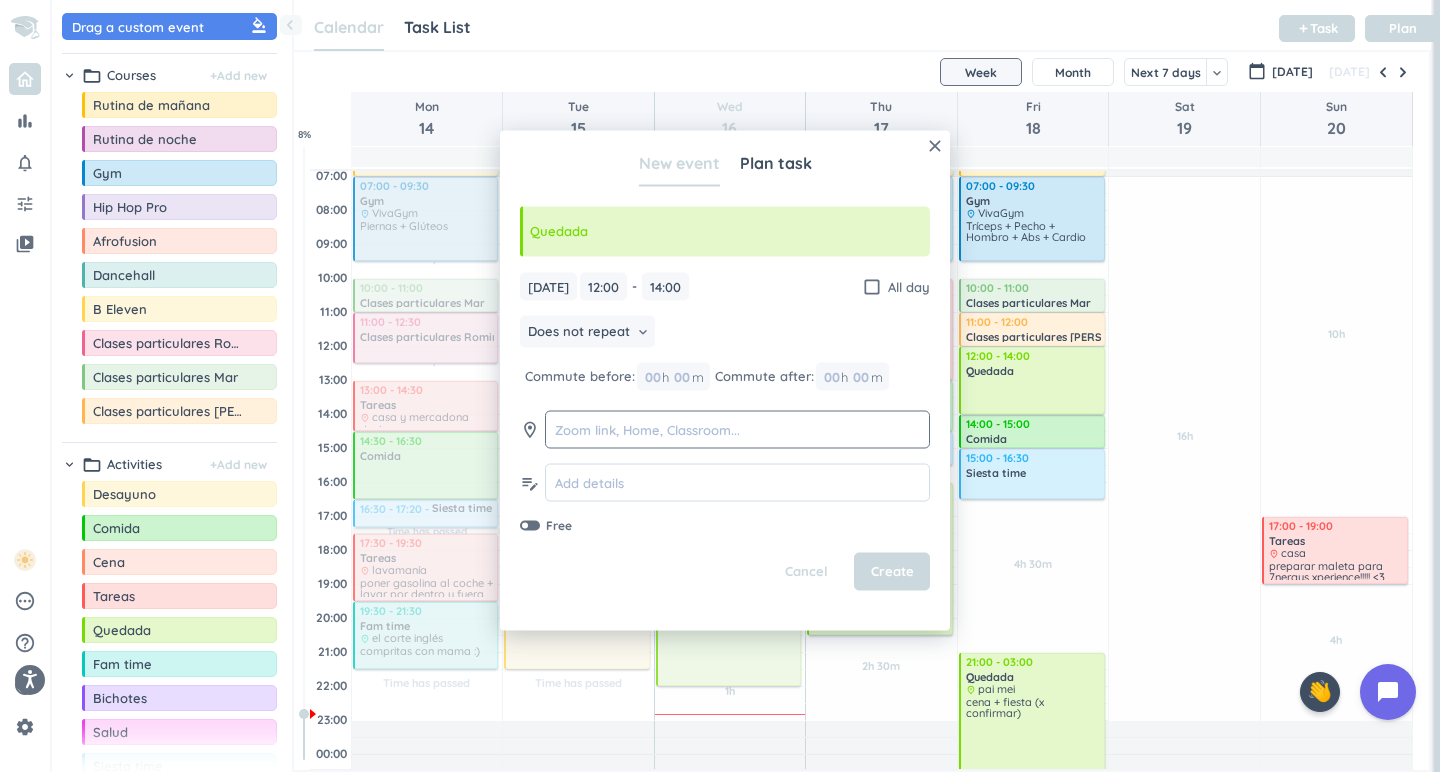 click 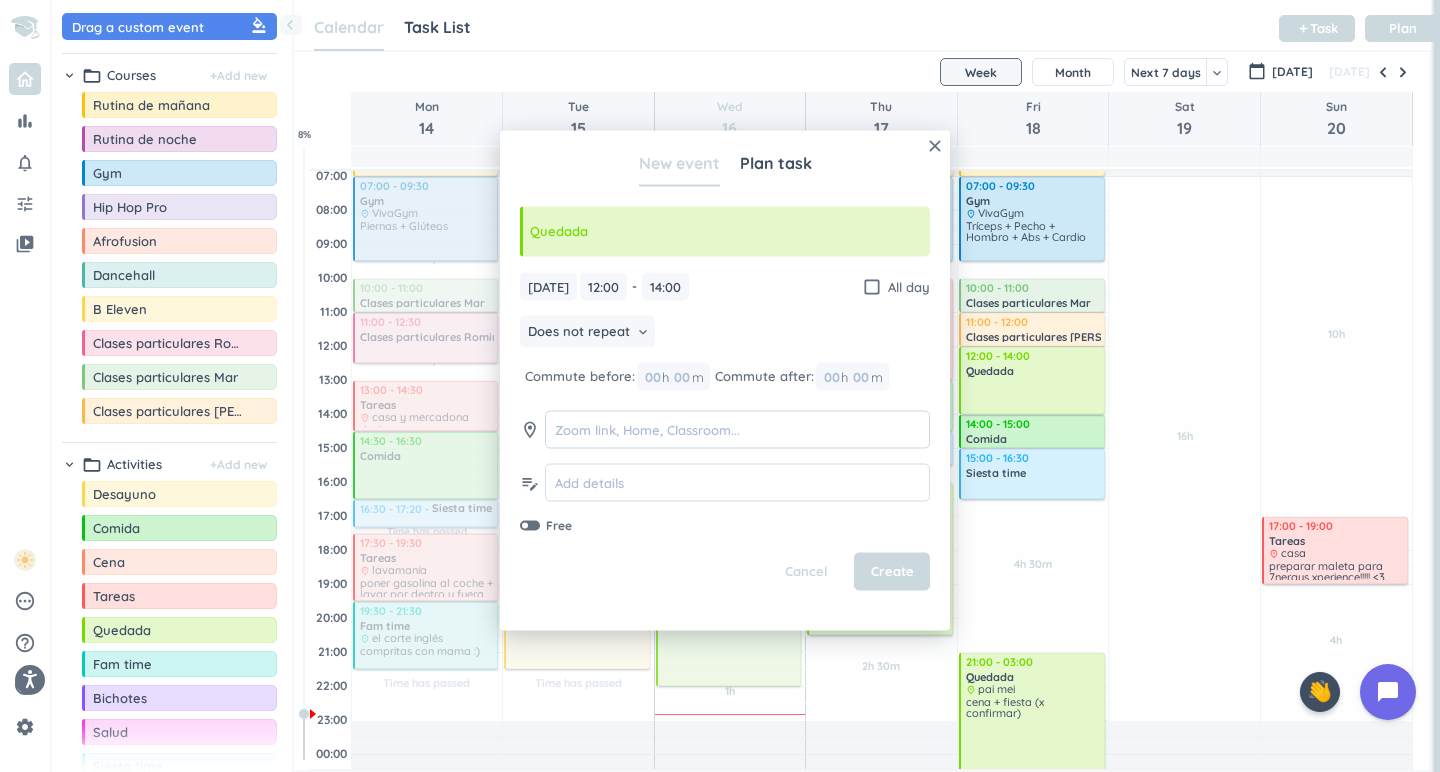click at bounding box center (737, 429) 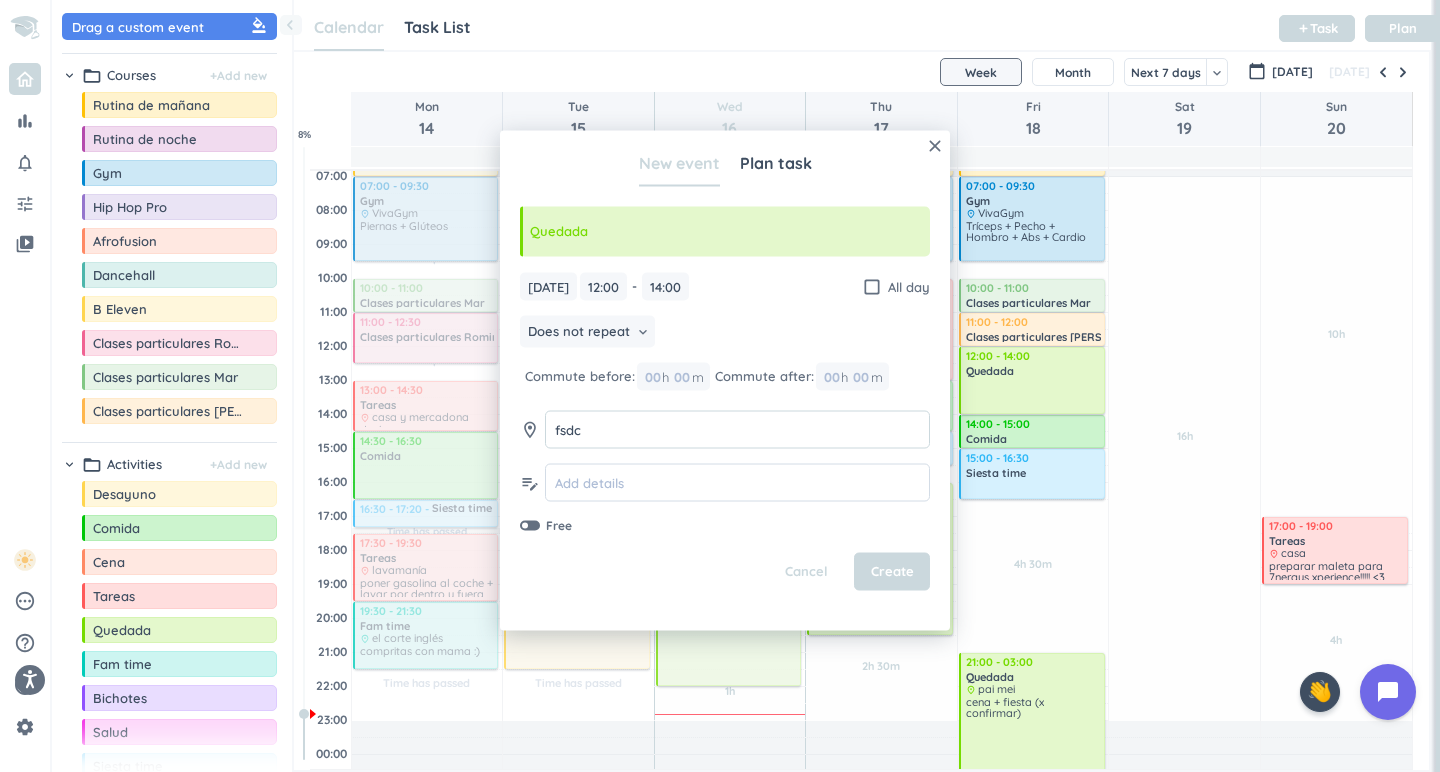 type on "fsdc" 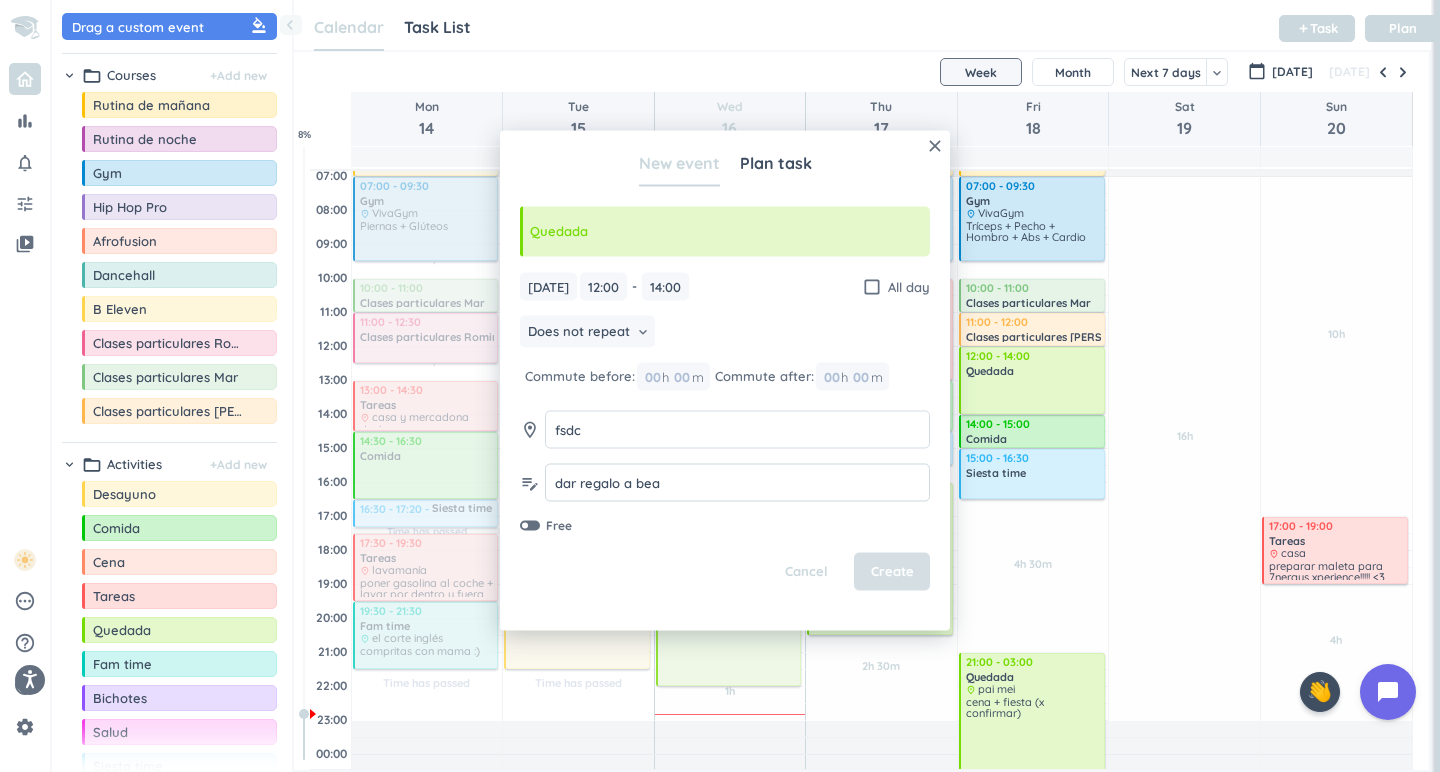 type on "dar regalo a bea" 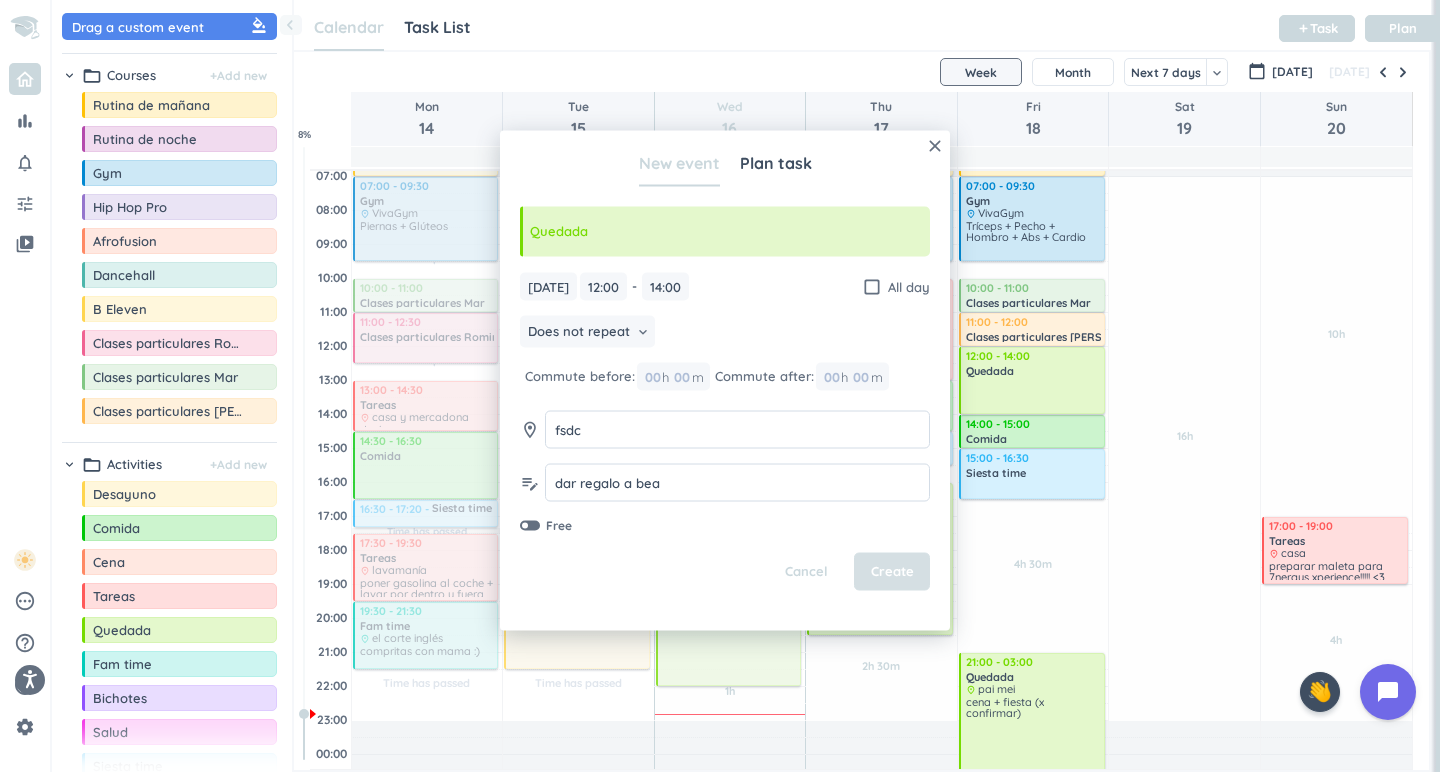 click on "Create" at bounding box center (892, 572) 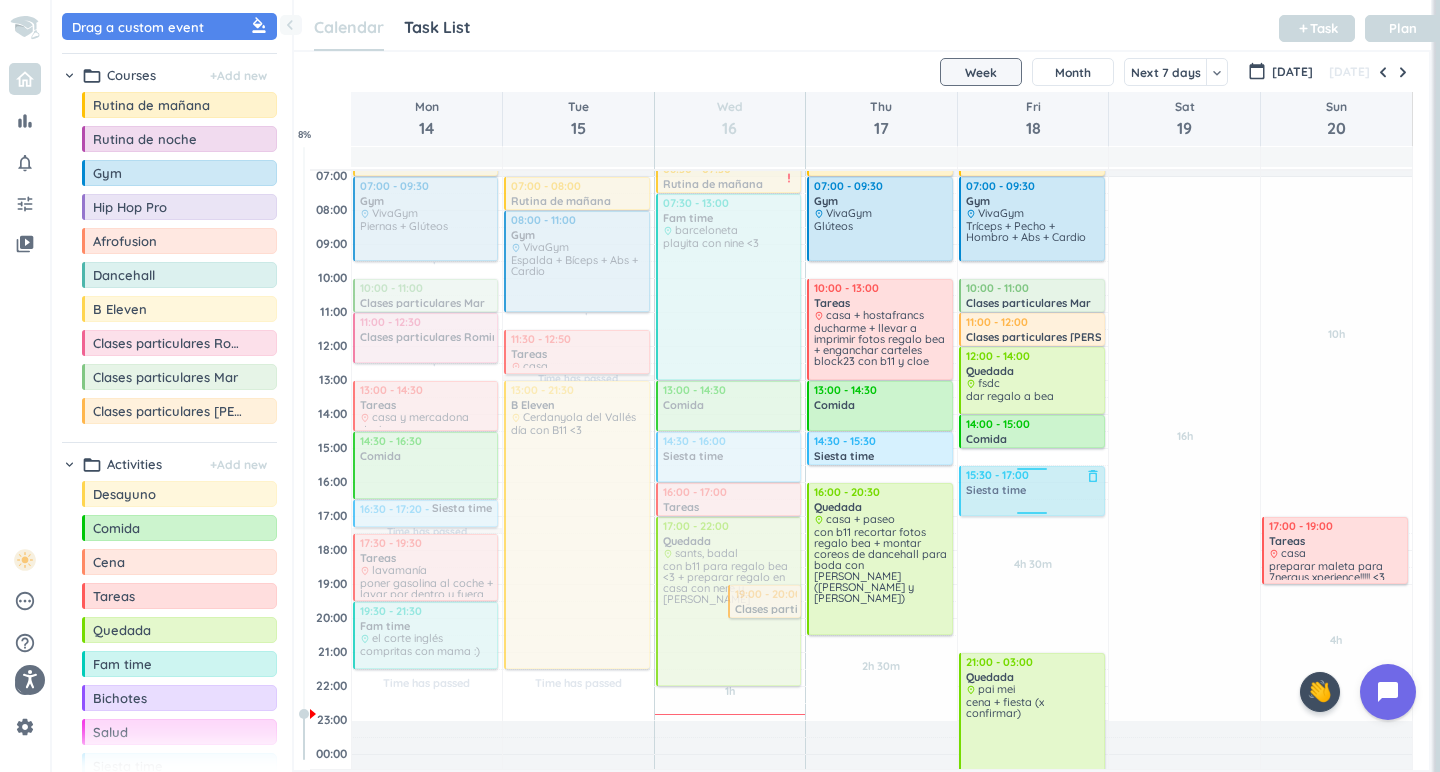 drag, startPoint x: 1046, startPoint y: 465, endPoint x: 1043, endPoint y: 489, distance: 24.186773 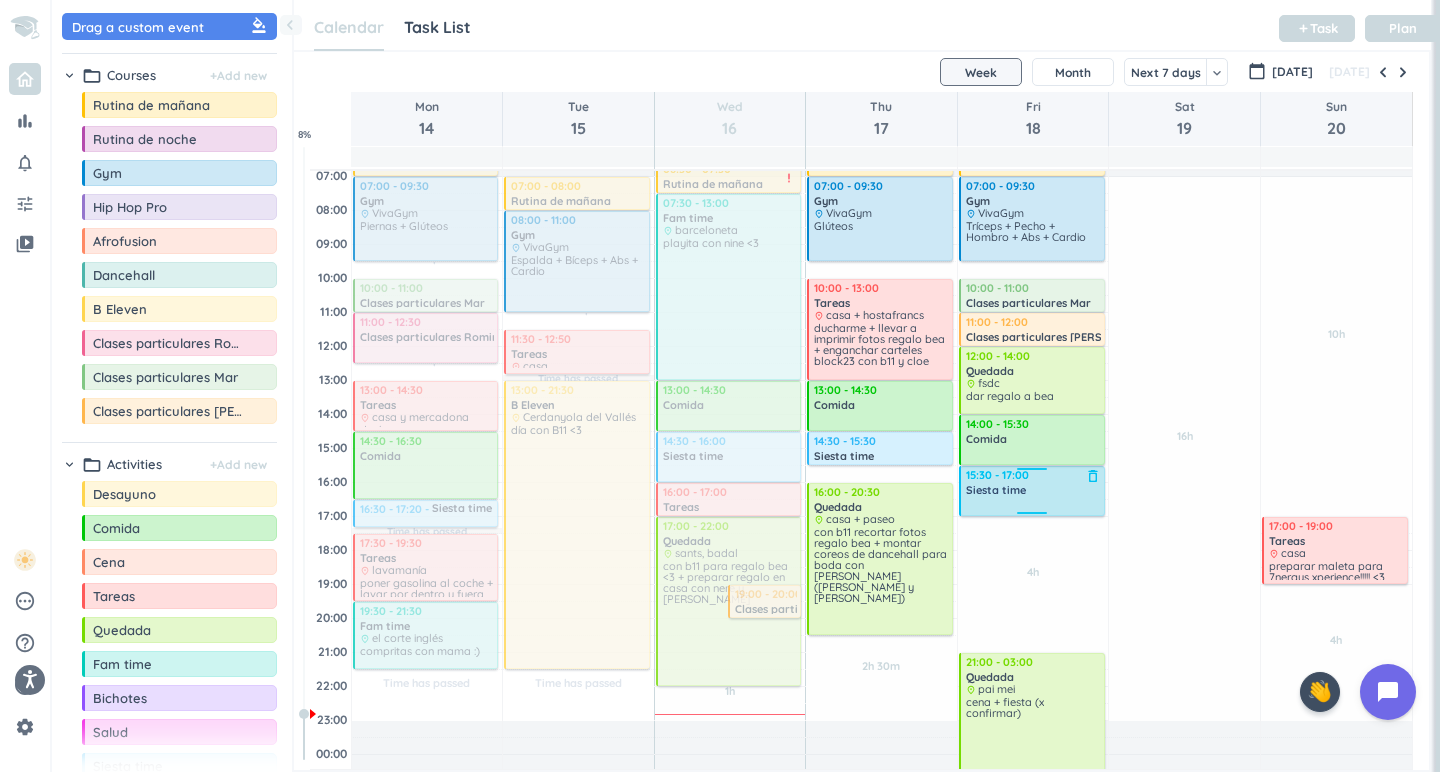 drag, startPoint x: 1034, startPoint y: 450, endPoint x: 1030, endPoint y: 468, distance: 18.439089 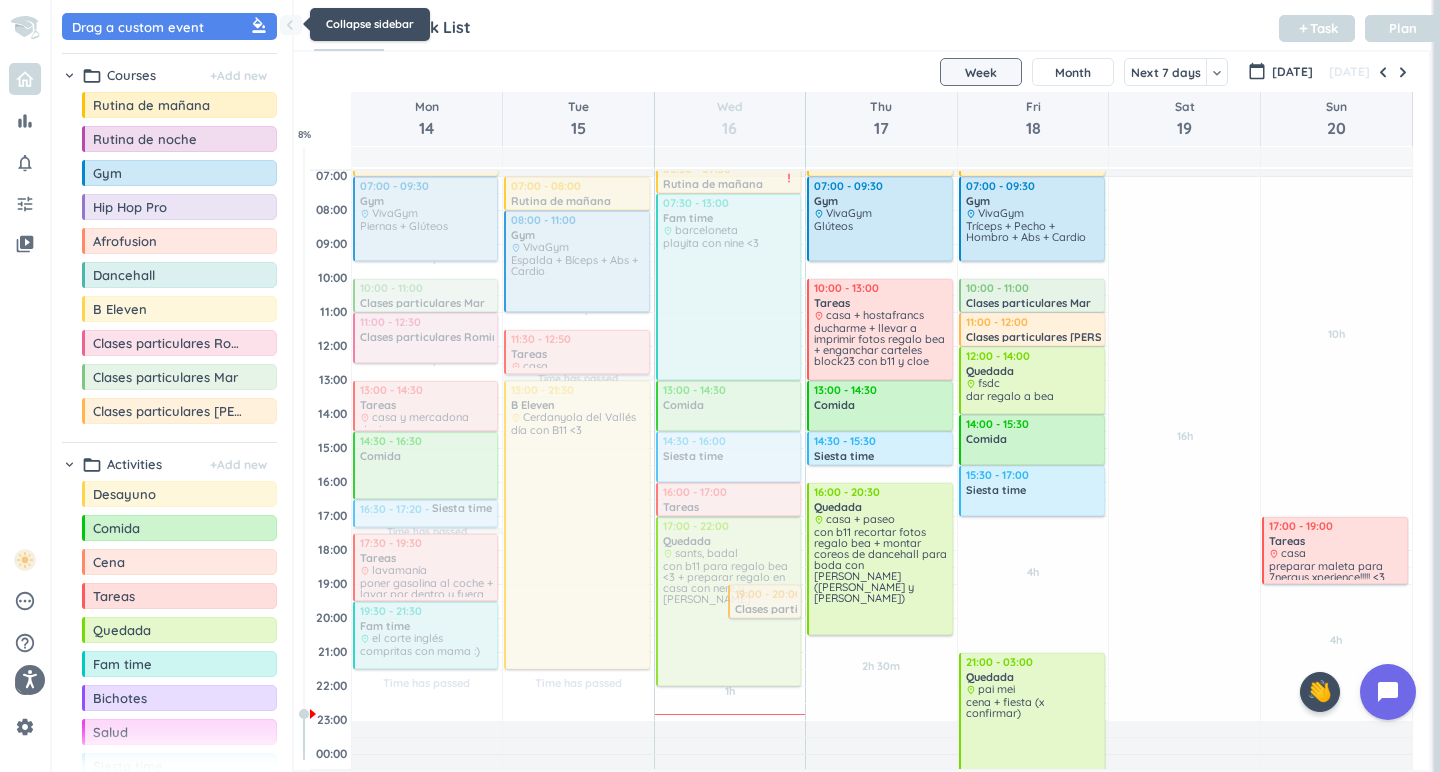 click on "chevron_left" at bounding box center [290, 25] 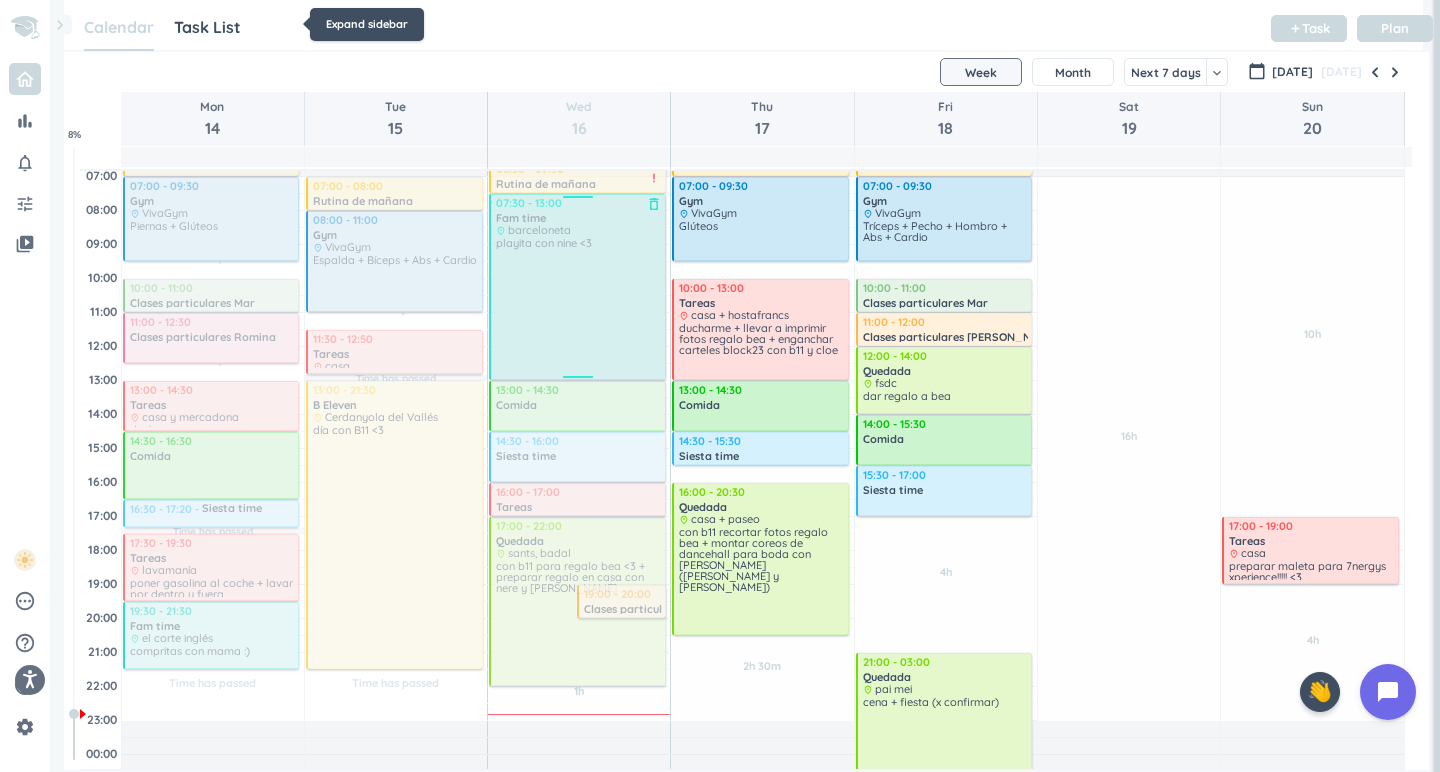 scroll, scrollTop: 1, scrollLeft: 0, axis: vertical 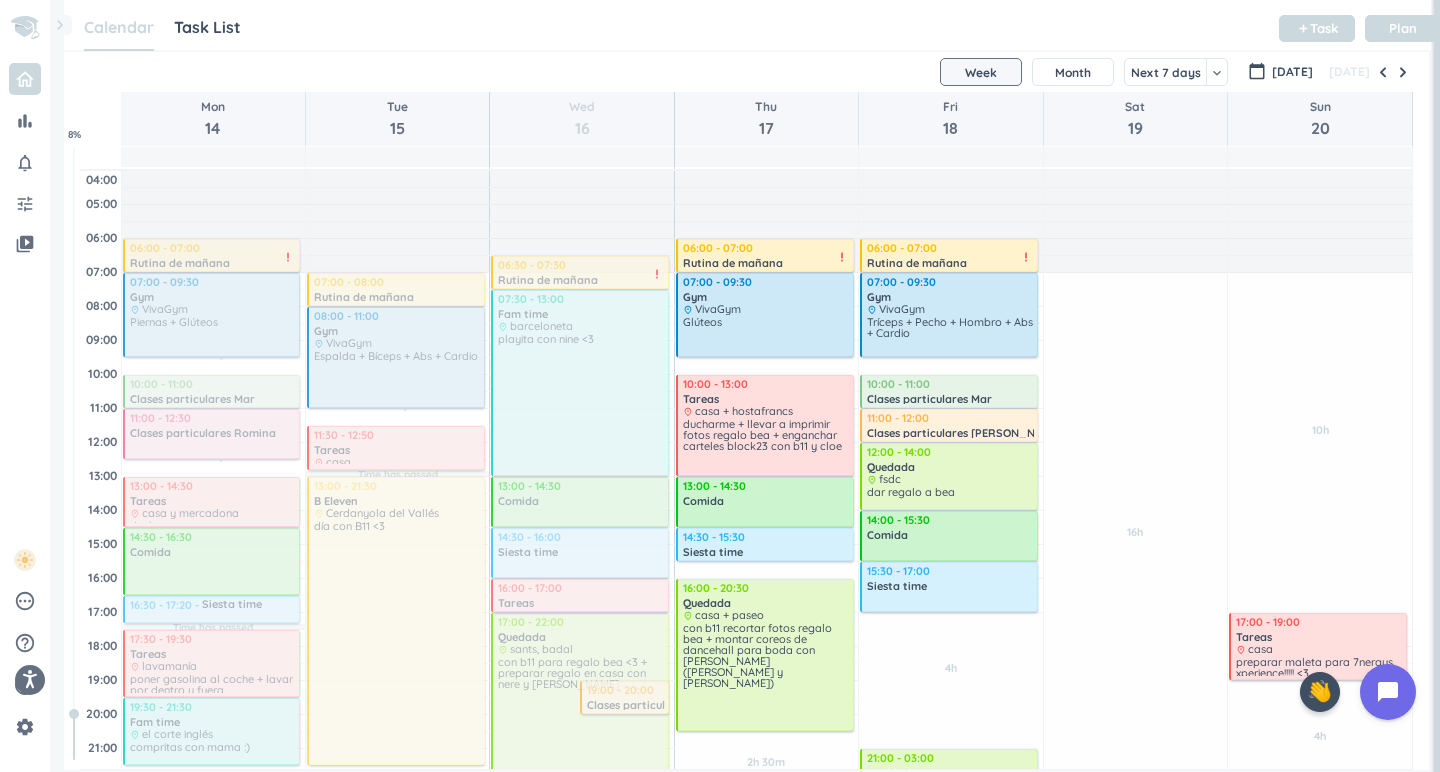 click on "chevron_right" at bounding box center [60, 25] 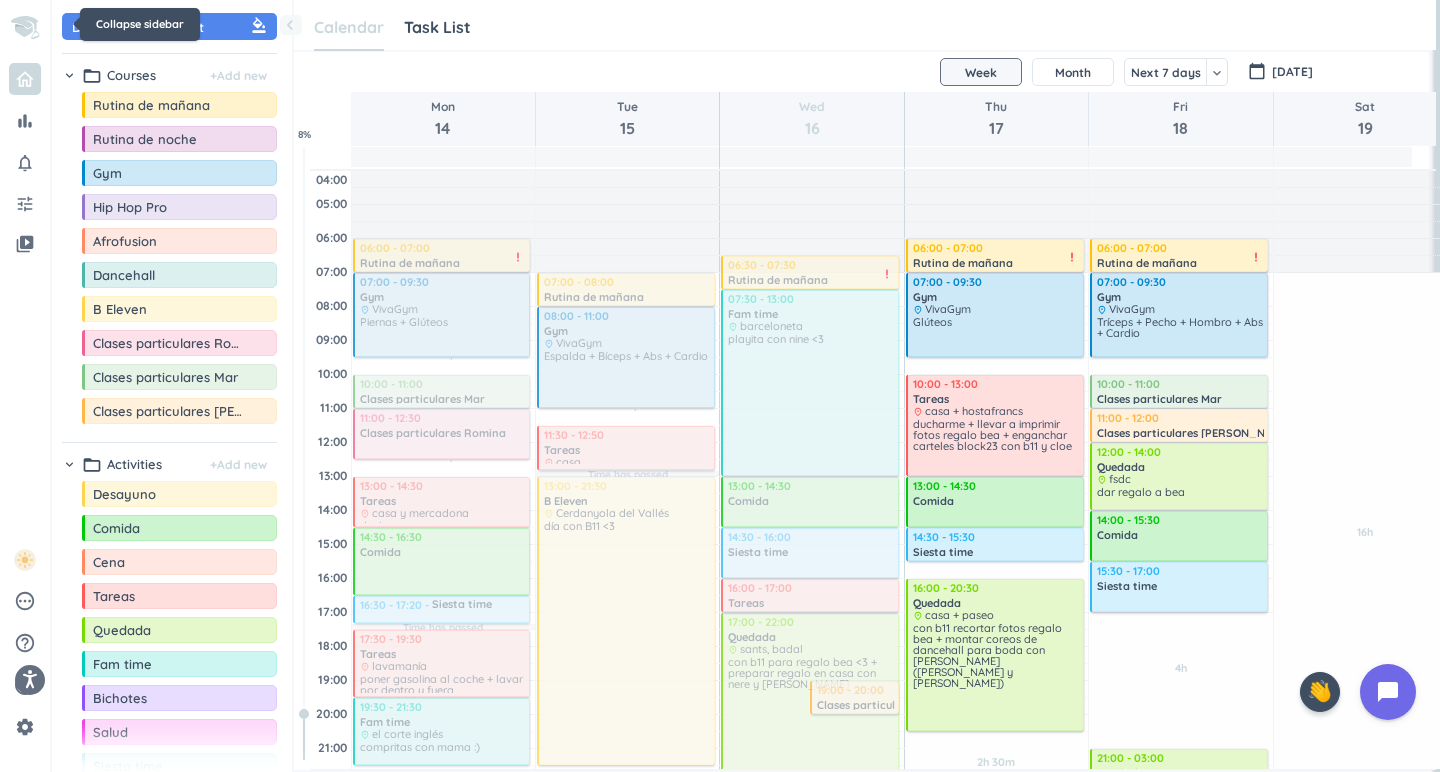 scroll, scrollTop: 50, scrollLeft: 1347, axis: both 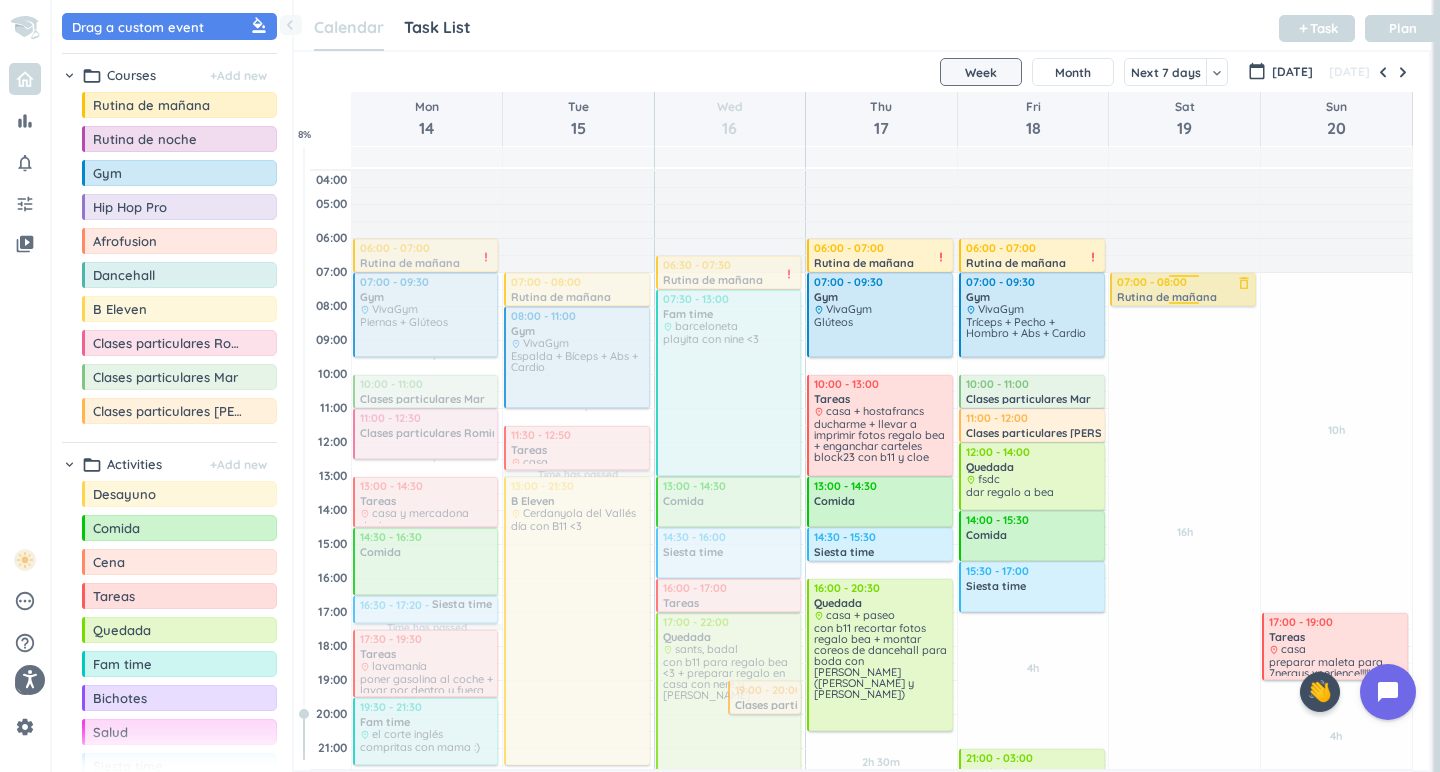 drag, startPoint x: 176, startPoint y: 104, endPoint x: 1207, endPoint y: 275, distance: 1045.0847 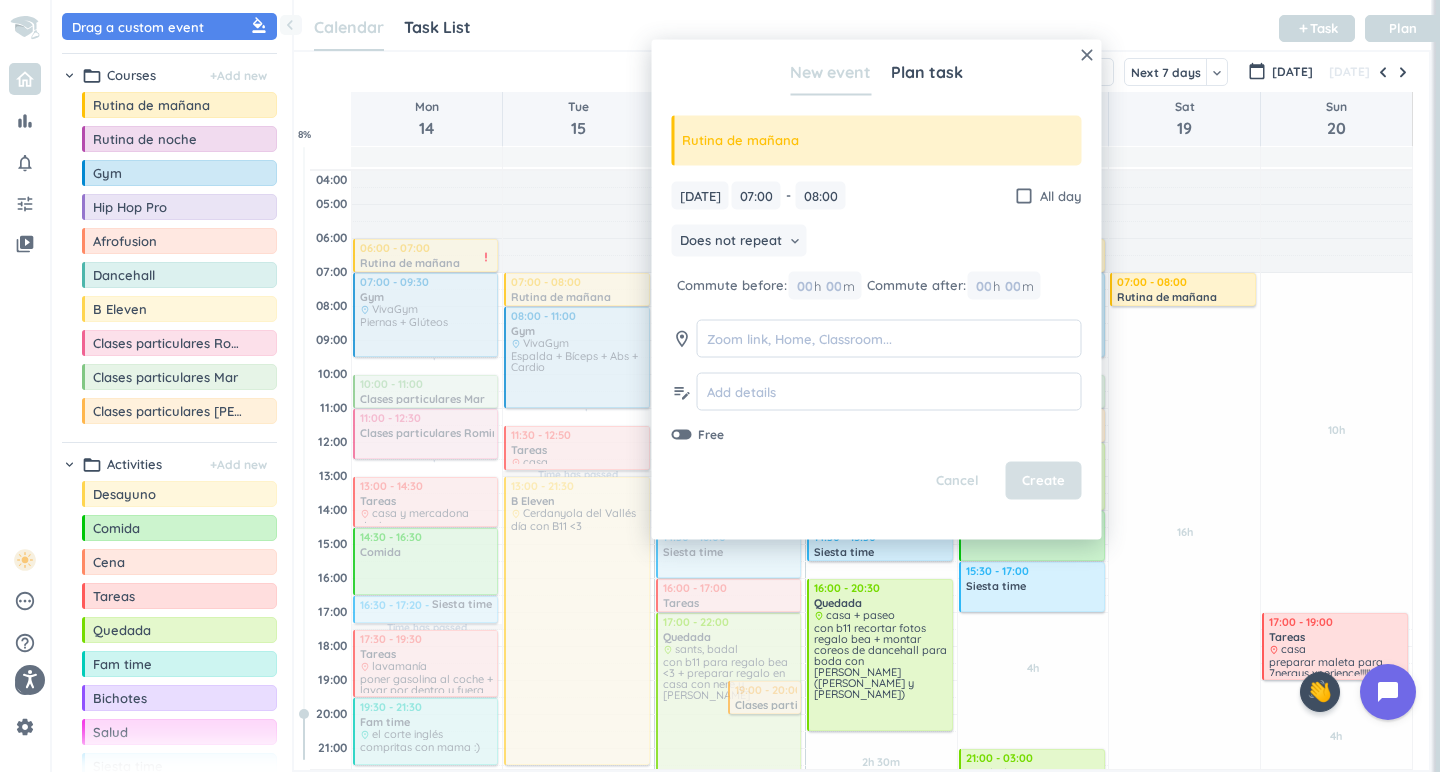 click on "Create" at bounding box center (1043, 481) 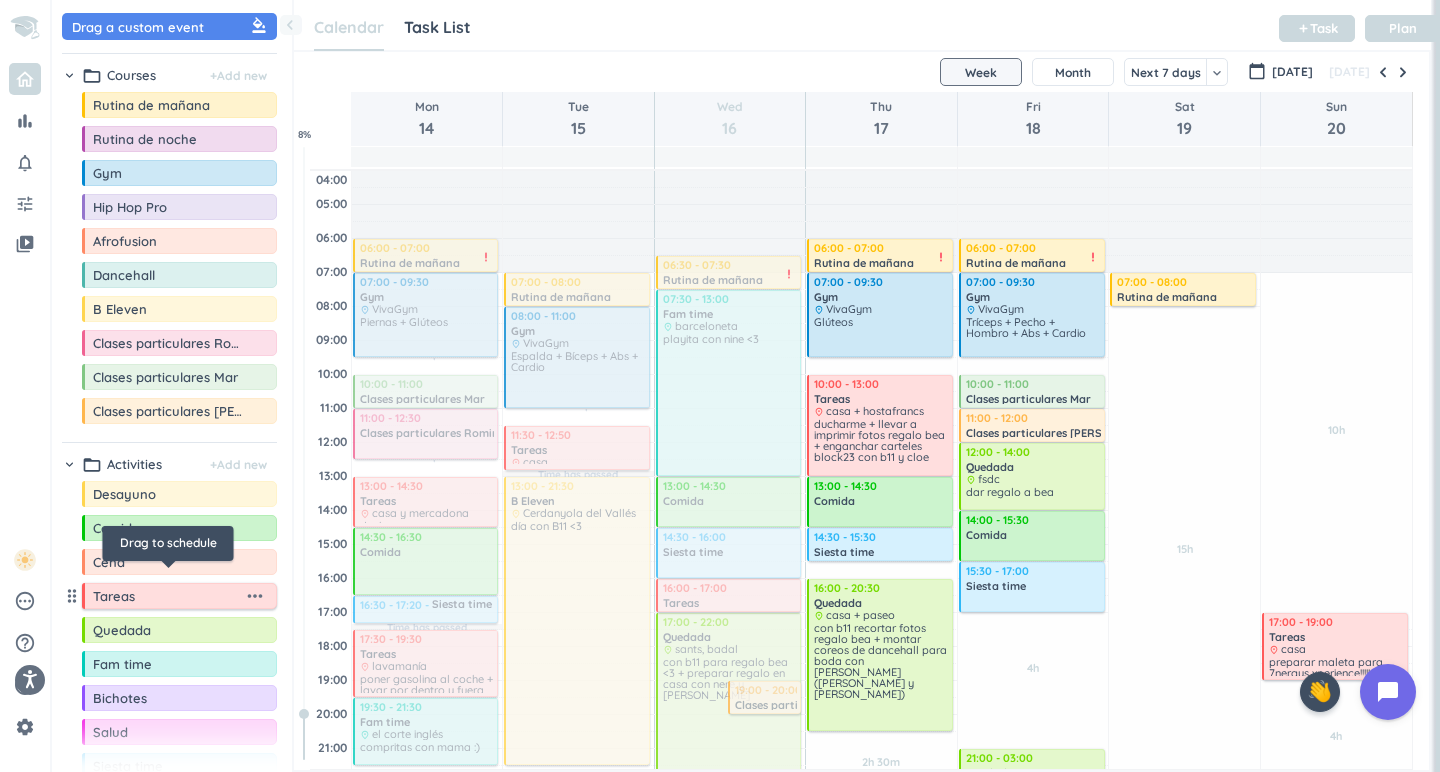 scroll, scrollTop: 43, scrollLeft: 0, axis: vertical 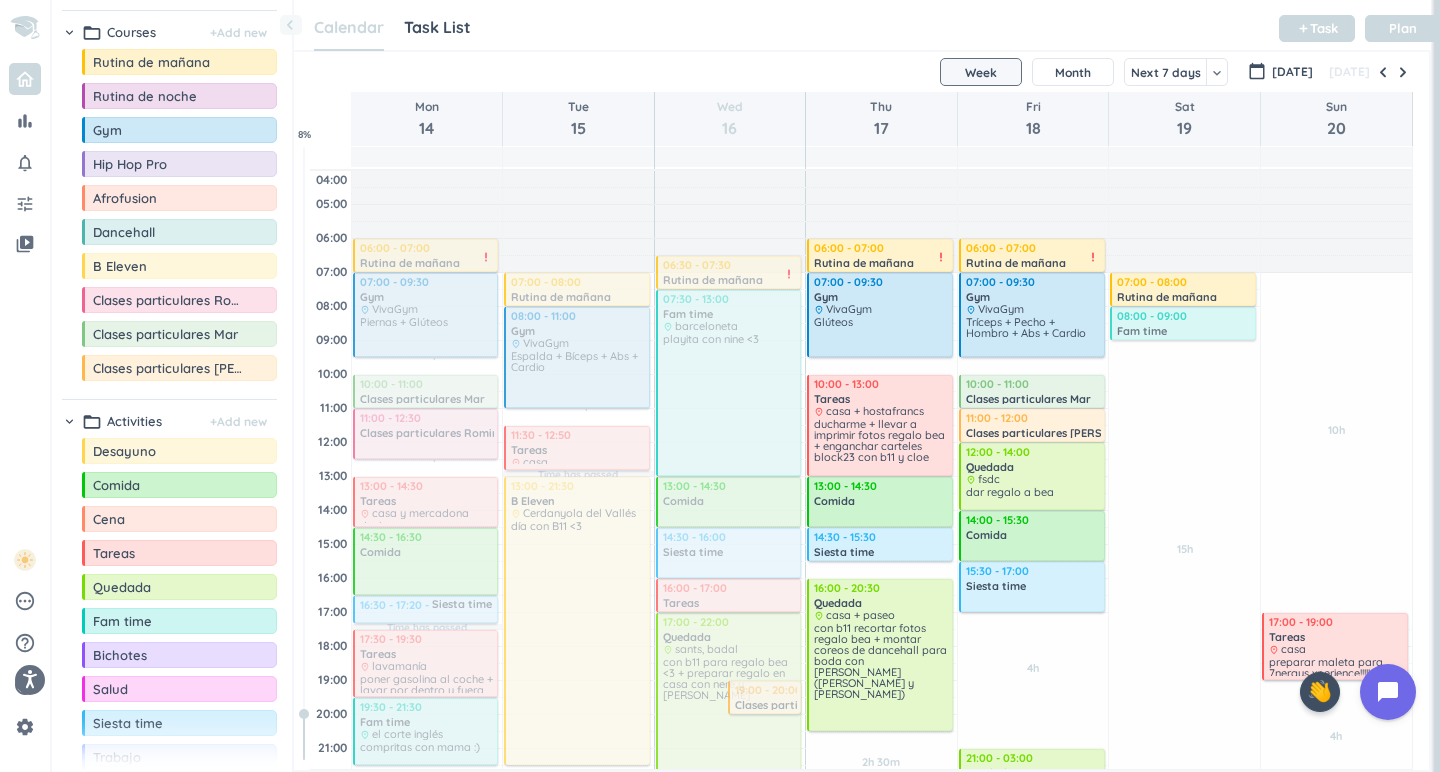 drag, startPoint x: 171, startPoint y: 625, endPoint x: 1229, endPoint y: 307, distance: 1104.757 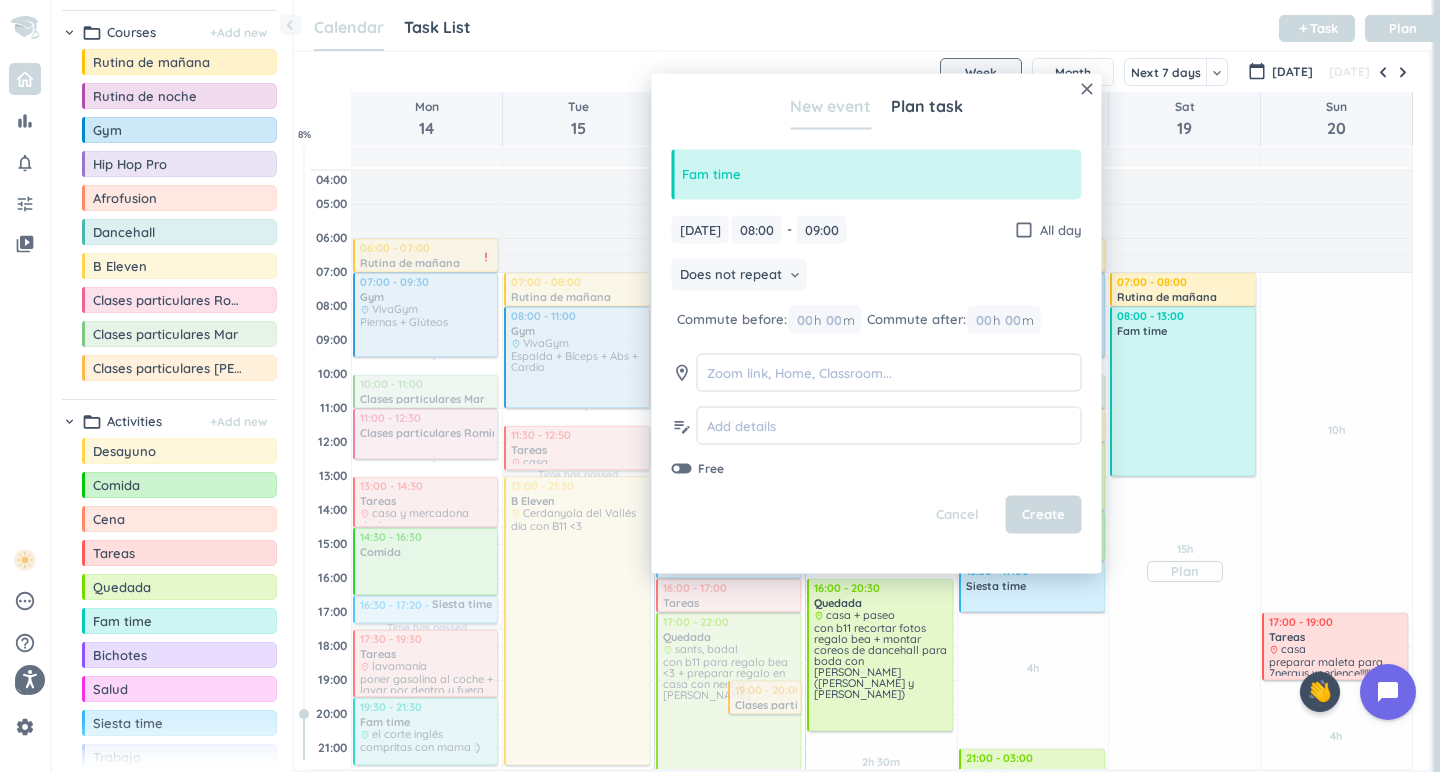 drag, startPoint x: 1199, startPoint y: 343, endPoint x: 1186, endPoint y: 479, distance: 136.6199 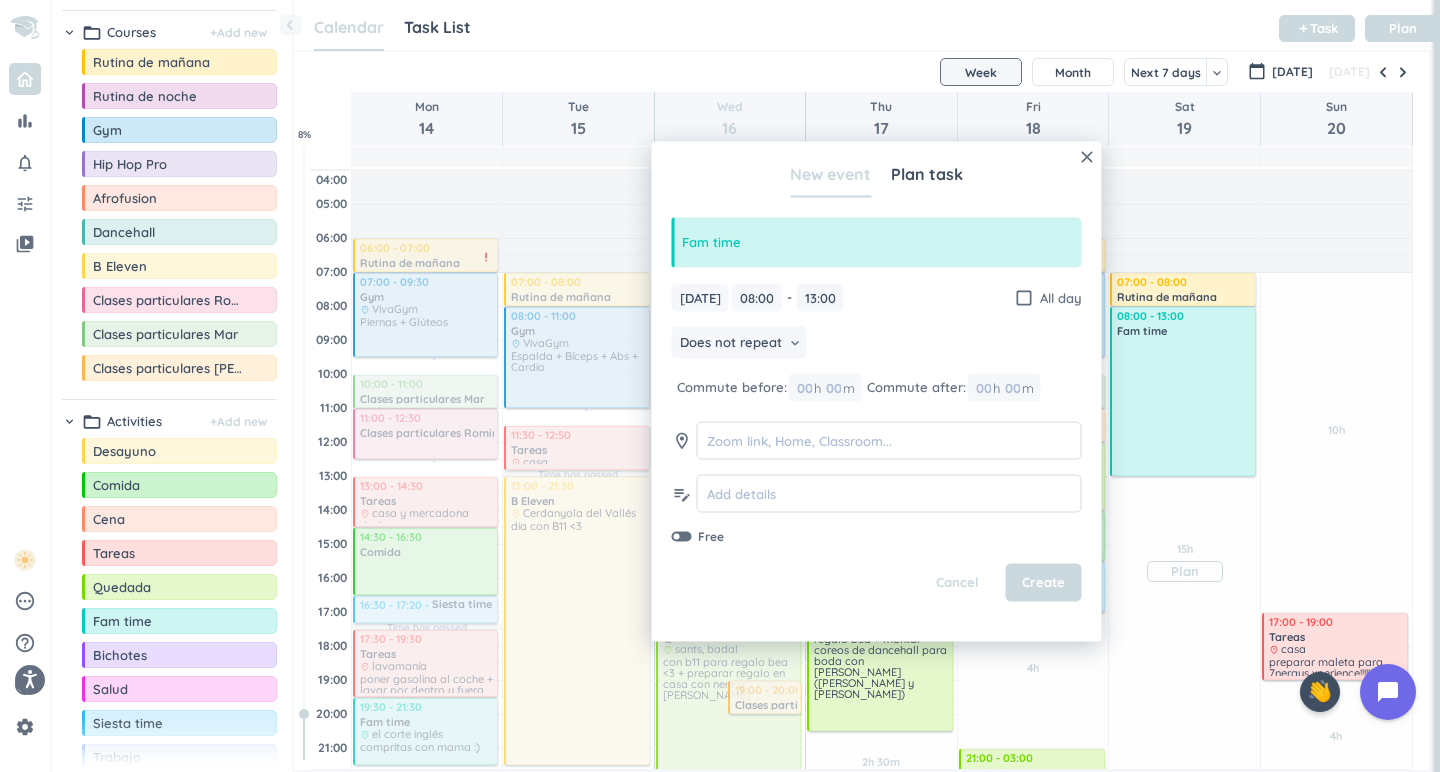 type on "13:00" 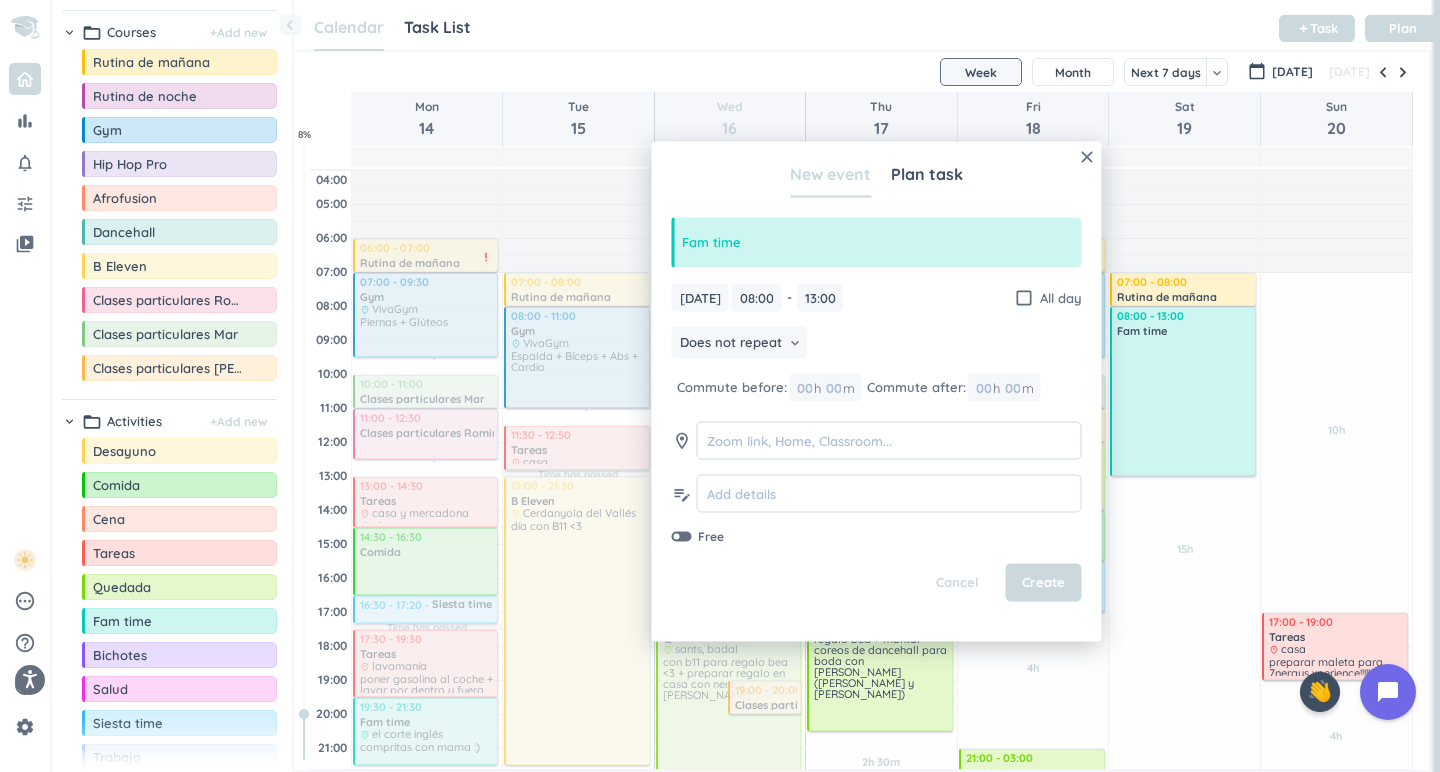 click at bounding box center [889, 440] 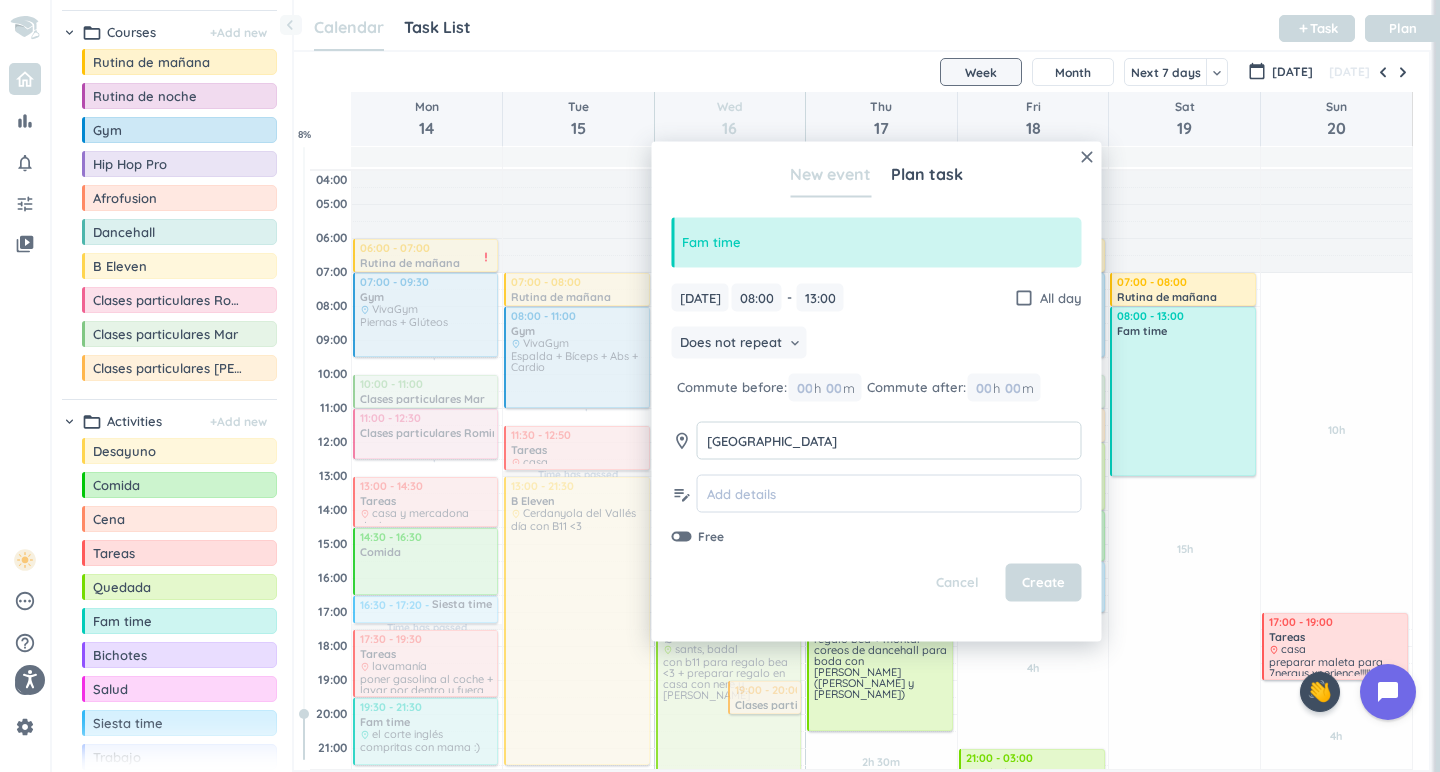 type on "[GEOGRAPHIC_DATA]" 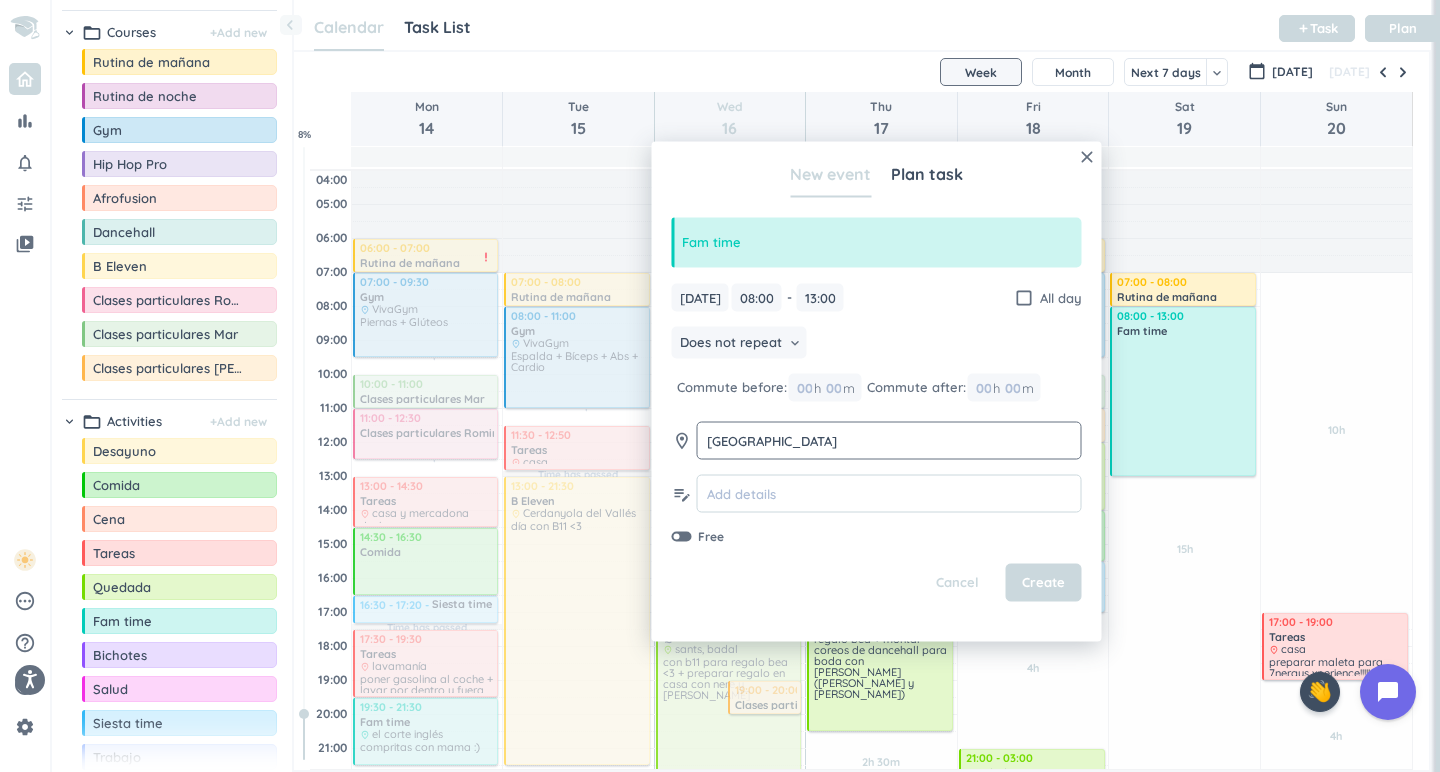 type on "p" 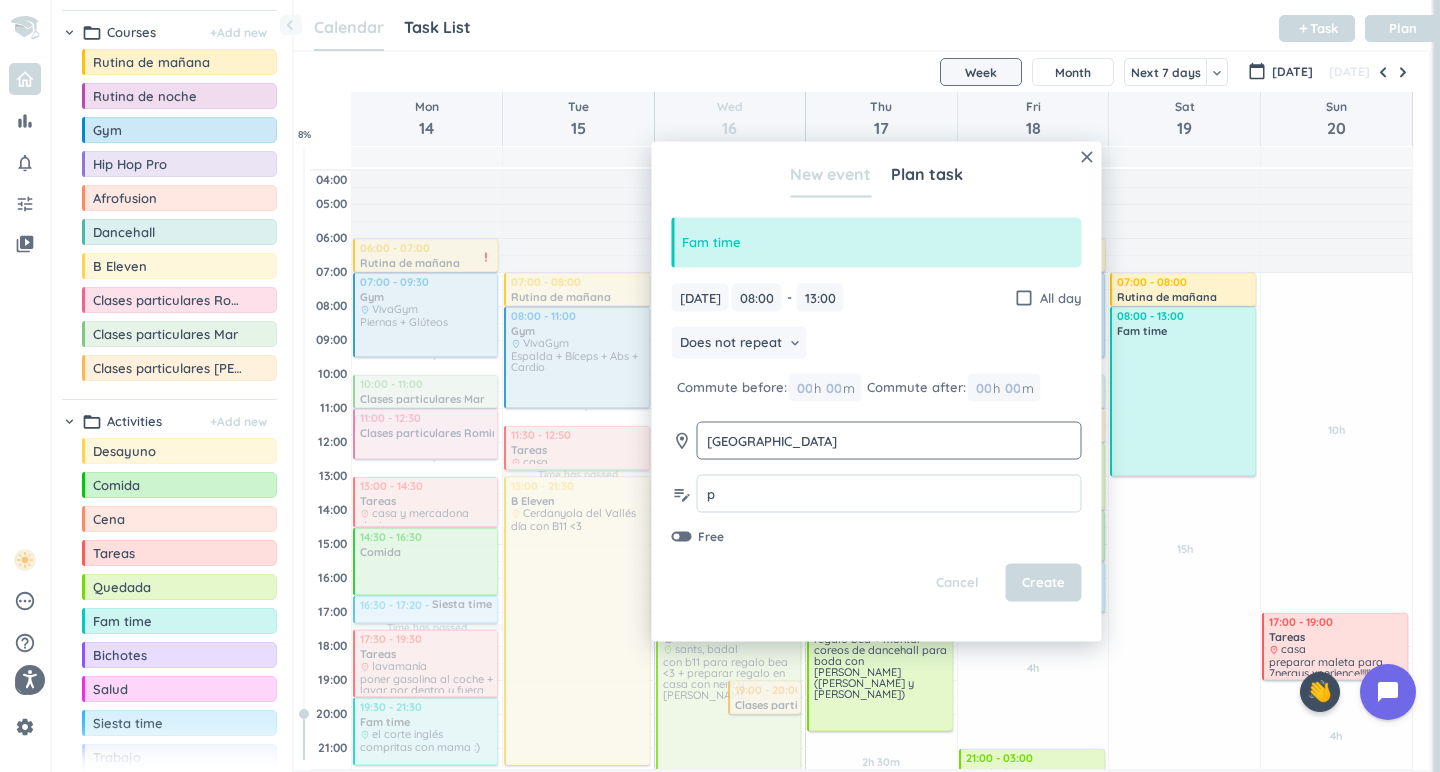 type 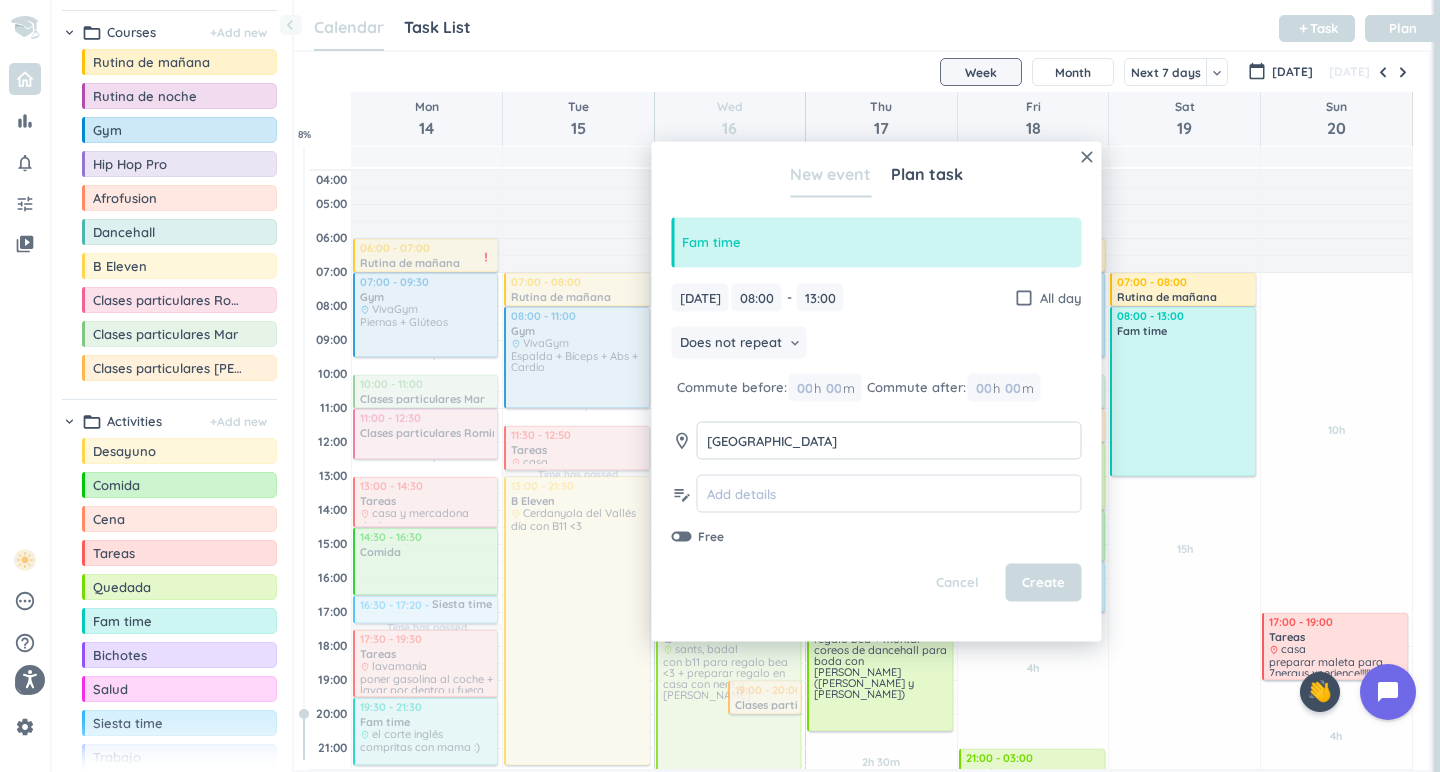 click on "[GEOGRAPHIC_DATA]" at bounding box center [889, 440] 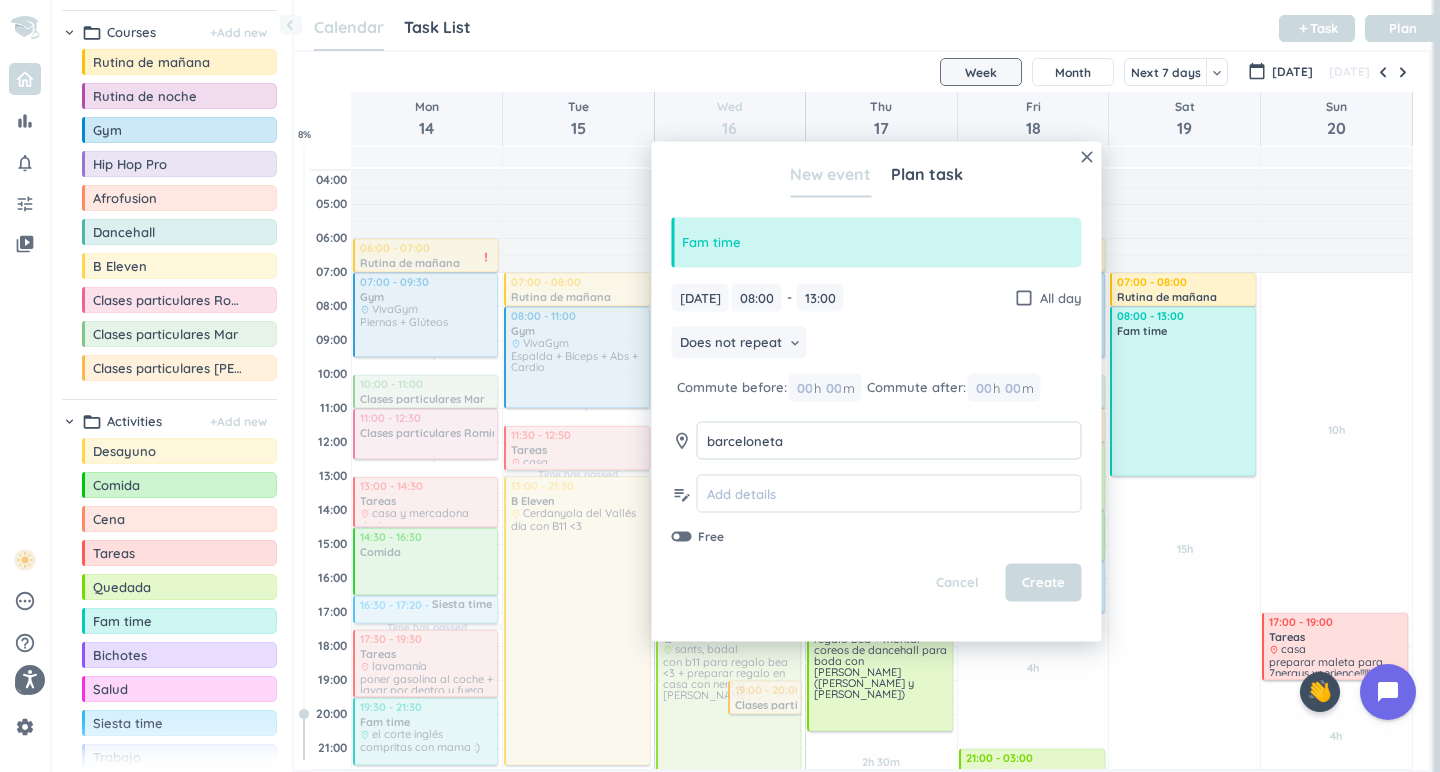 type on "barceloneta" 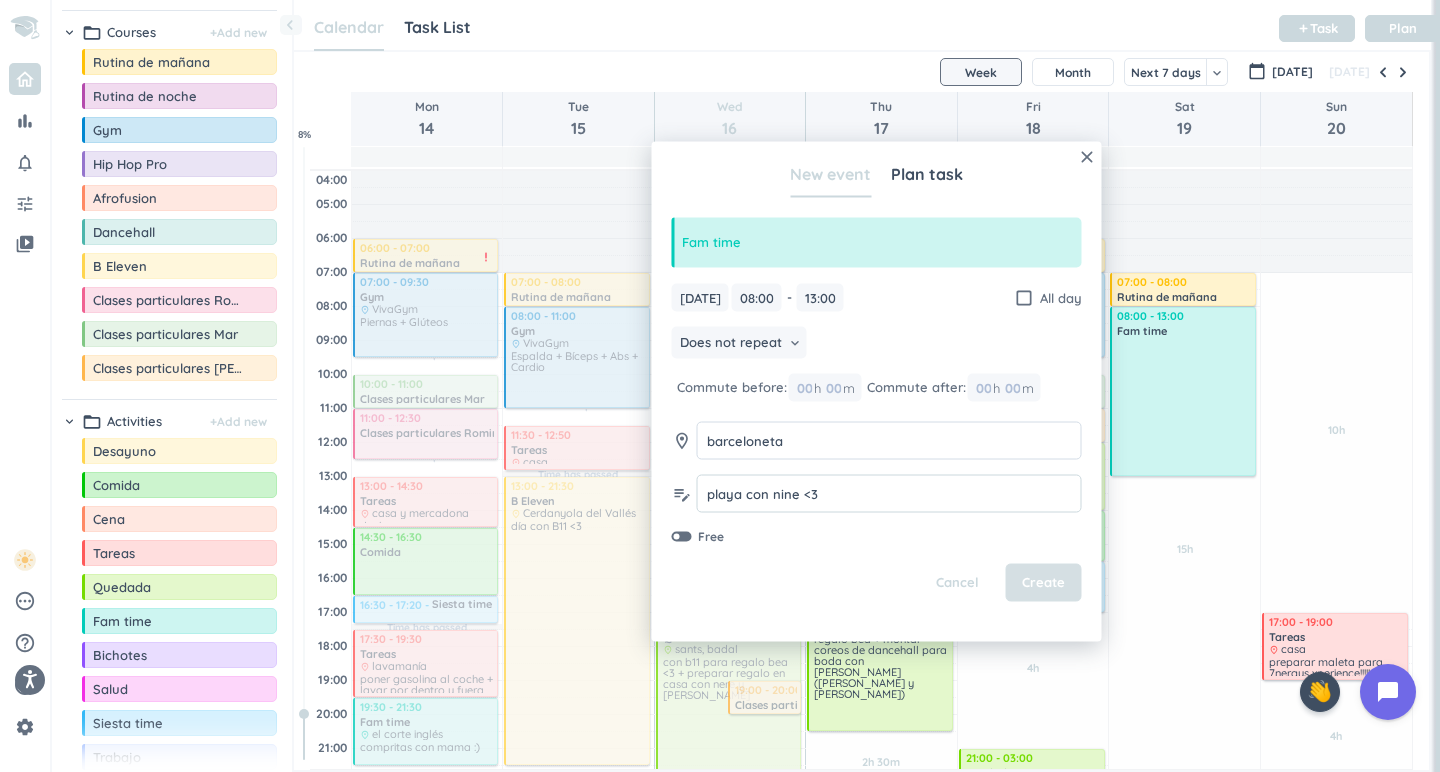 type on "playa con nine <3" 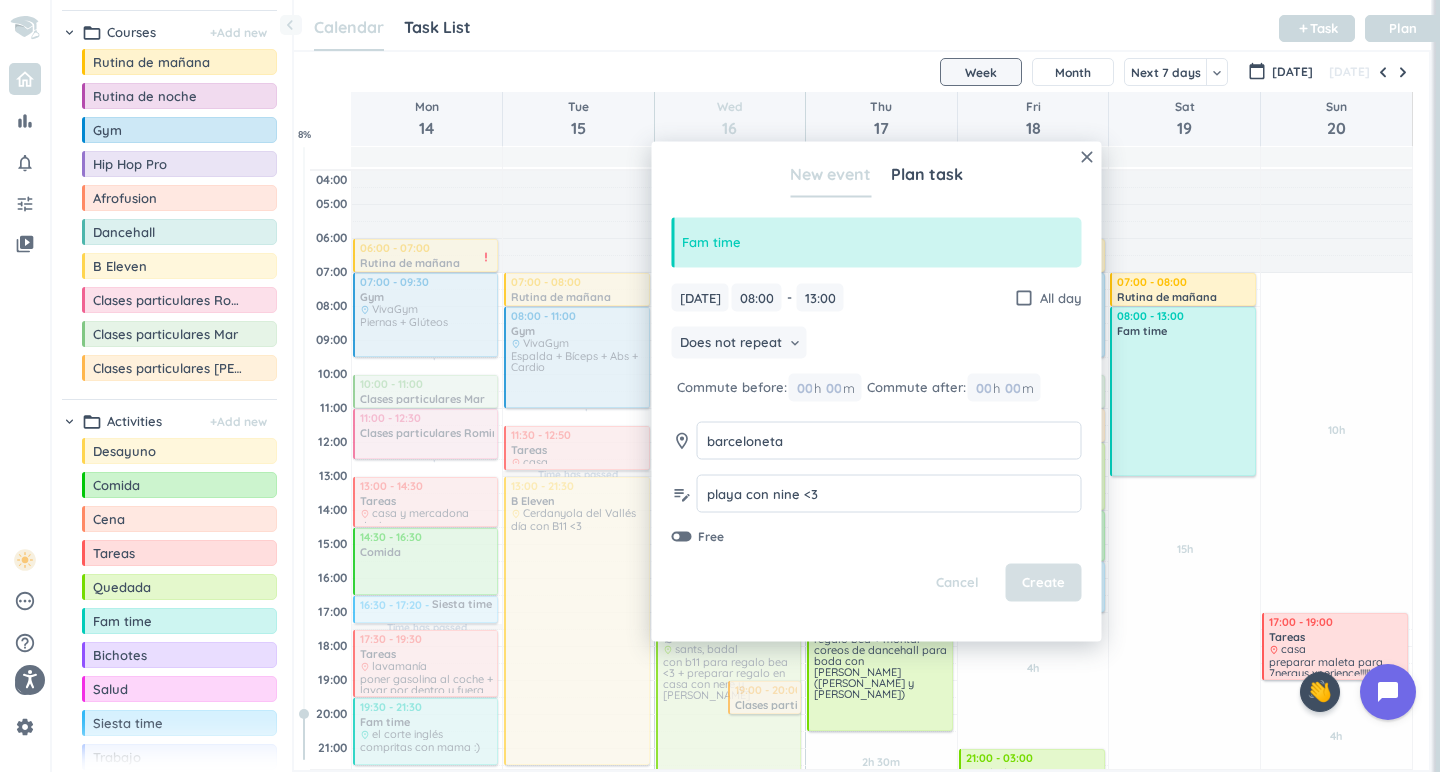click on "Create" at bounding box center [1043, 583] 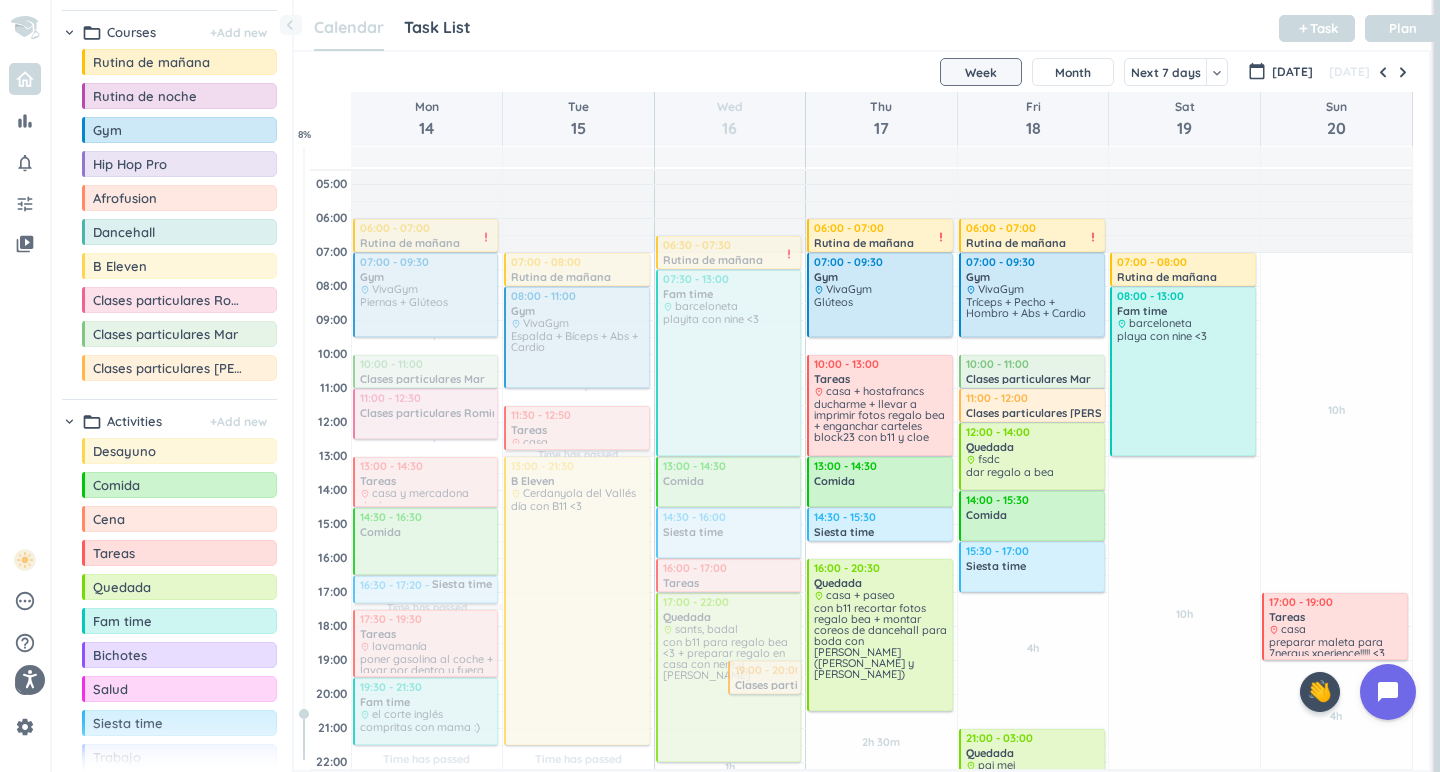 scroll, scrollTop: 33, scrollLeft: 0, axis: vertical 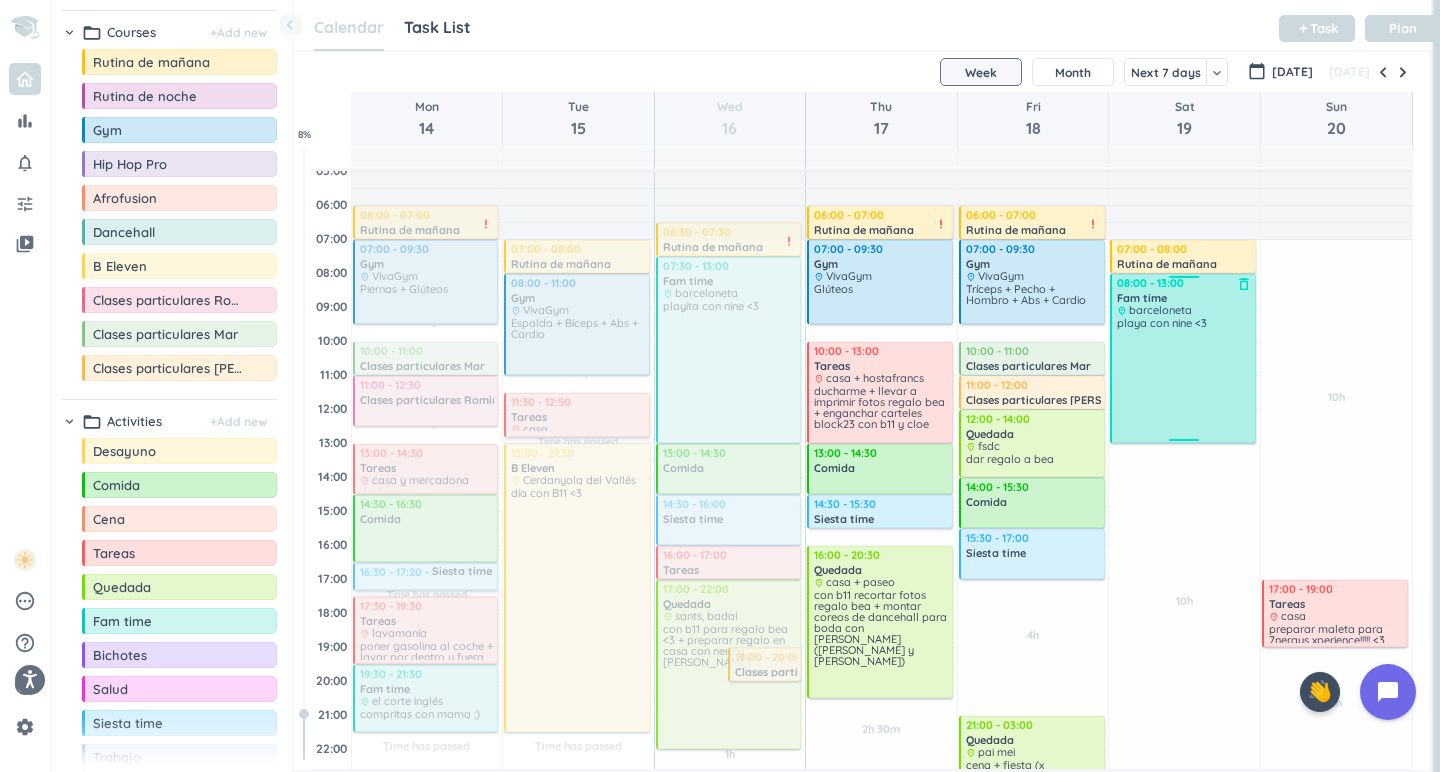 click on "playa con nine <3" at bounding box center [1184, 378] 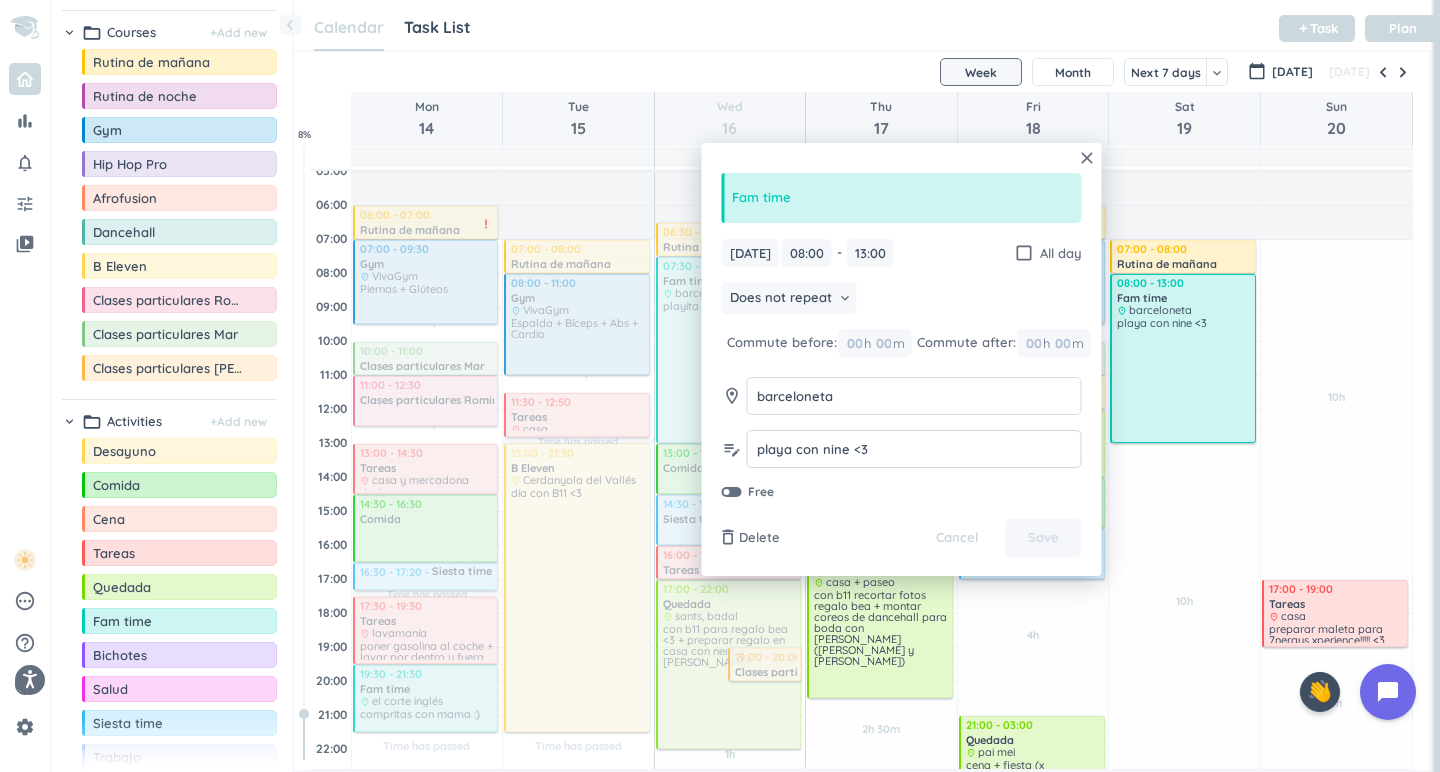 click on "playa con nine <3" at bounding box center [914, 449] 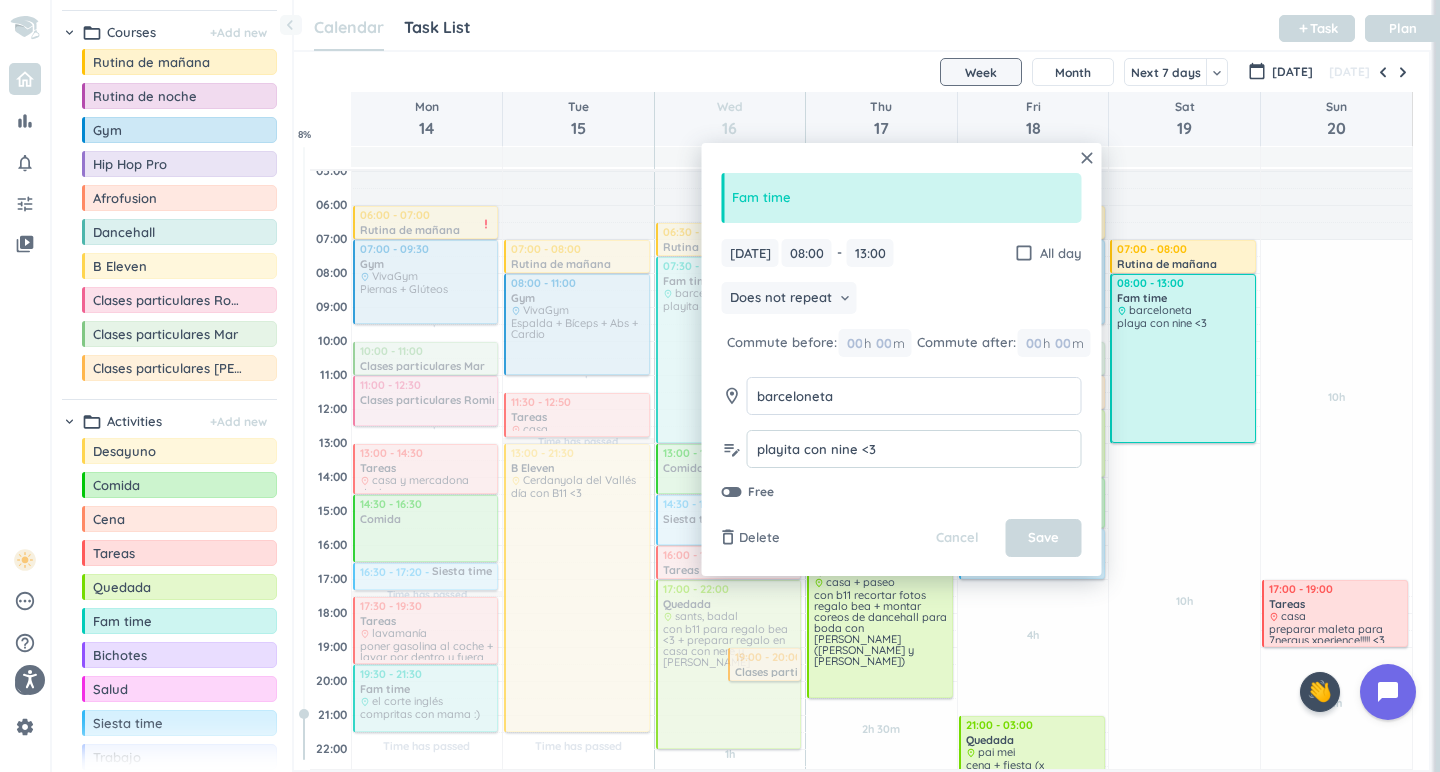 type on "playita con nine <3" 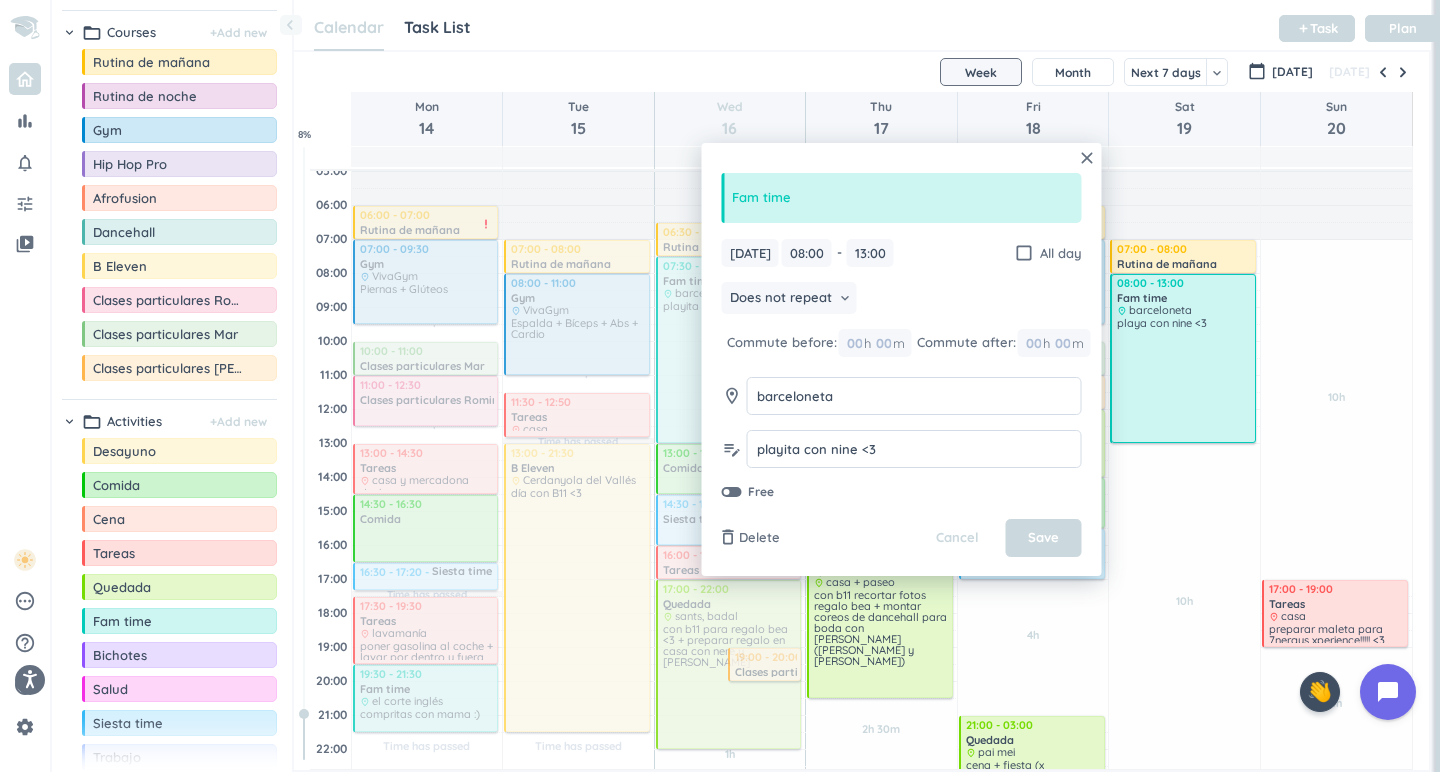 click on "close Fam time  [DATE] [DATE]   08:00 08:00 - 13:00 13:00 check_box_outline_blank All day Does not repeat keyboard_arrow_down Commute before: 00 h 00 m Commute after: 00 h 00 m room barceloneta barceloneta edit_note playita con nine <3 playita con nine <3 Free delete_outline Delete Cancel Save" at bounding box center [902, 359] 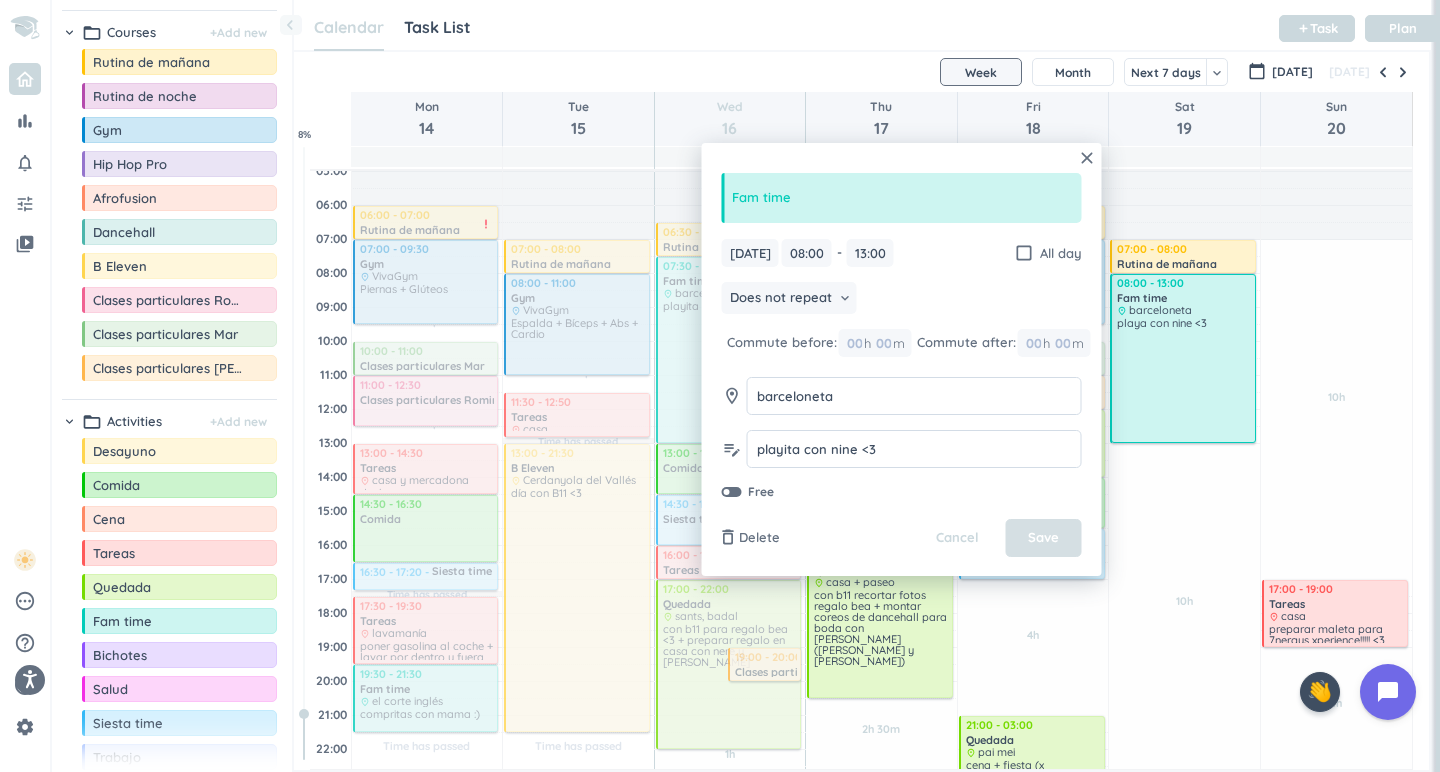 click on "Save" at bounding box center [1043, 538] 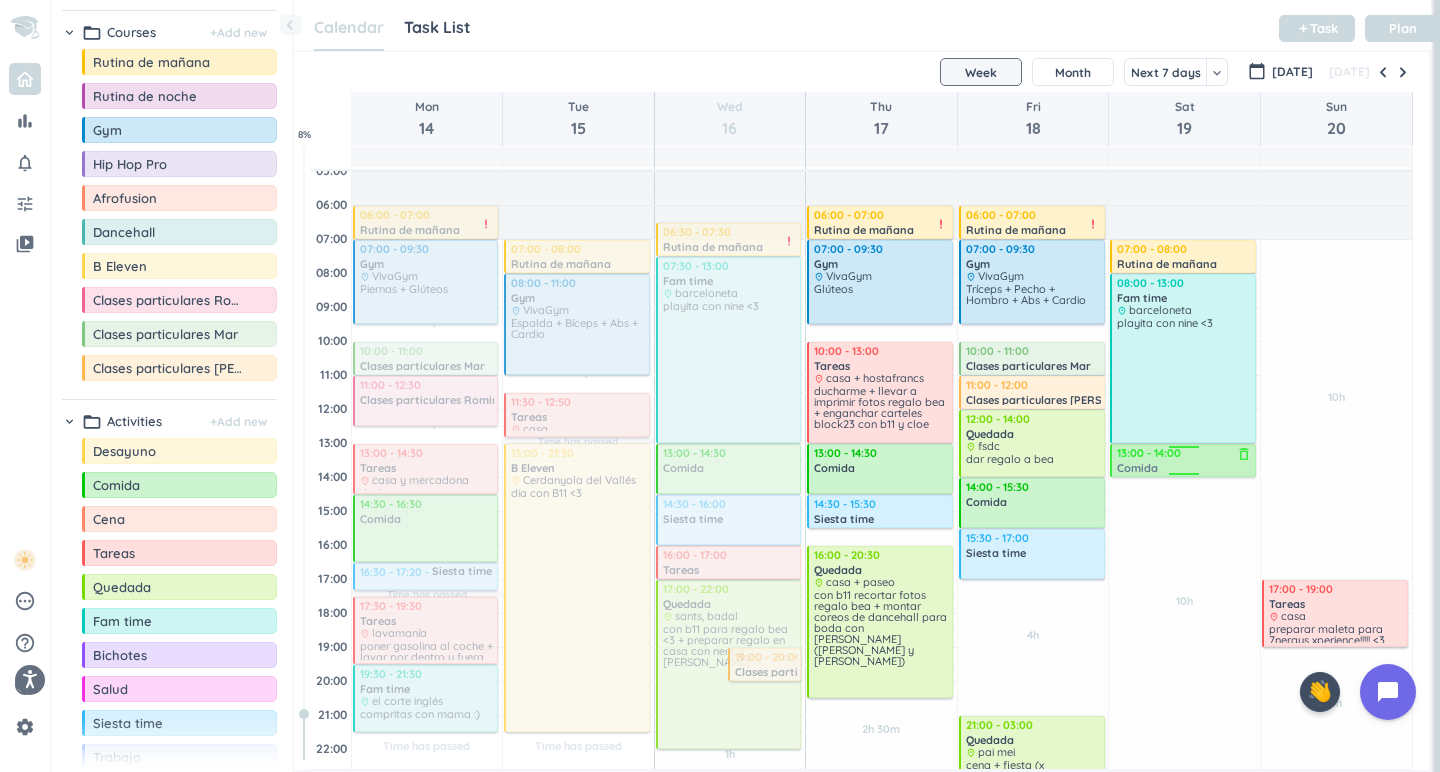 drag, startPoint x: 213, startPoint y: 493, endPoint x: 1238, endPoint y: 445, distance: 1026.1233 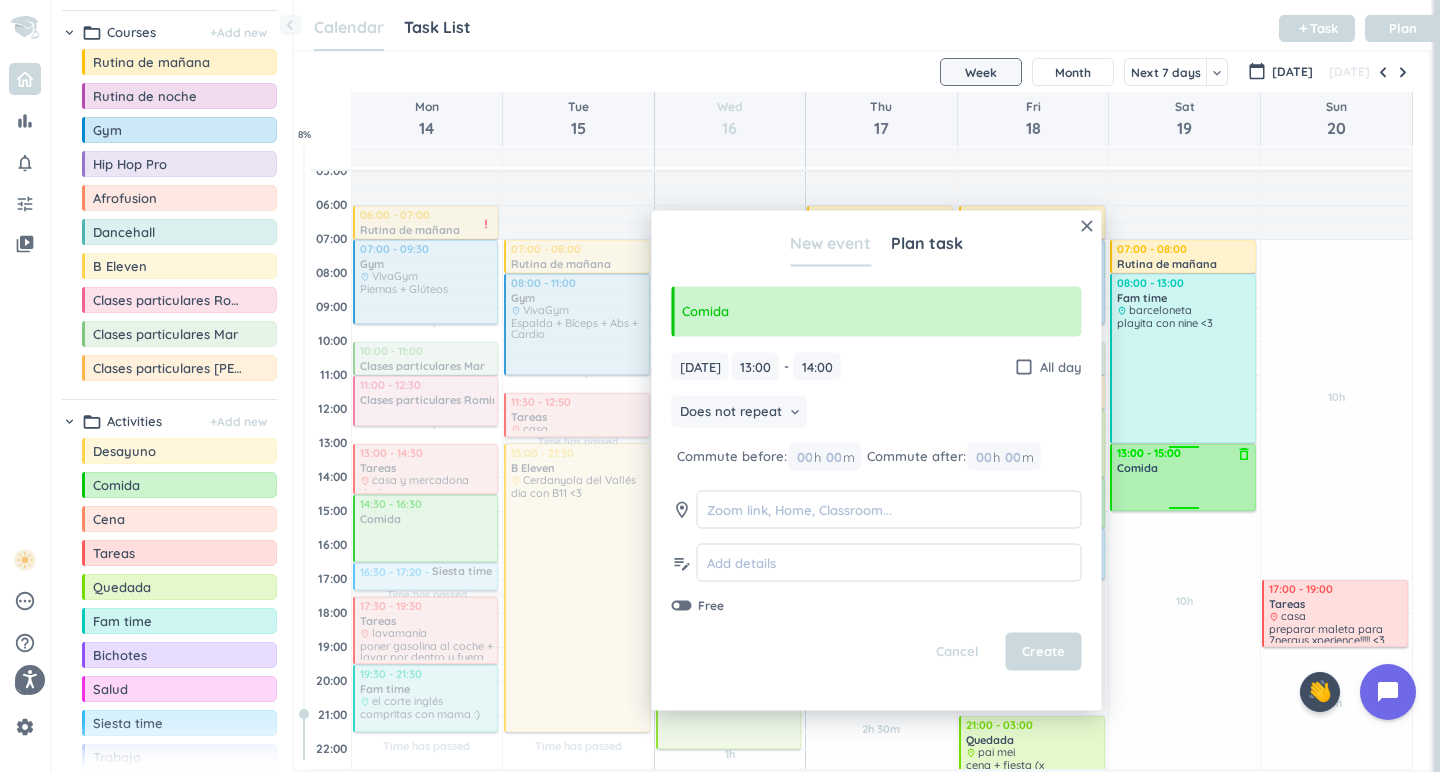 drag, startPoint x: 1187, startPoint y: 478, endPoint x: 1187, endPoint y: 509, distance: 31 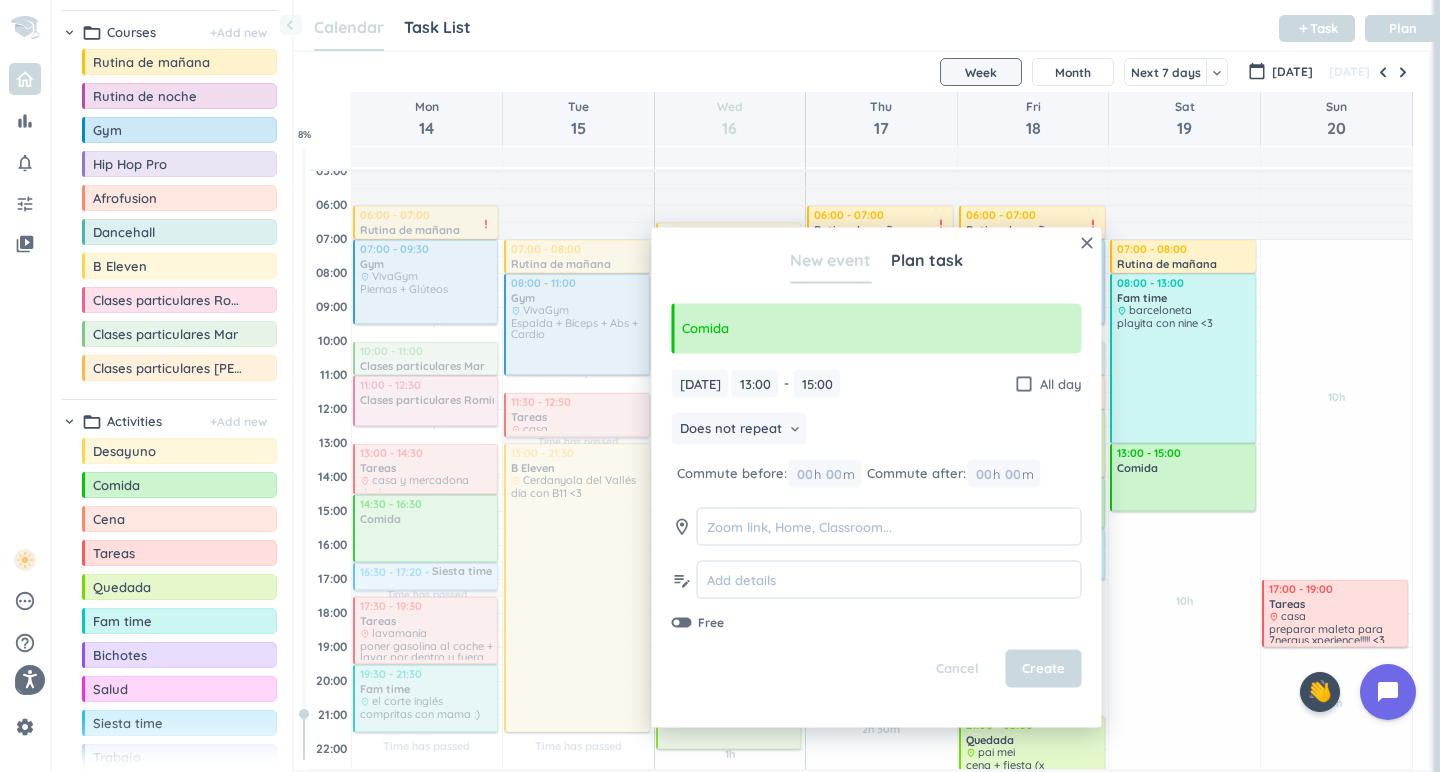 type on "15:00" 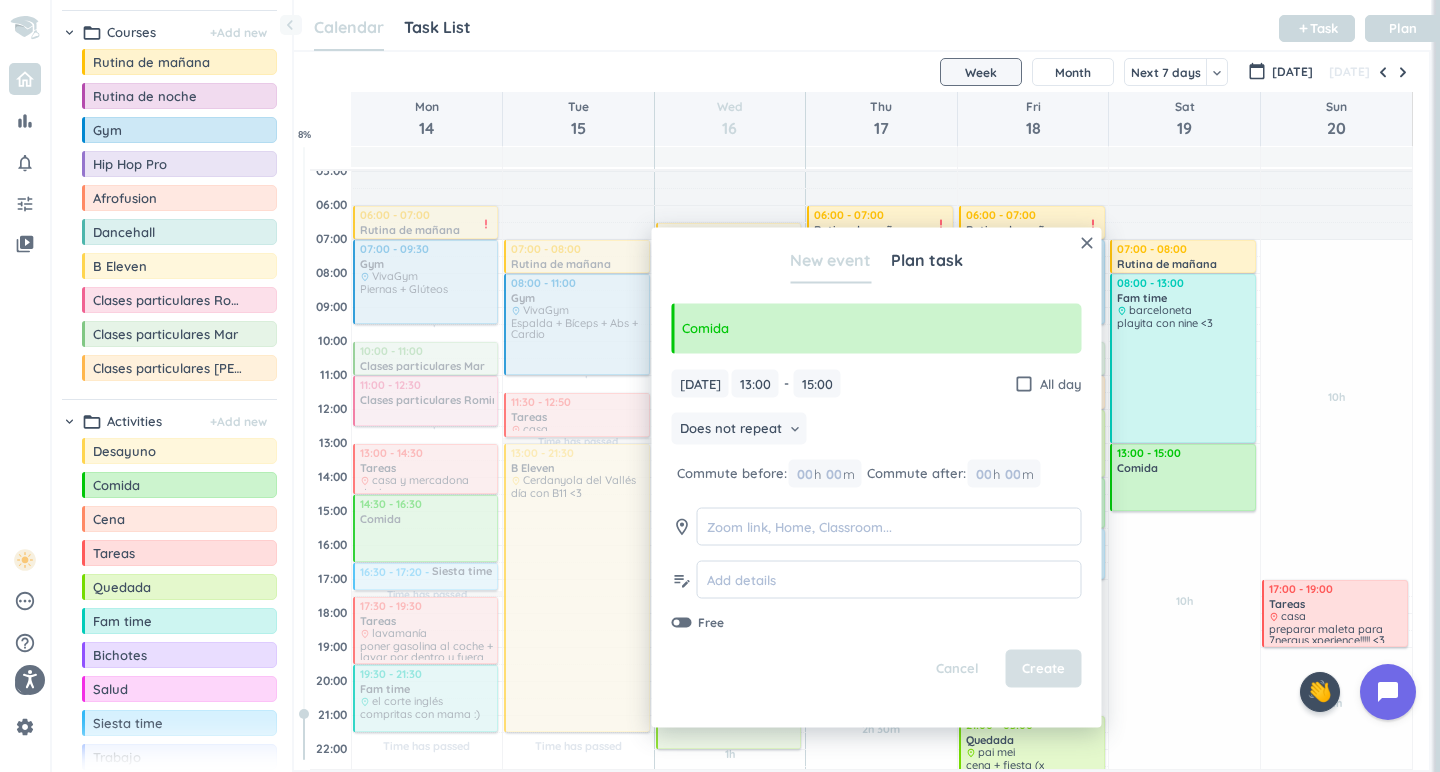 click on "Create" at bounding box center [1044, 669] 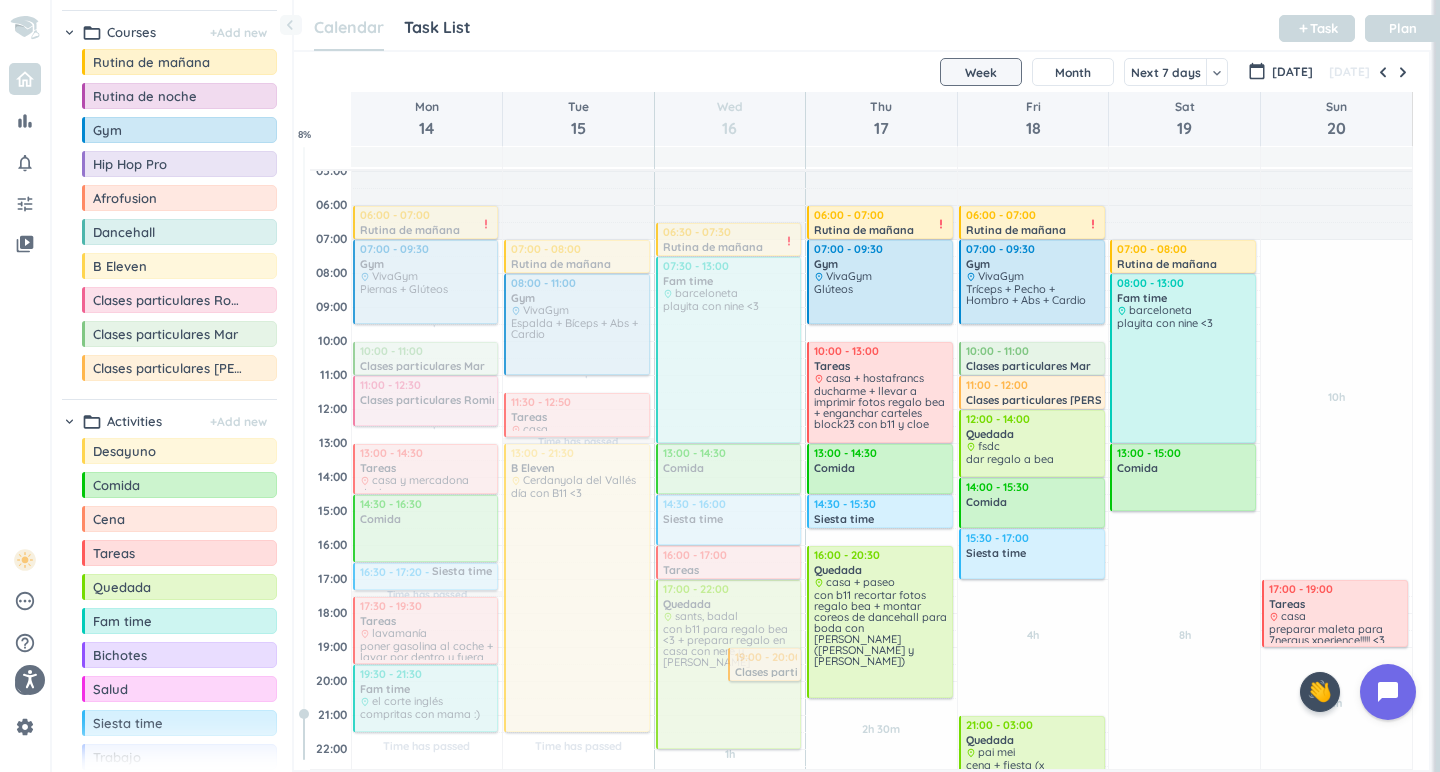 scroll, scrollTop: 137, scrollLeft: 0, axis: vertical 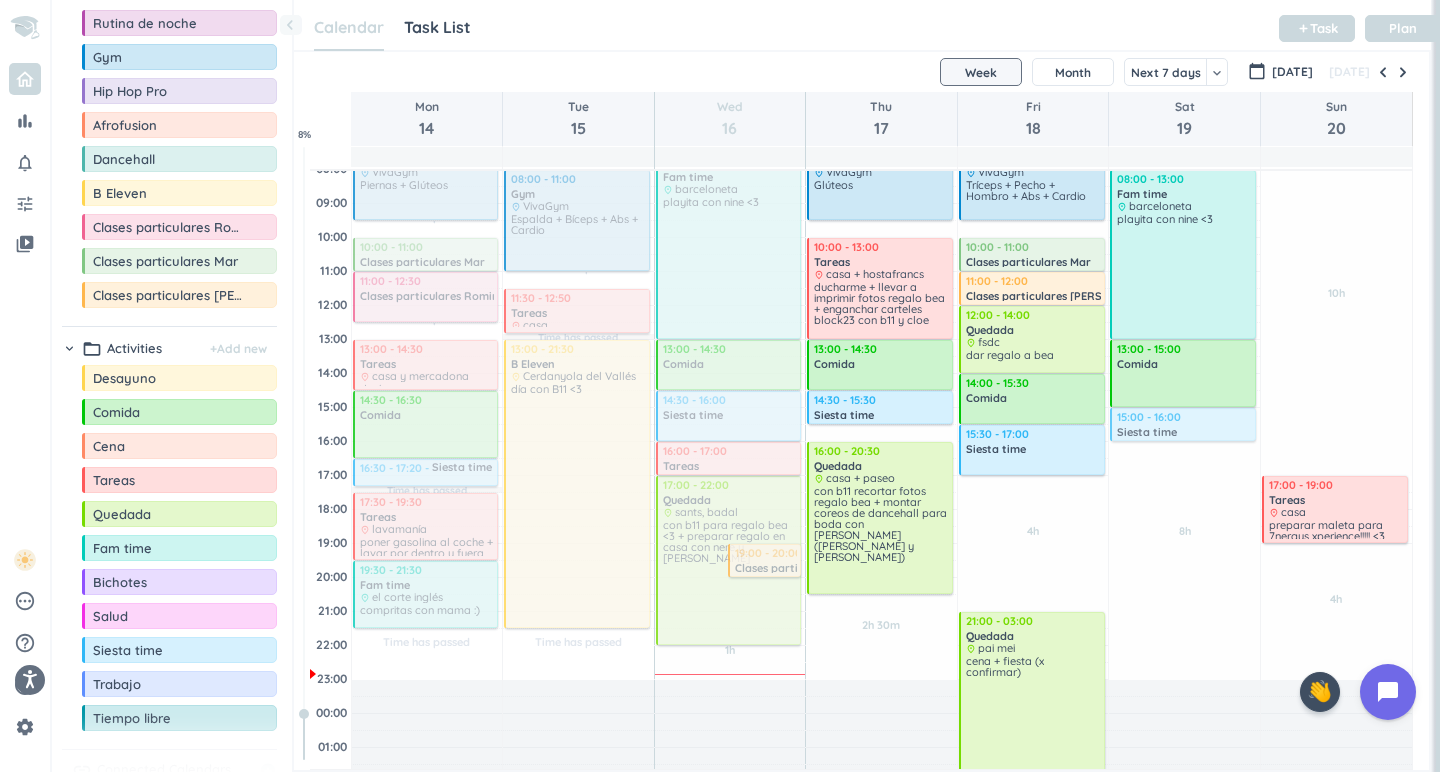 drag, startPoint x: 150, startPoint y: 660, endPoint x: 1242, endPoint y: 363, distance: 1131.6682 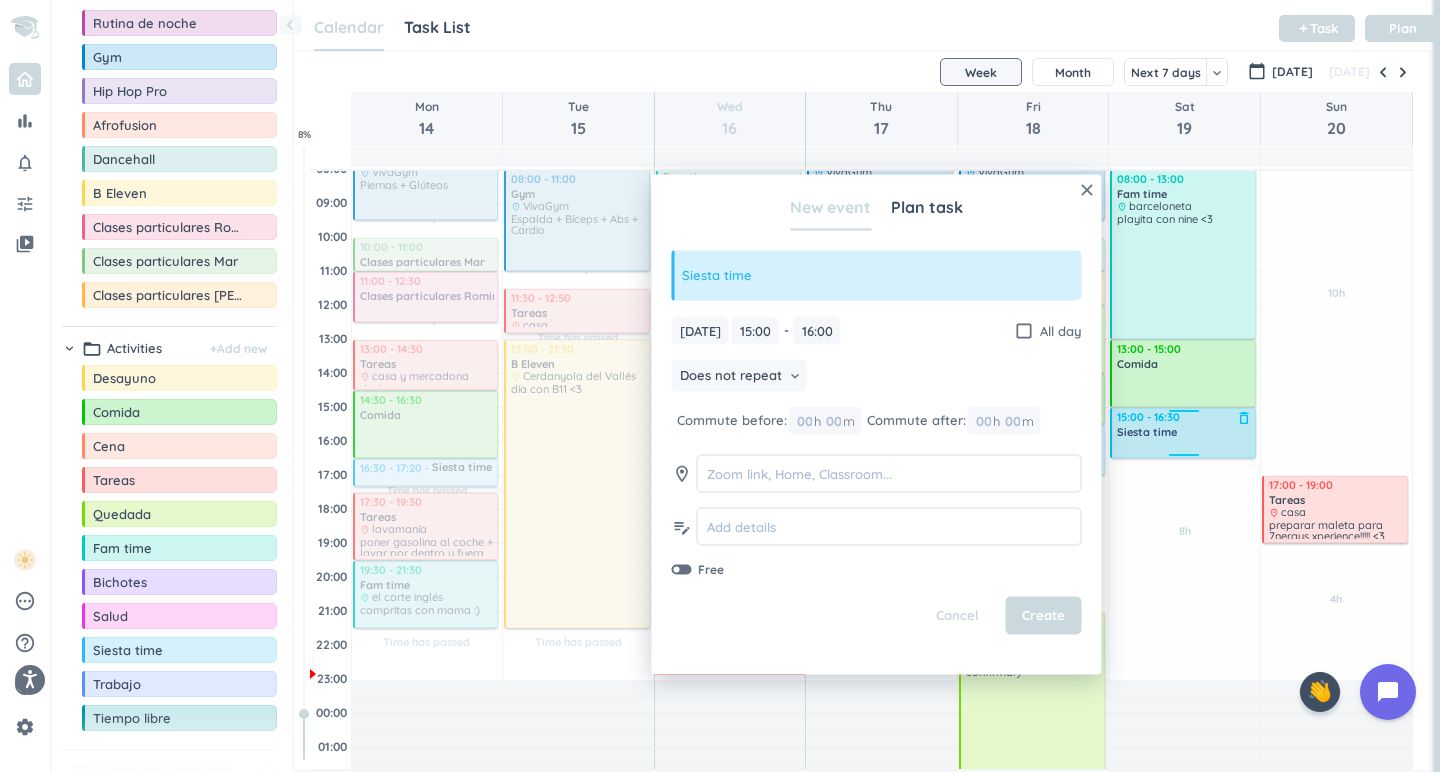 drag, startPoint x: 1190, startPoint y: 439, endPoint x: 1190, endPoint y: 456, distance: 17 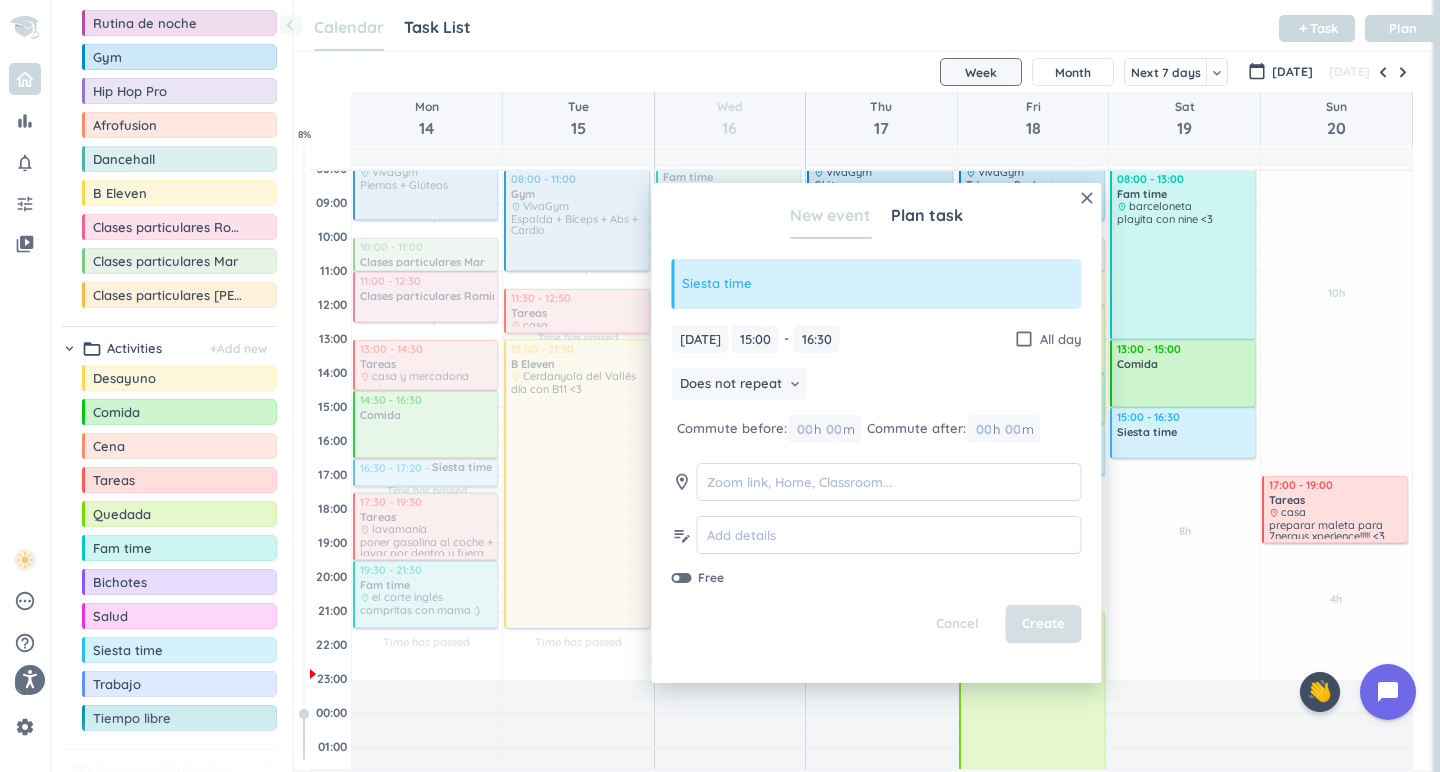 click on "Create" at bounding box center (1043, 624) 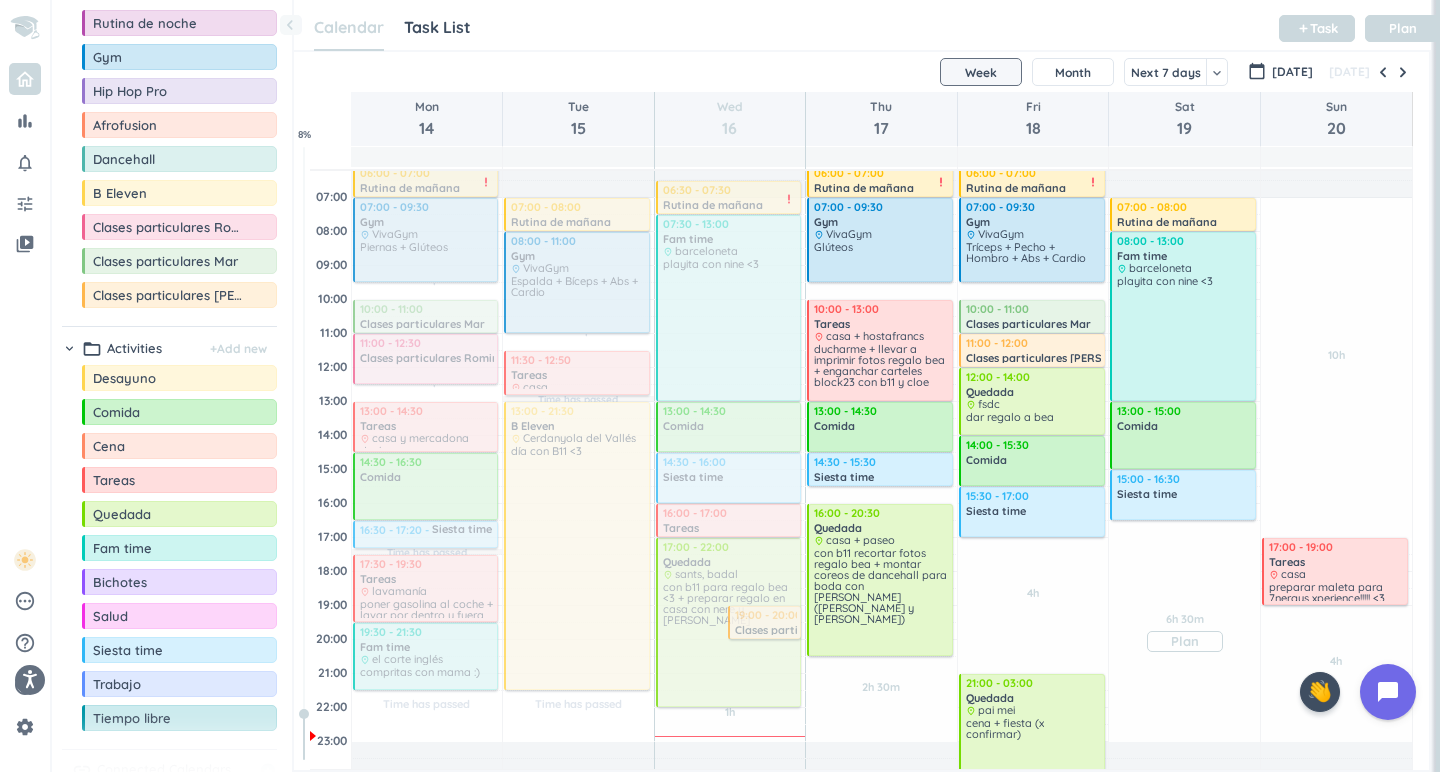 scroll, scrollTop: 76, scrollLeft: 0, axis: vertical 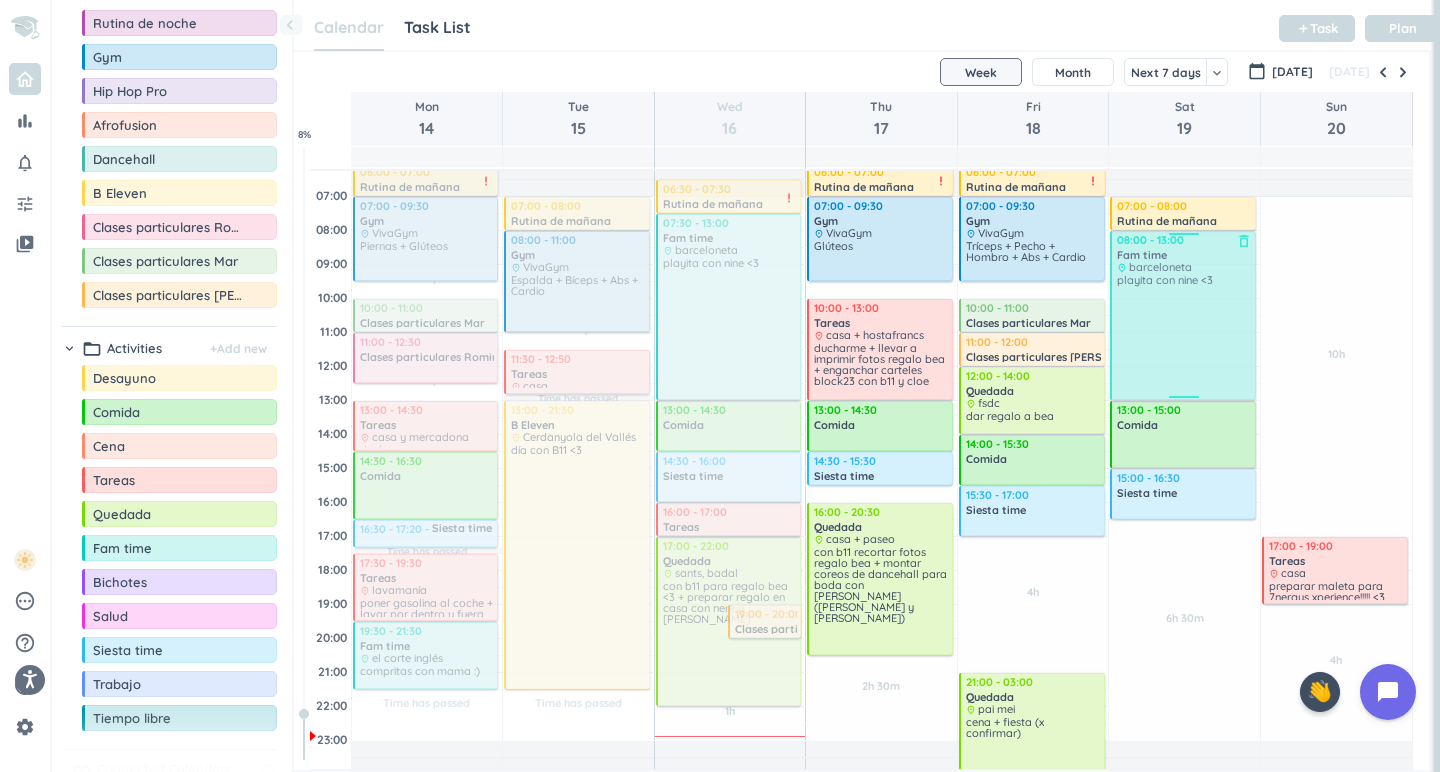 drag, startPoint x: 1193, startPoint y: 315, endPoint x: 1211, endPoint y: 323, distance: 19.697716 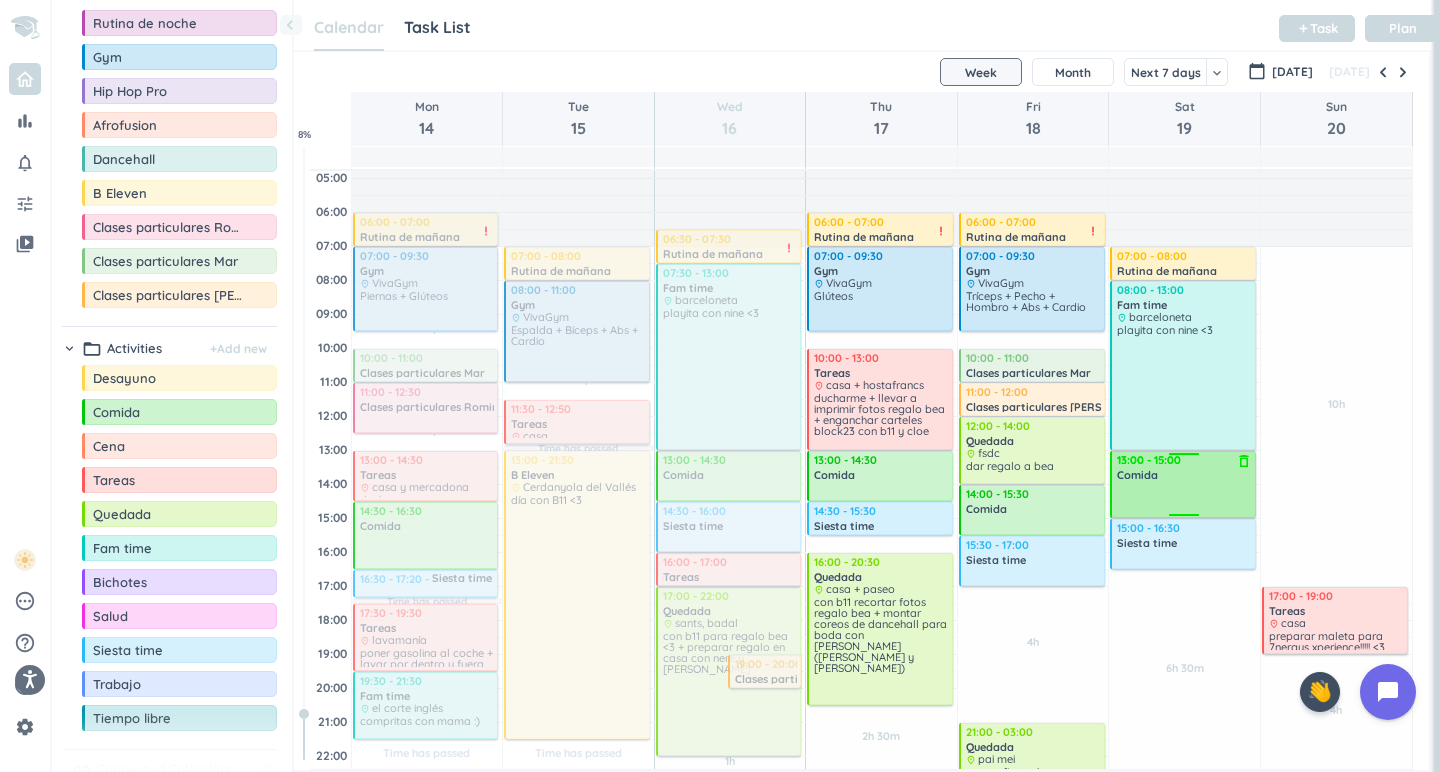 scroll, scrollTop: 40, scrollLeft: 0, axis: vertical 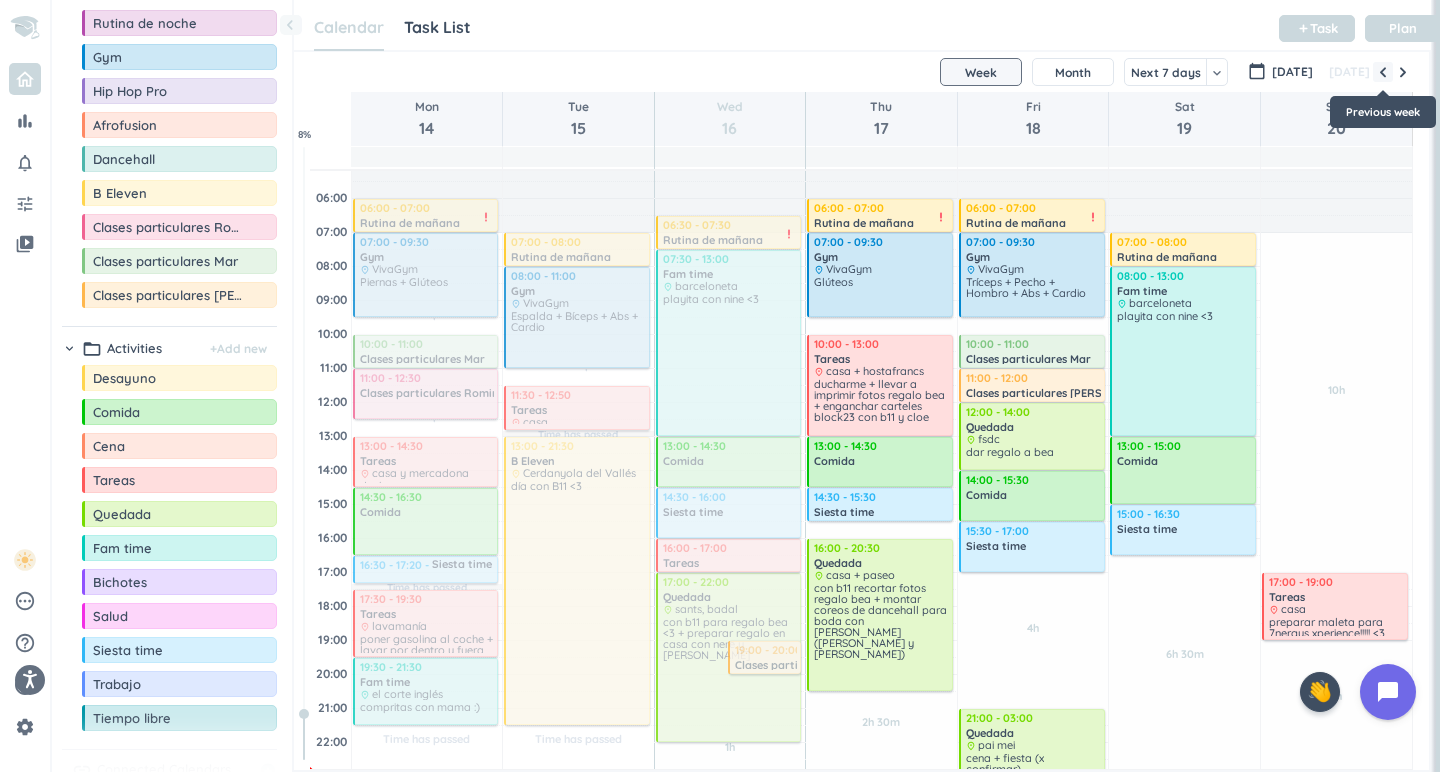 click at bounding box center [1383, 72] 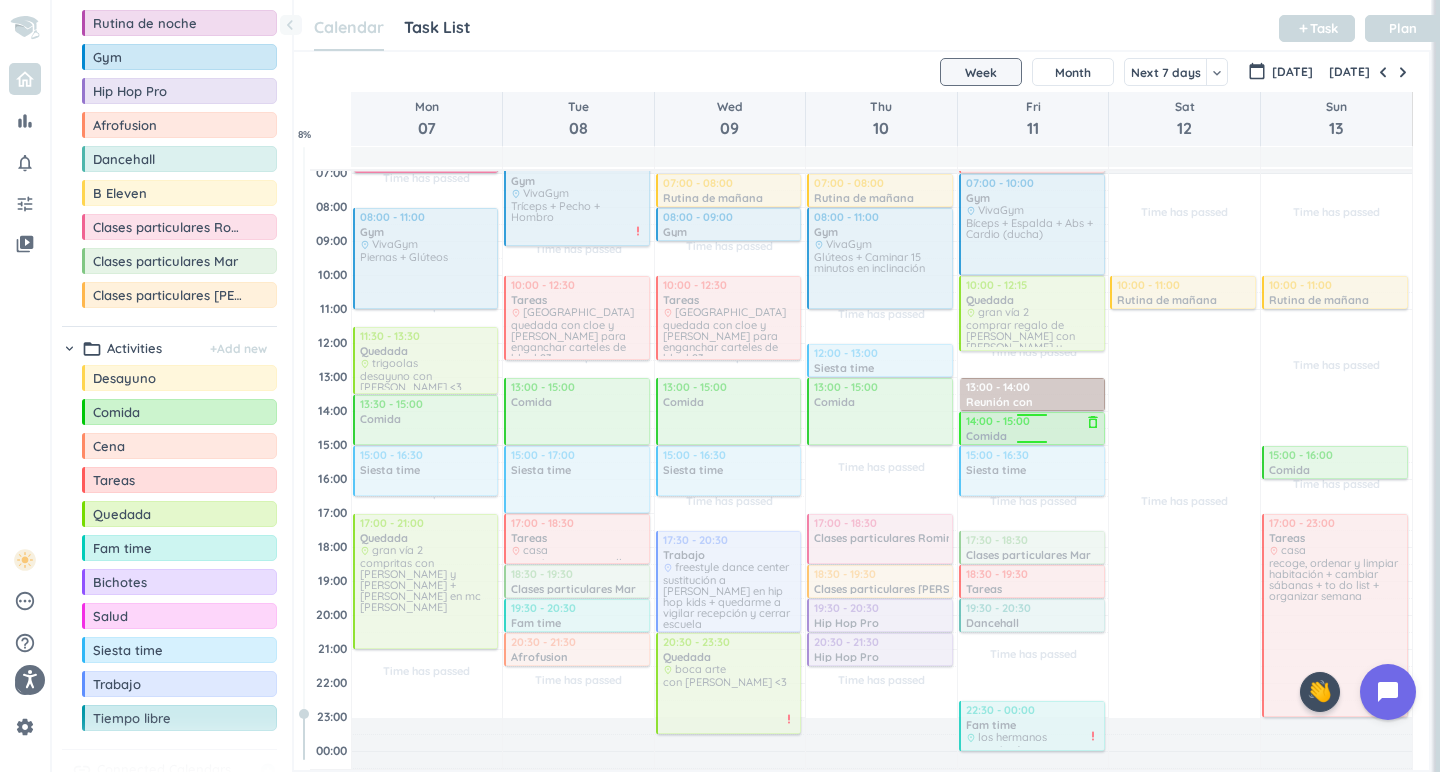 scroll, scrollTop: 92, scrollLeft: 0, axis: vertical 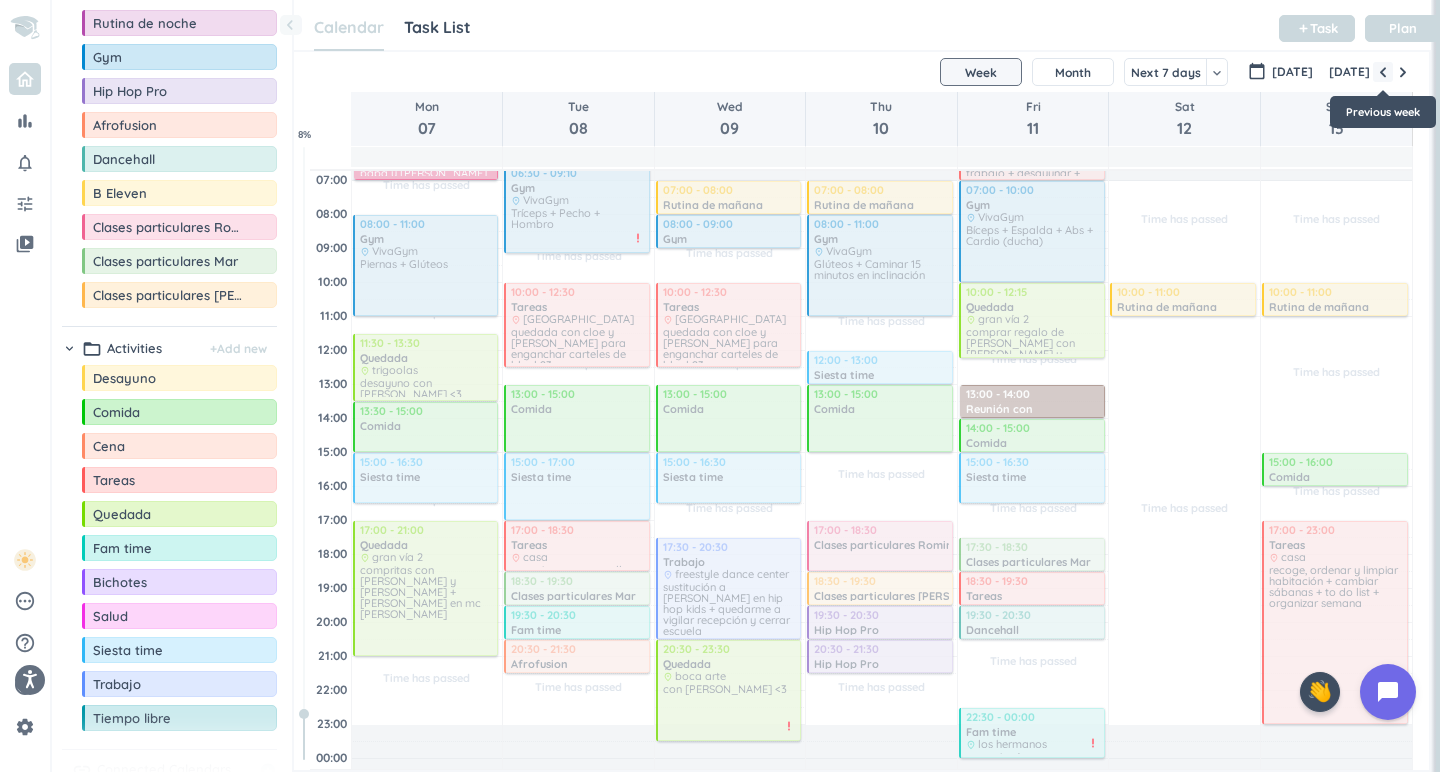 click at bounding box center (1383, 72) 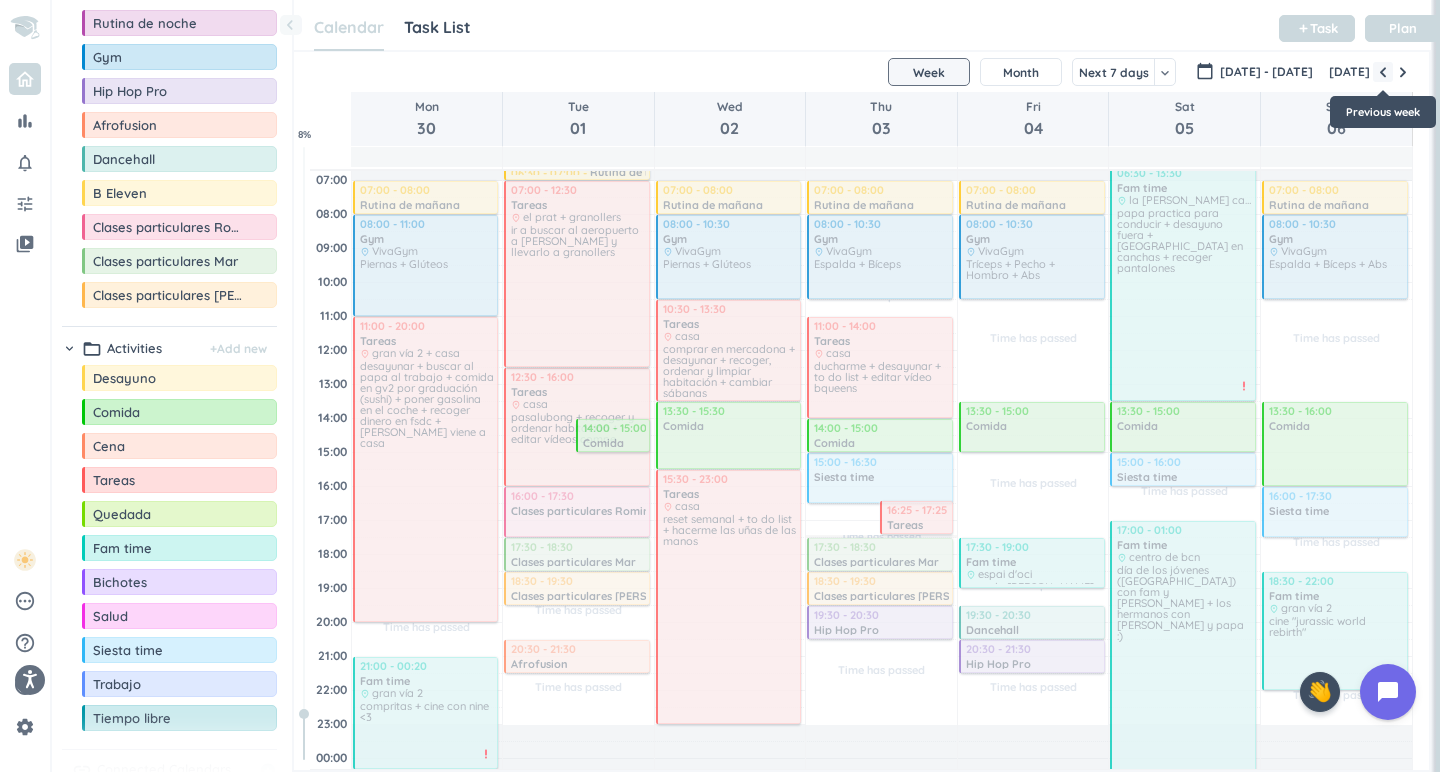 scroll, scrollTop: 69, scrollLeft: 0, axis: vertical 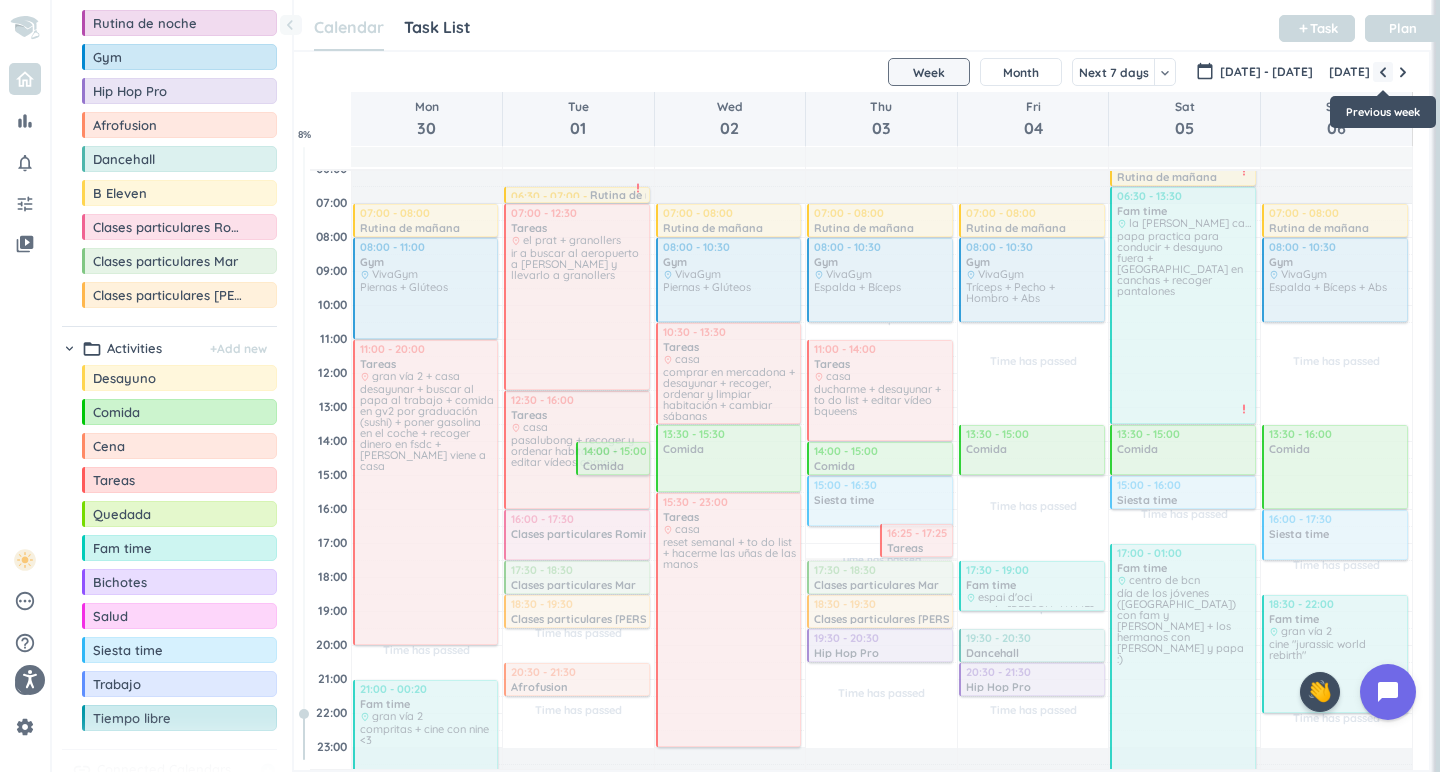 click at bounding box center [1383, 72] 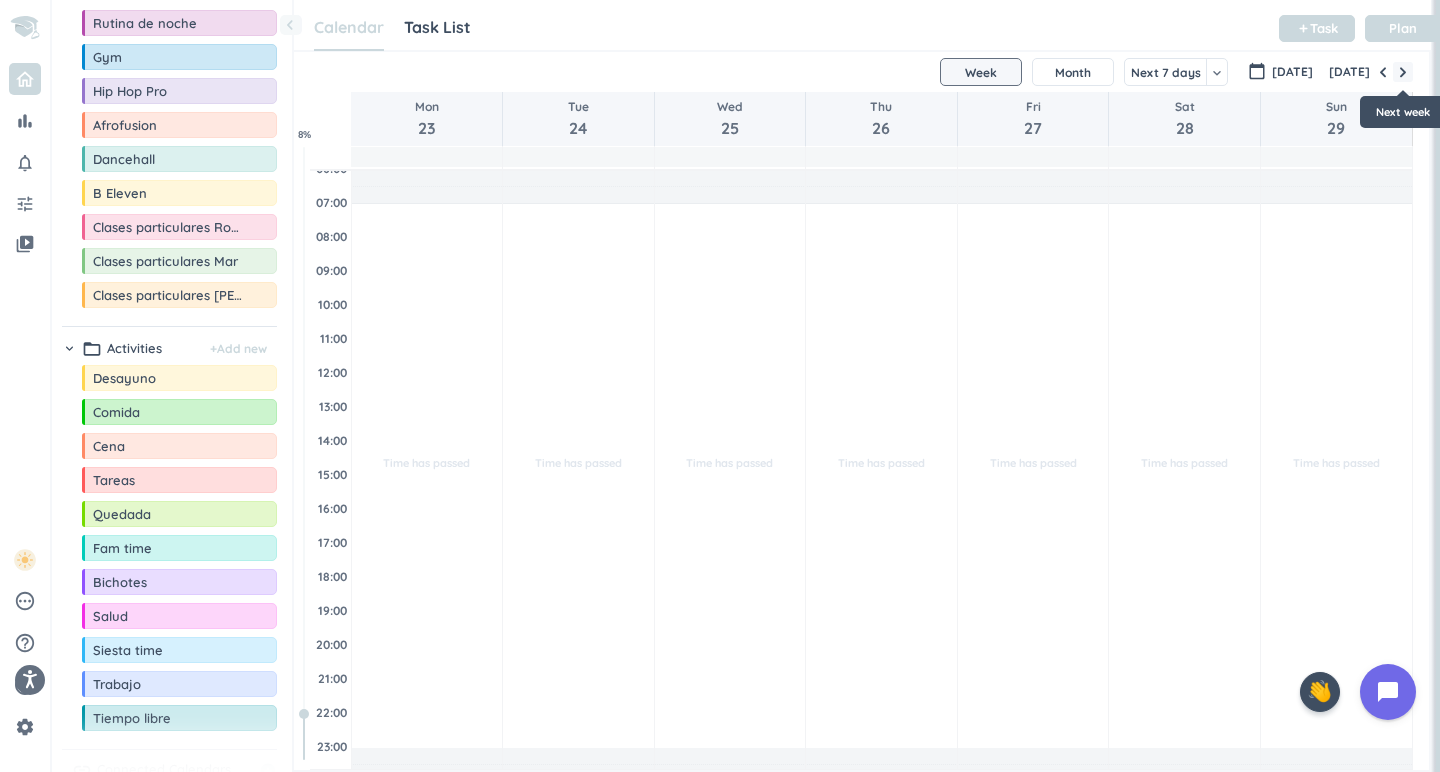 click at bounding box center [1403, 72] 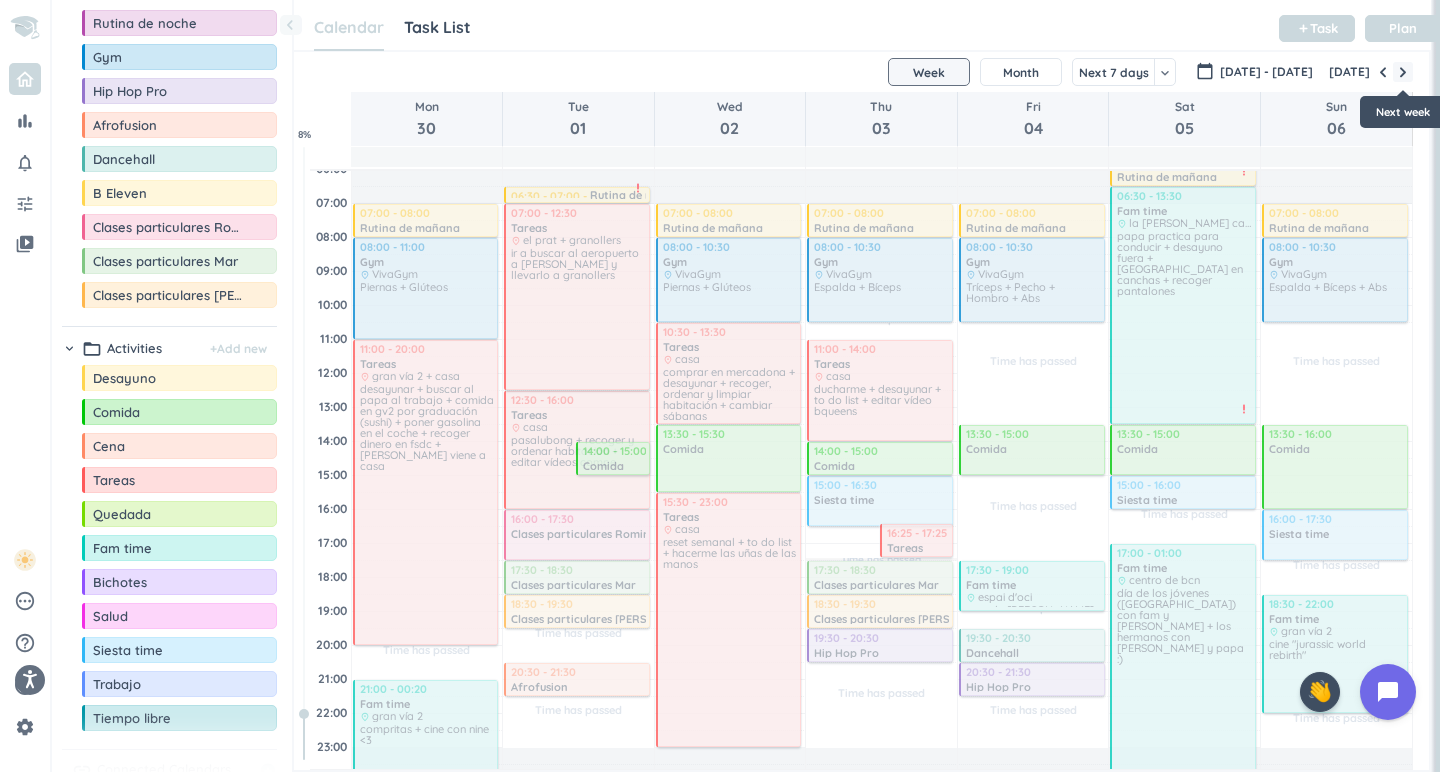 click at bounding box center [1403, 72] 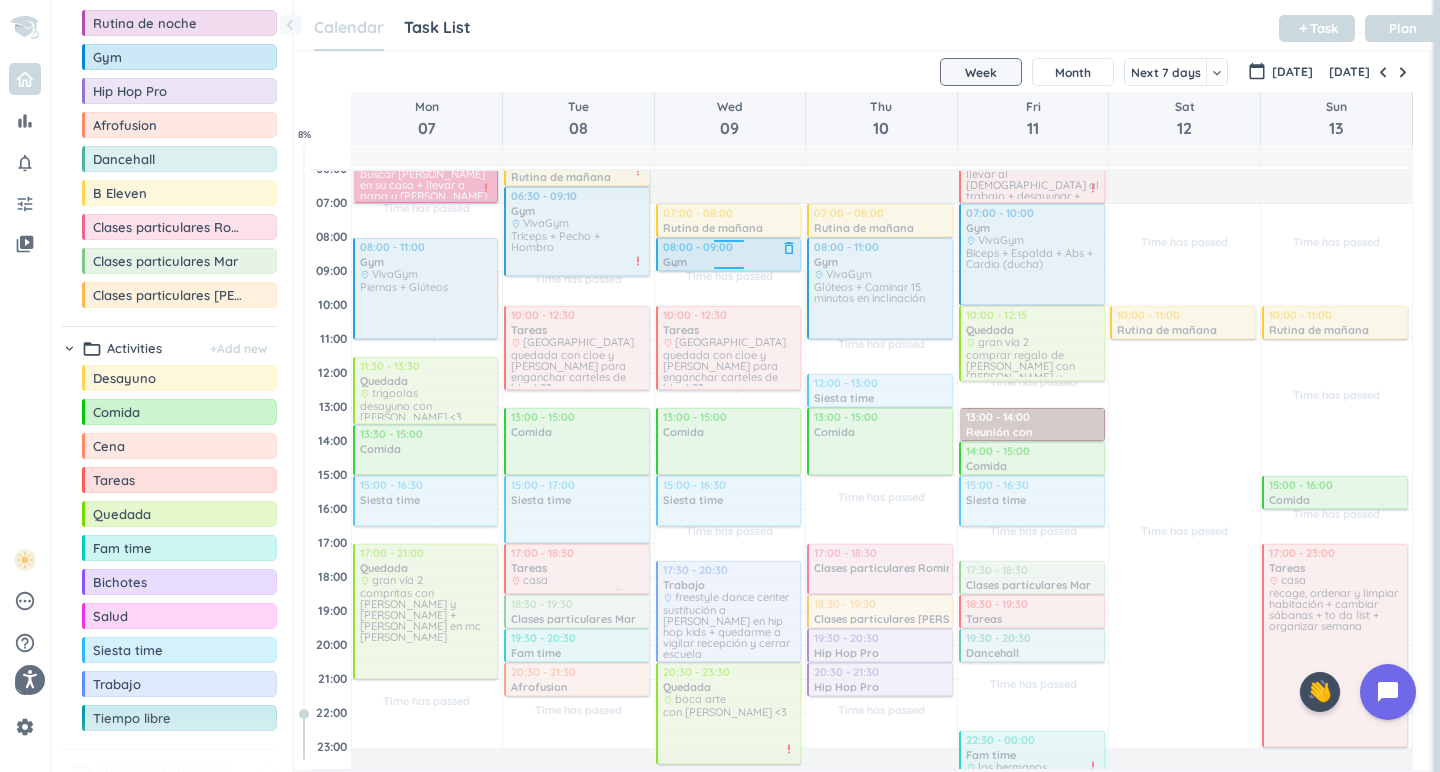 click at bounding box center [729, 271] 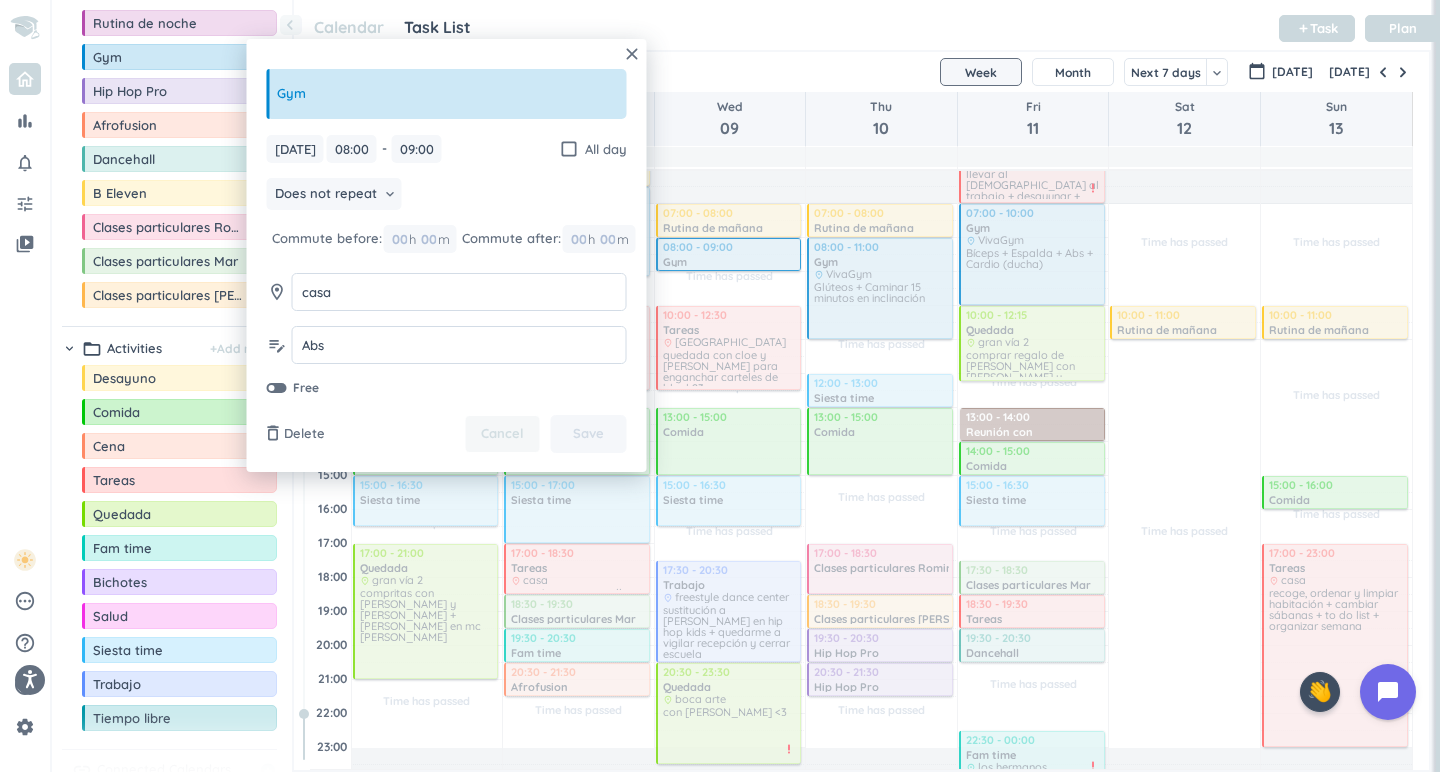 click on "Cancel" at bounding box center (502, 434) 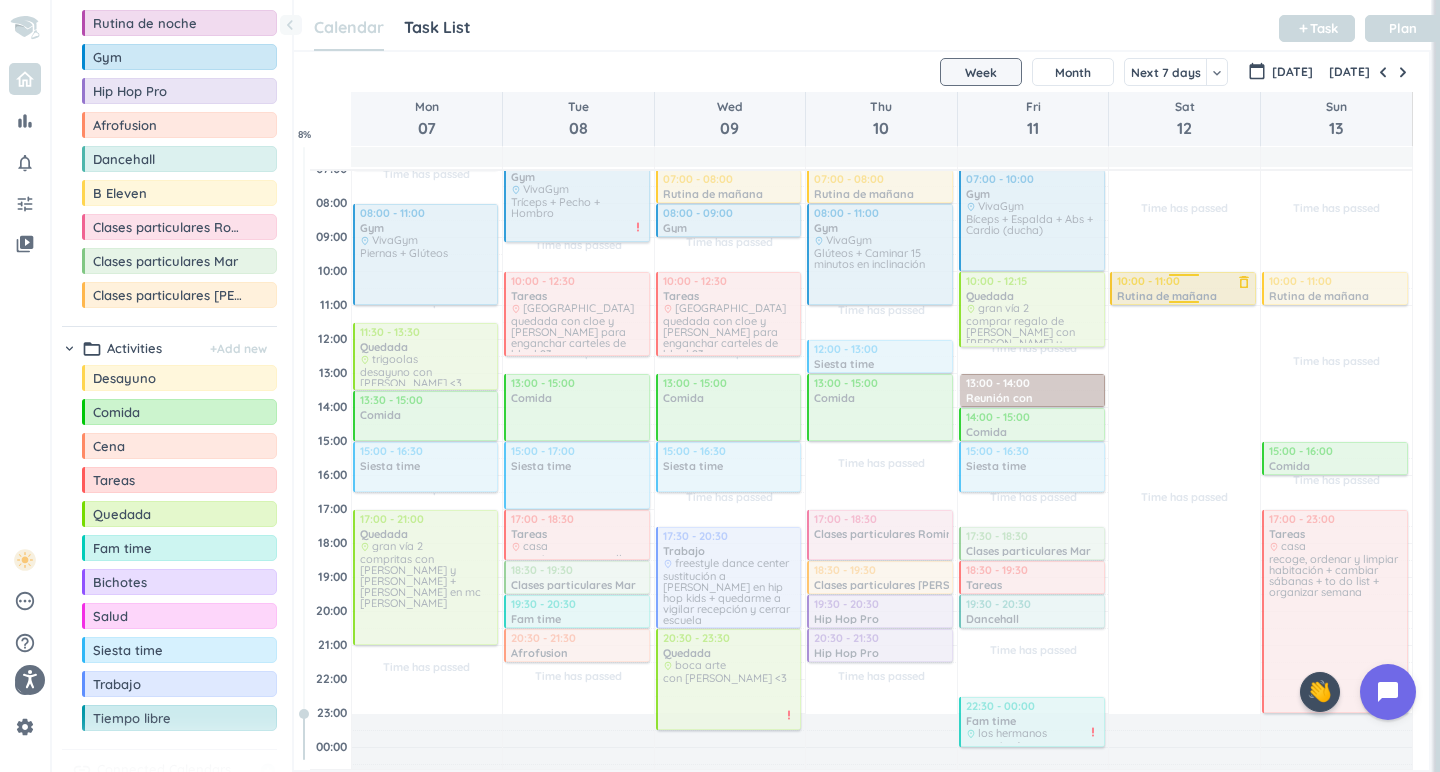 scroll, scrollTop: 98, scrollLeft: 0, axis: vertical 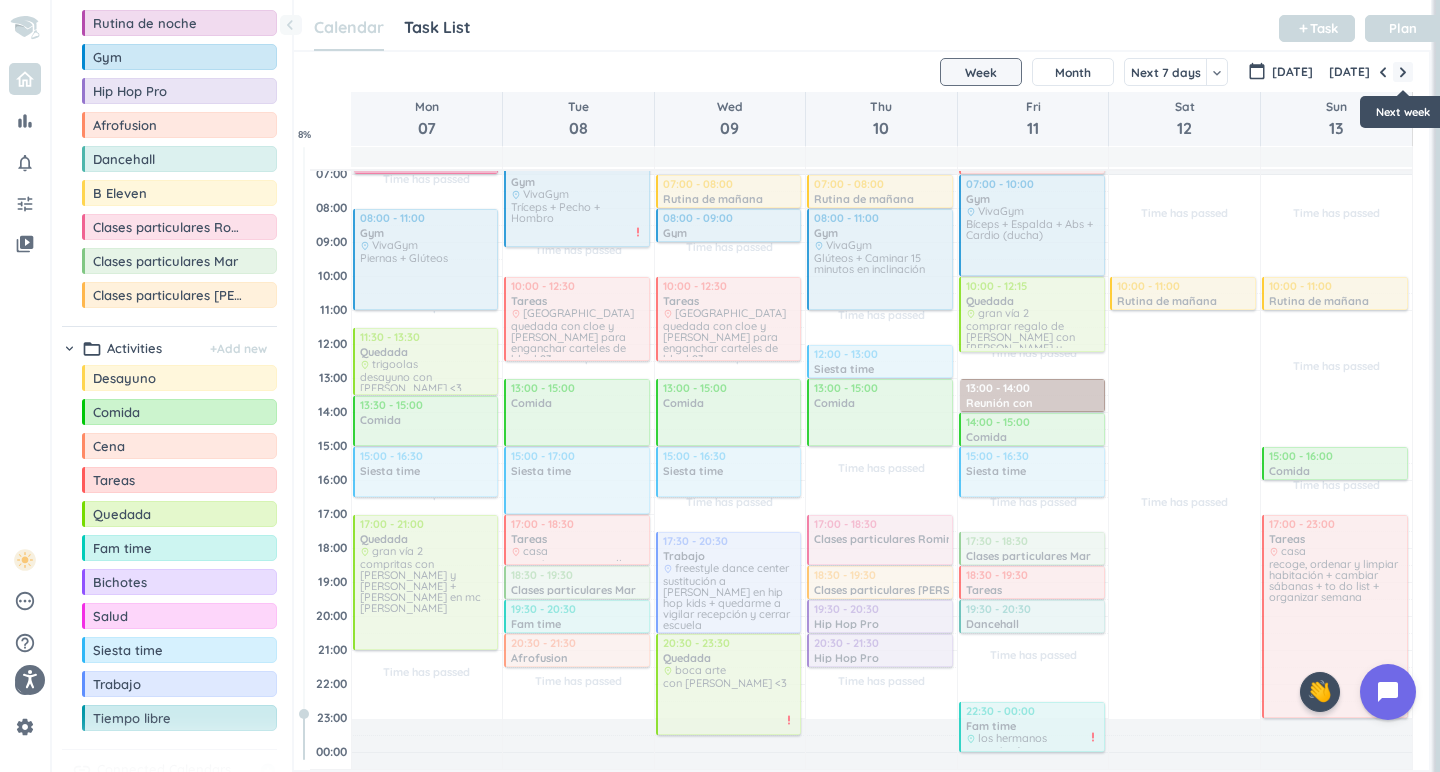 click at bounding box center [1403, 72] 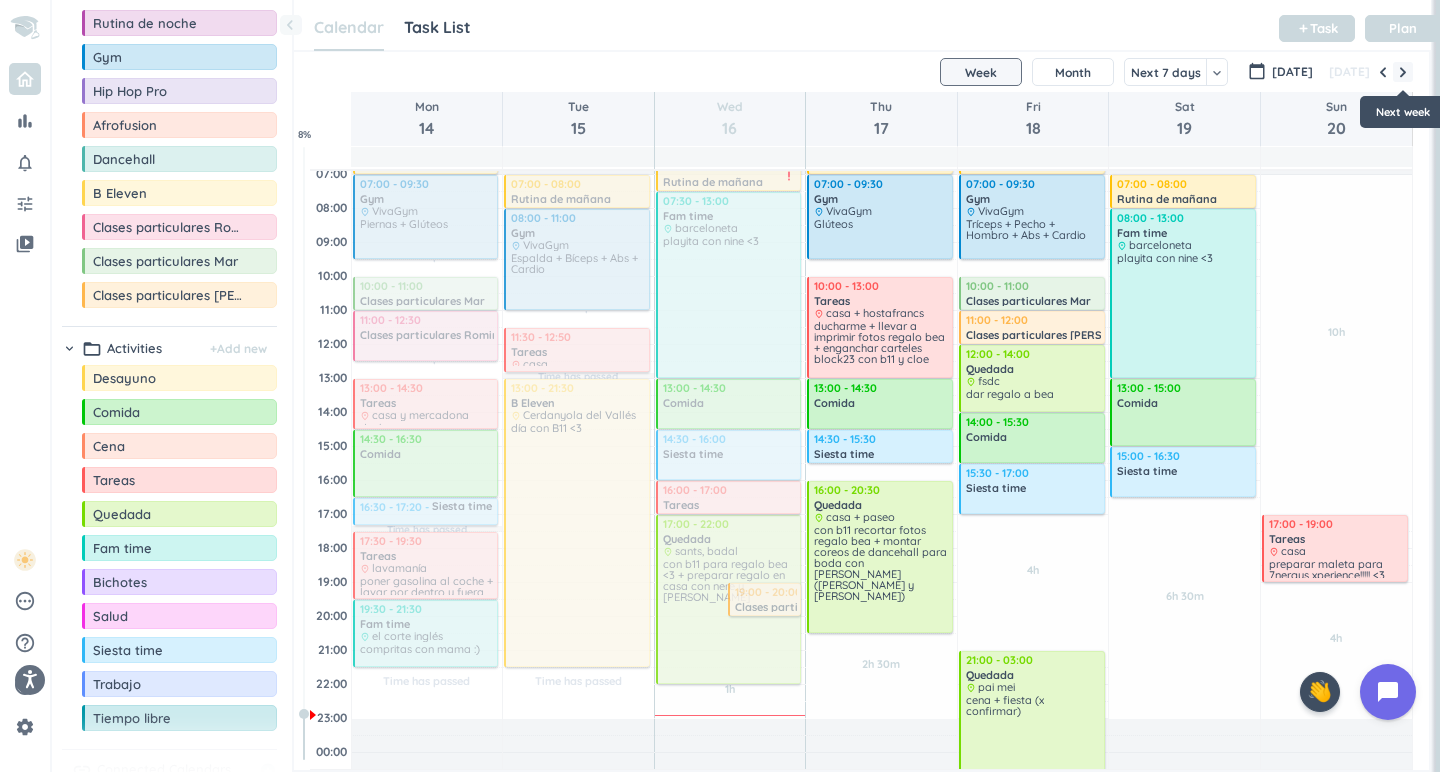 scroll, scrollTop: 69, scrollLeft: 0, axis: vertical 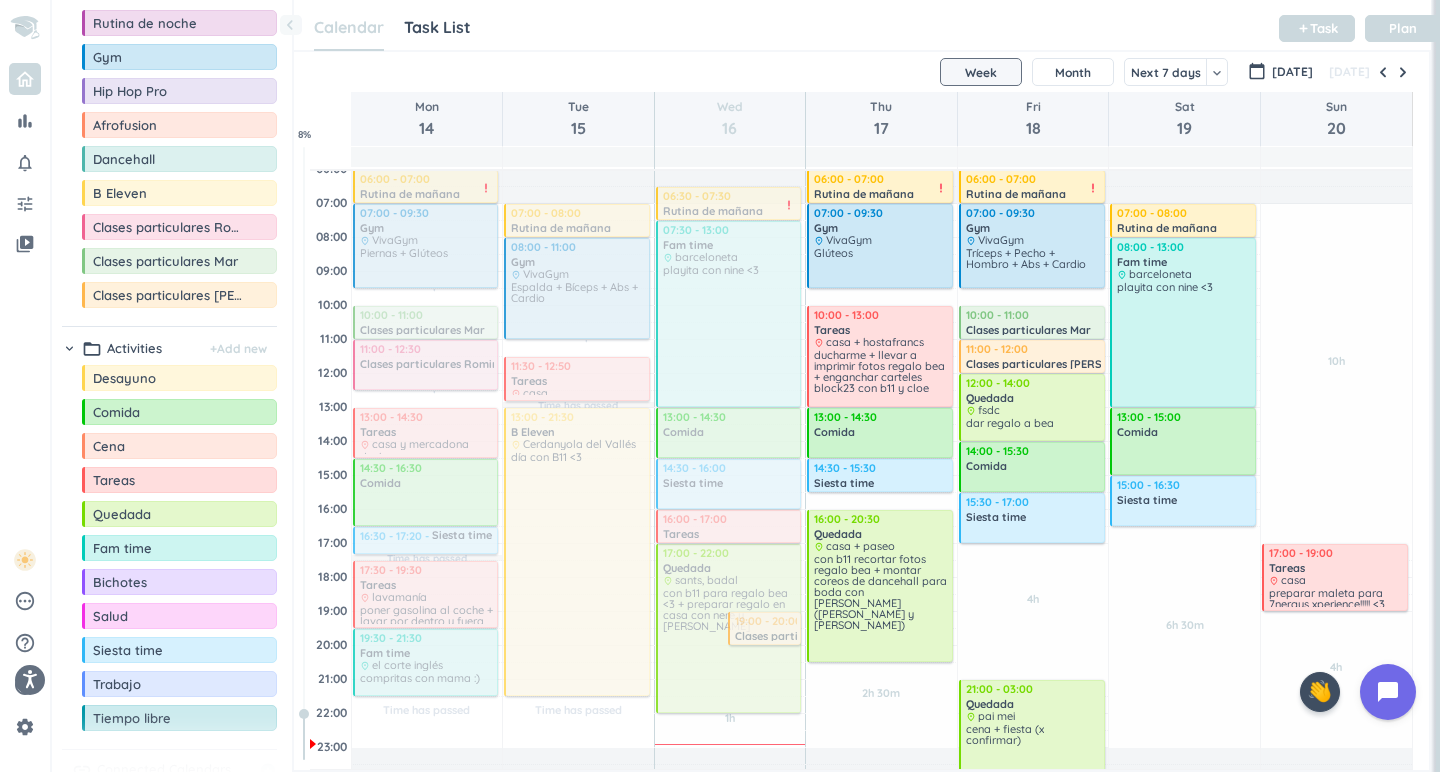 click on "Calendar Task List Calendar keyboard_arrow_down add Task Plan" at bounding box center (862, 25) 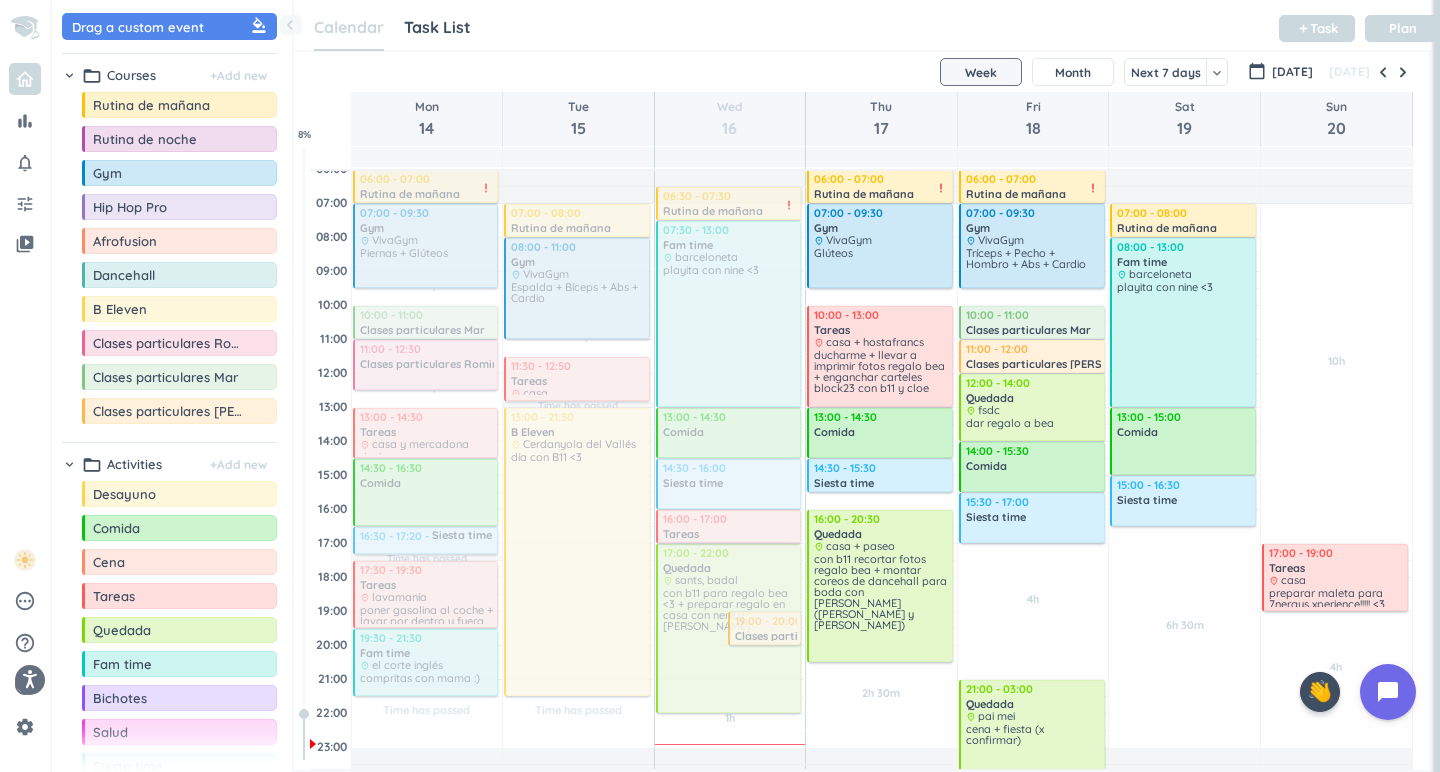 scroll, scrollTop: 0, scrollLeft: 0, axis: both 